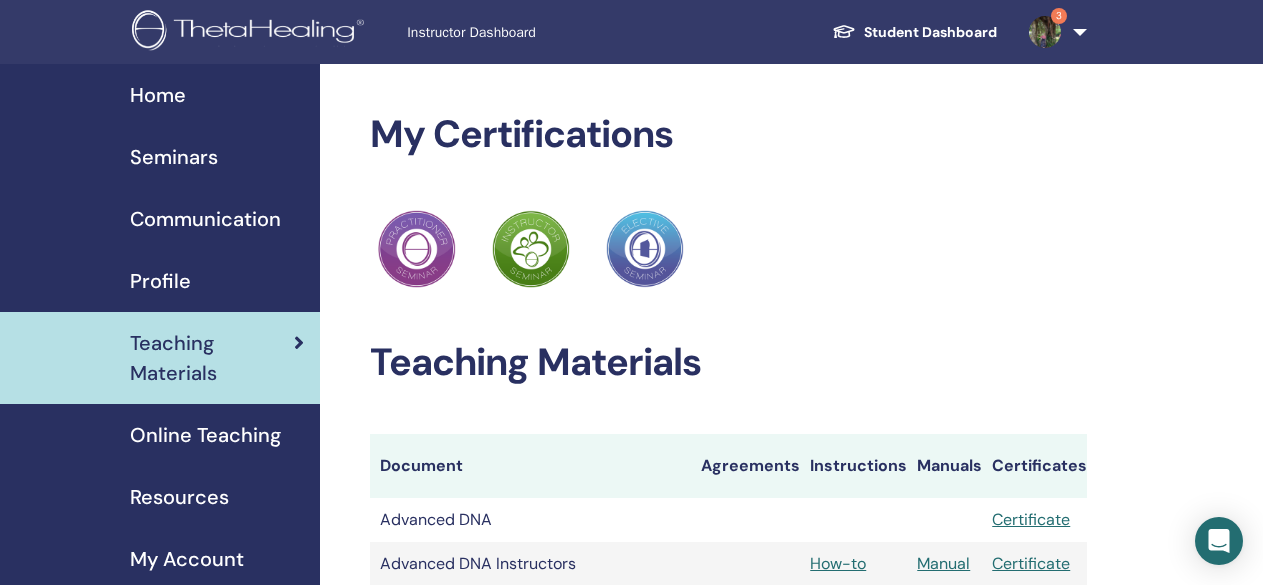 scroll, scrollTop: 0, scrollLeft: 0, axis: both 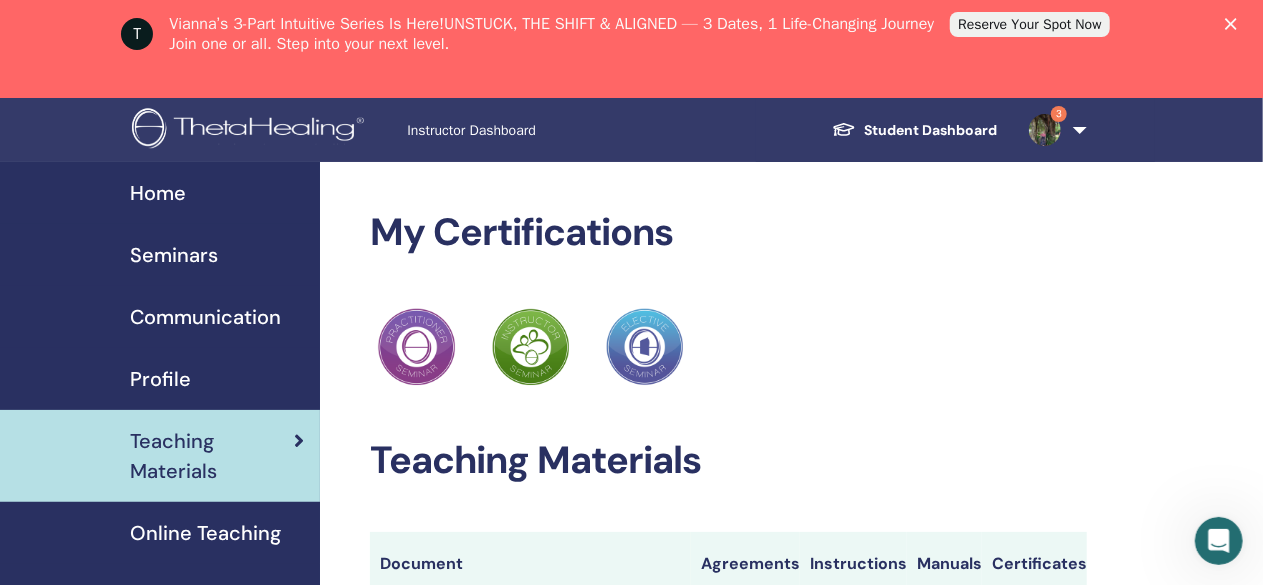 click on "Seminars" at bounding box center (174, 255) 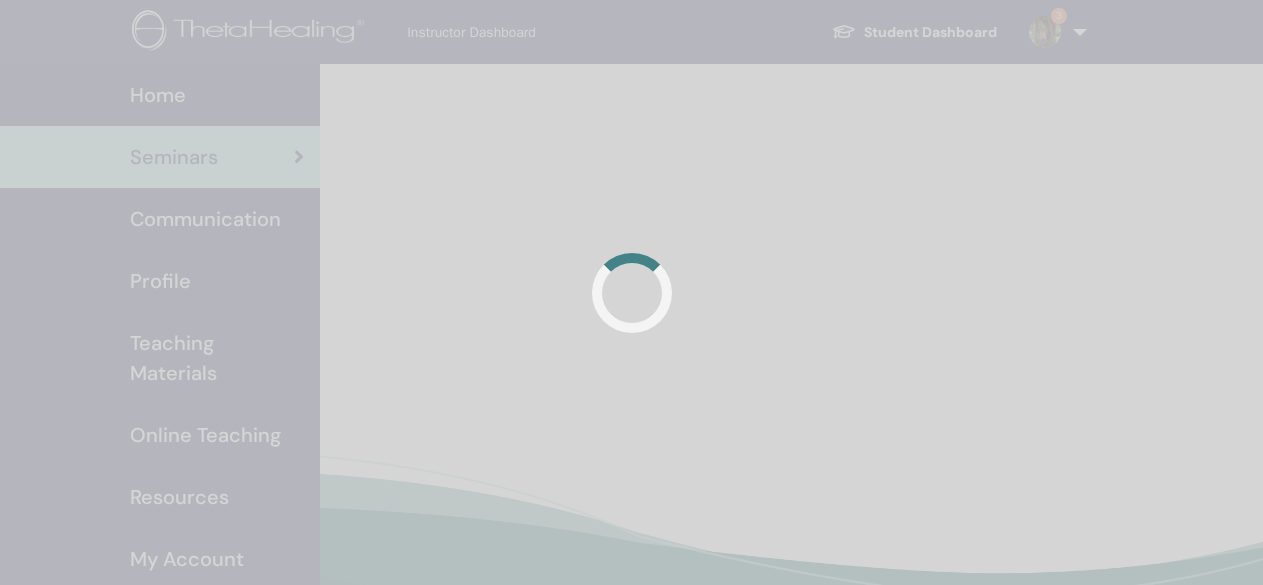 scroll, scrollTop: 0, scrollLeft: 0, axis: both 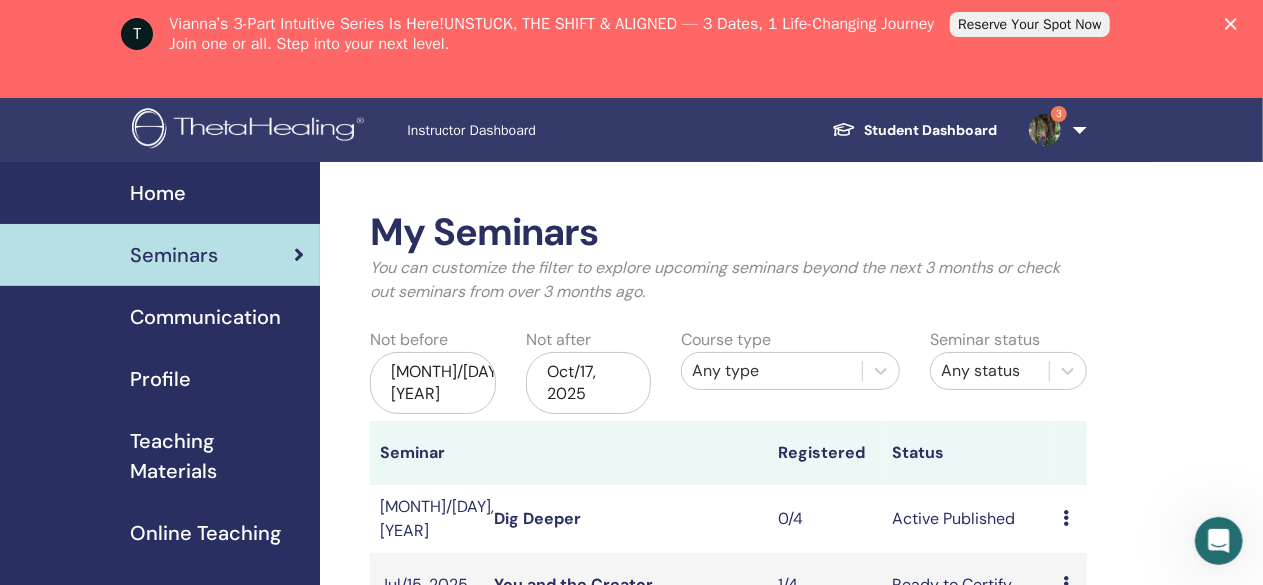 click 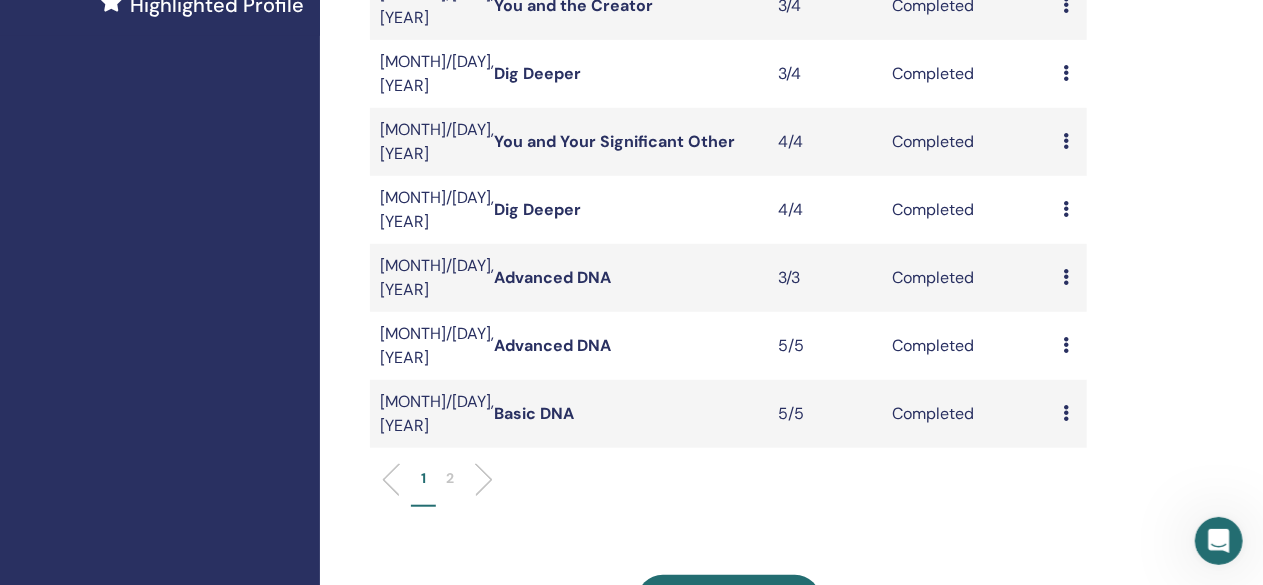 scroll, scrollTop: 725, scrollLeft: 0, axis: vertical 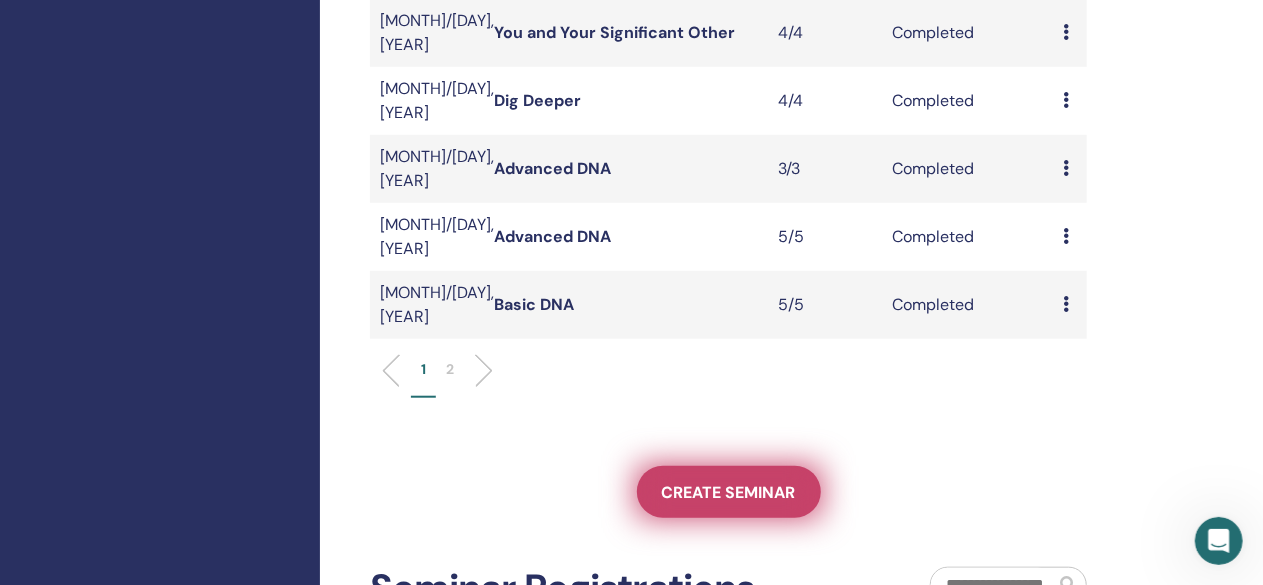 click on "Create seminar" at bounding box center [729, 492] 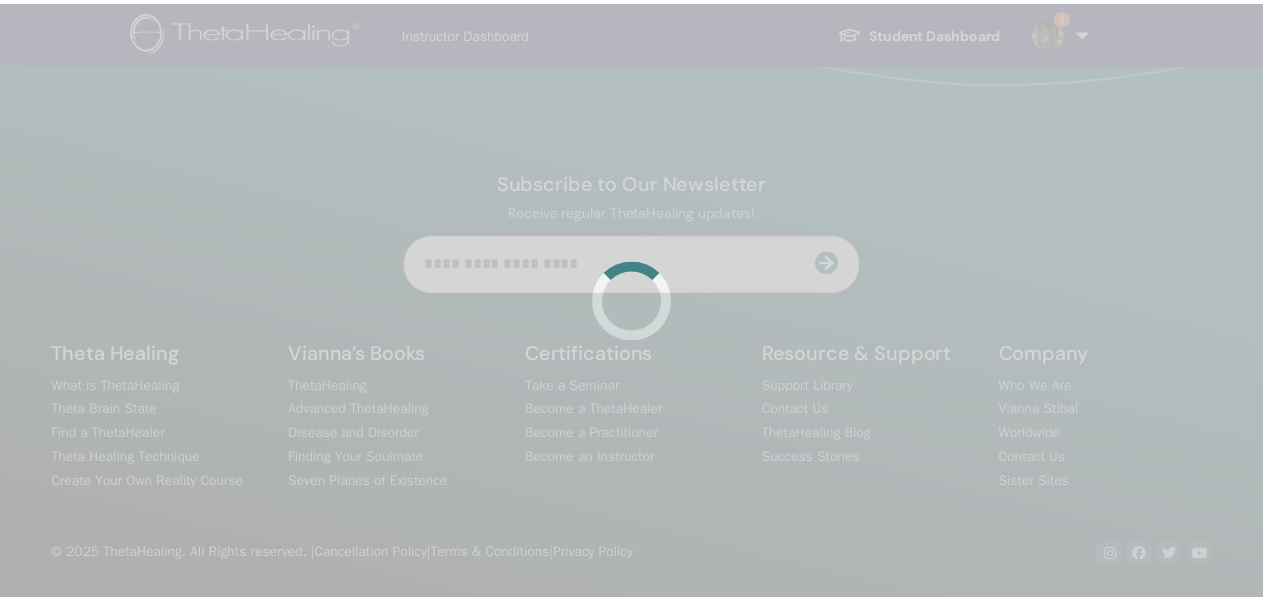 scroll, scrollTop: 0, scrollLeft: 0, axis: both 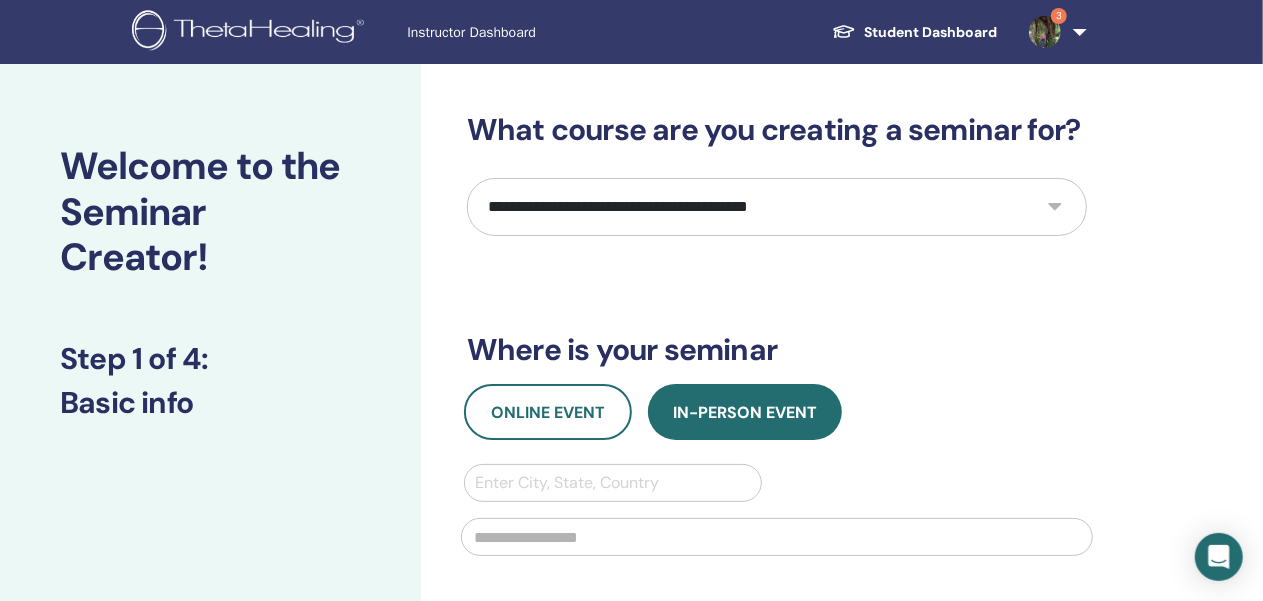 click on "**********" at bounding box center (777, 207) 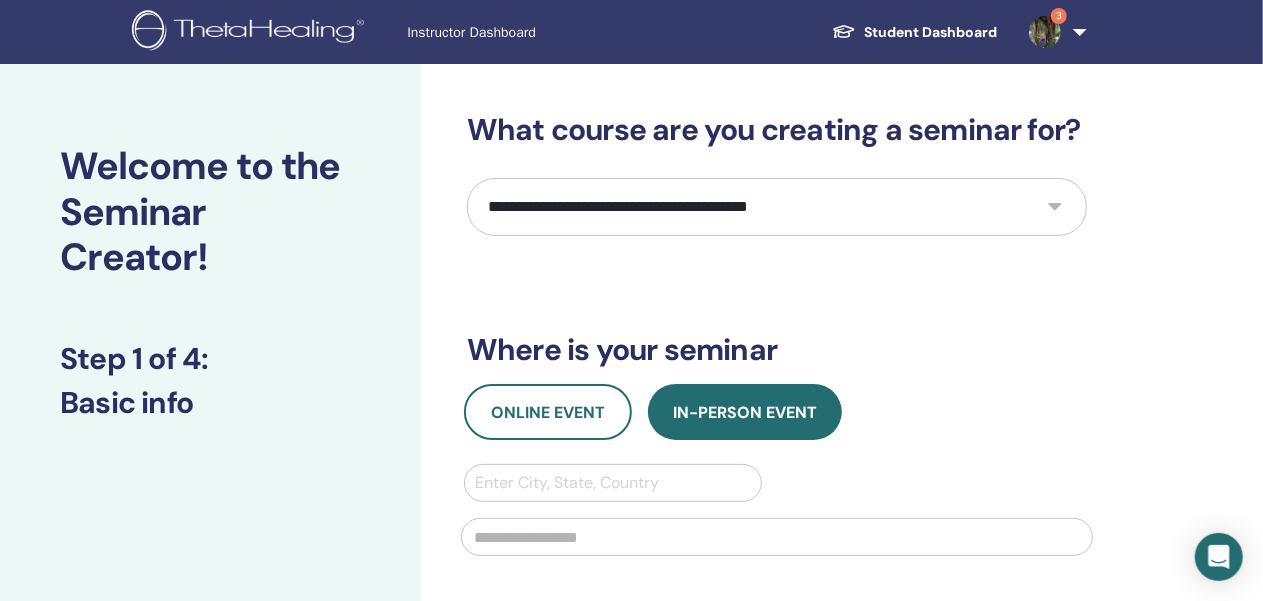 select on "****" 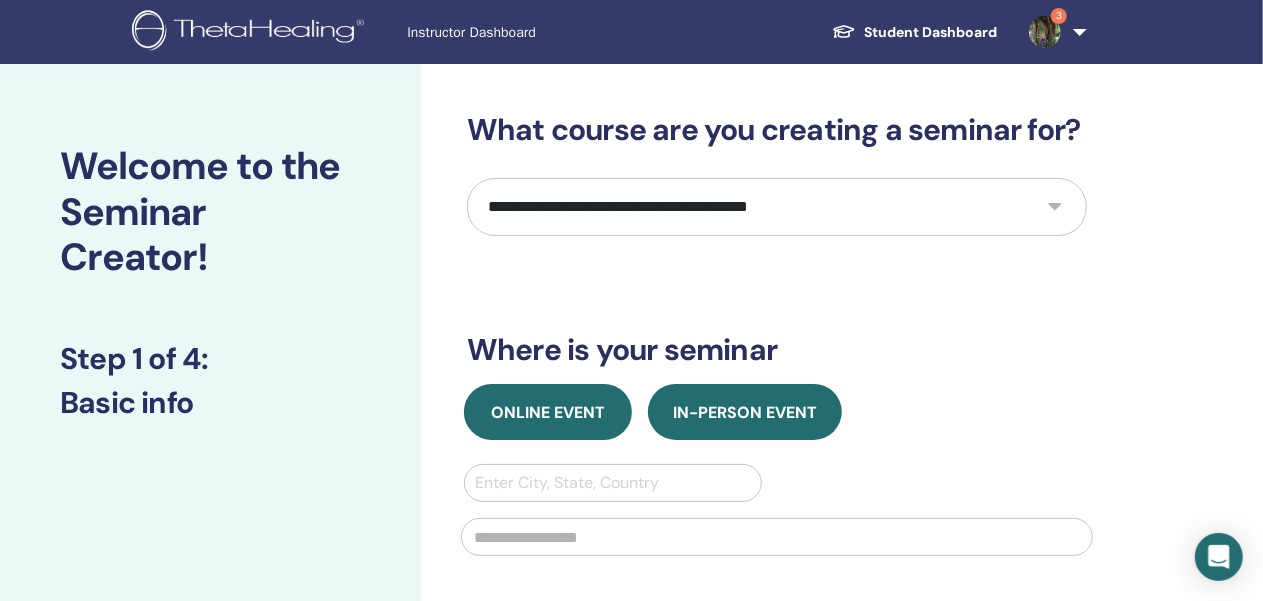 click on "Online Event" at bounding box center [548, 412] 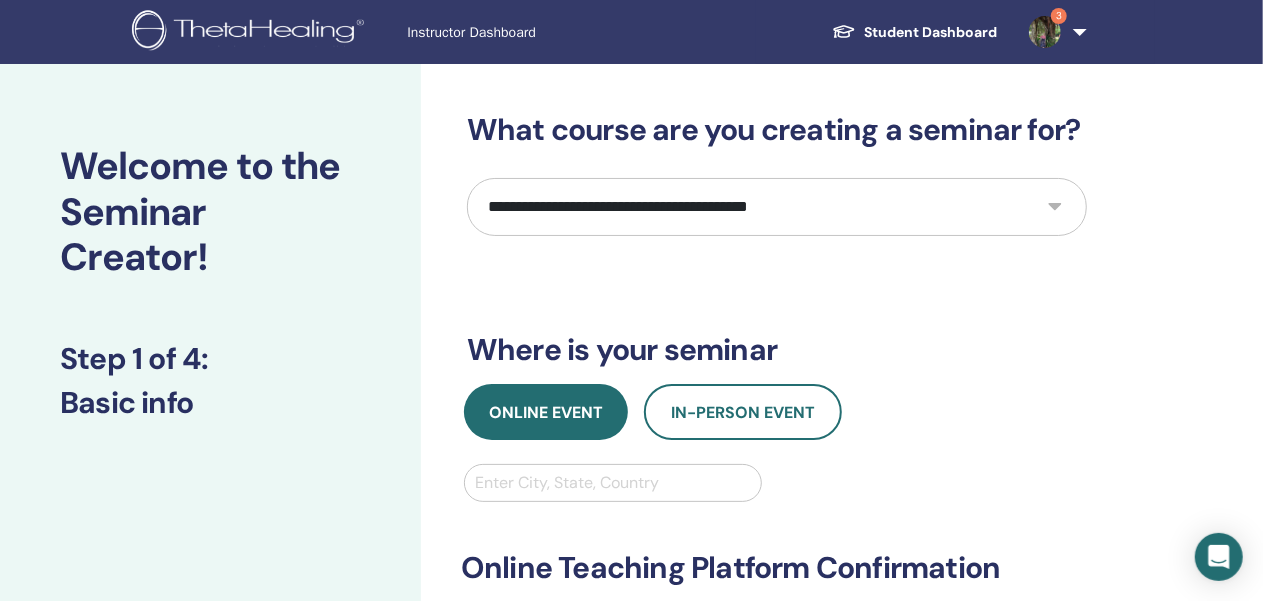 click at bounding box center (613, 483) 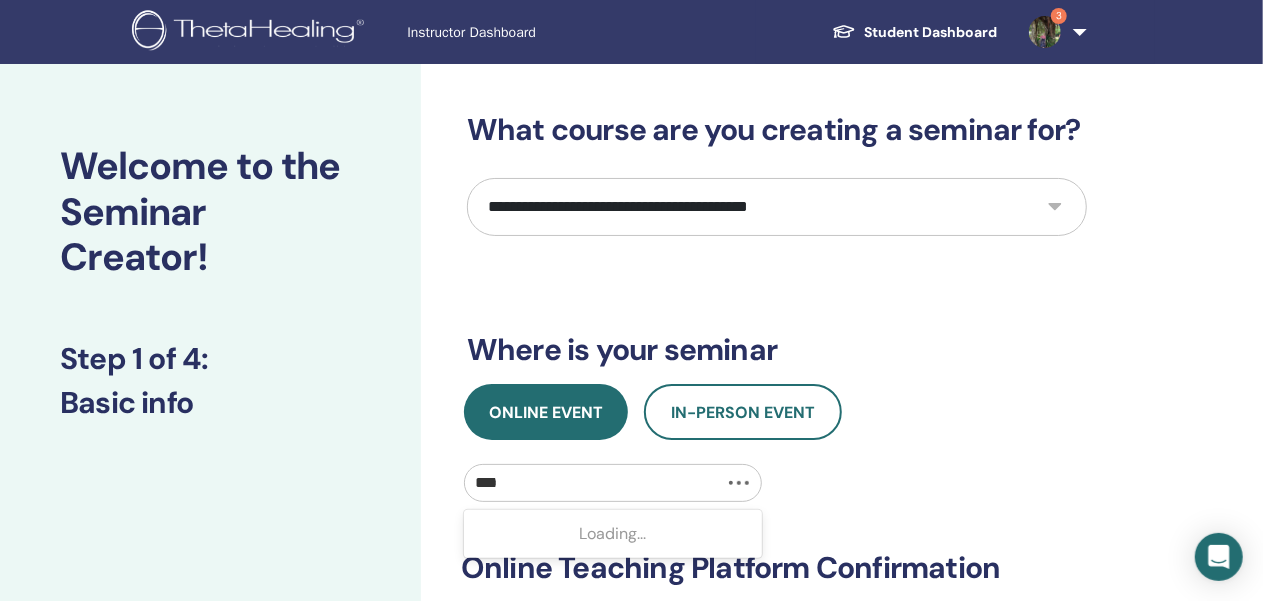 type on "*****" 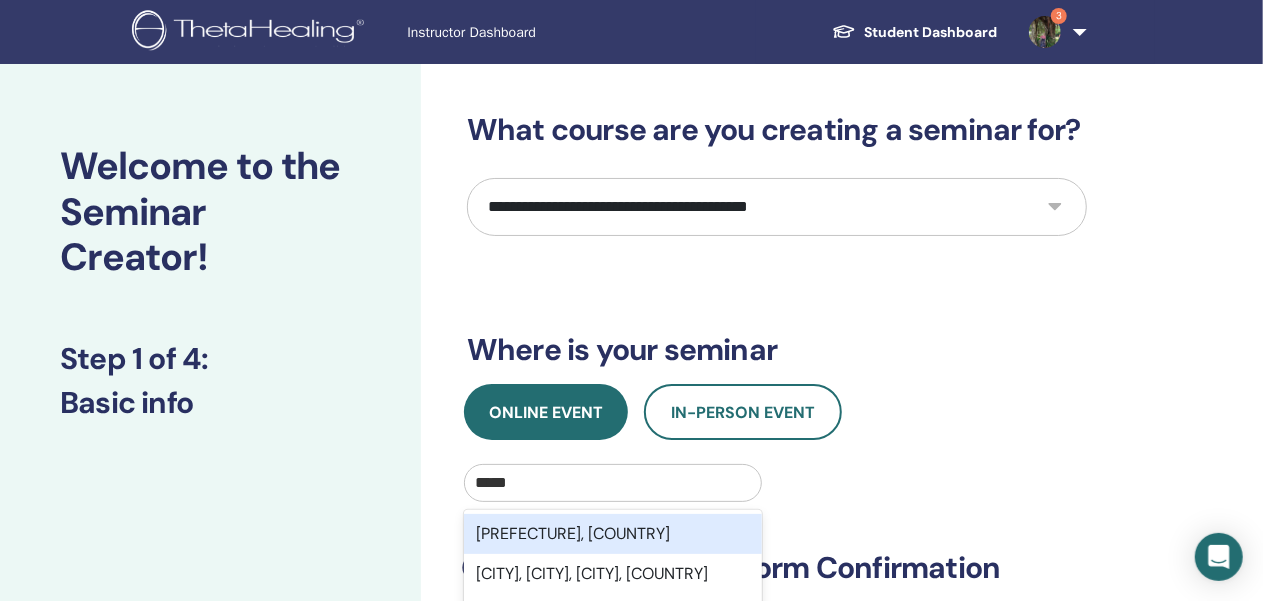 click on "Kyoto, JPN" at bounding box center (613, 534) 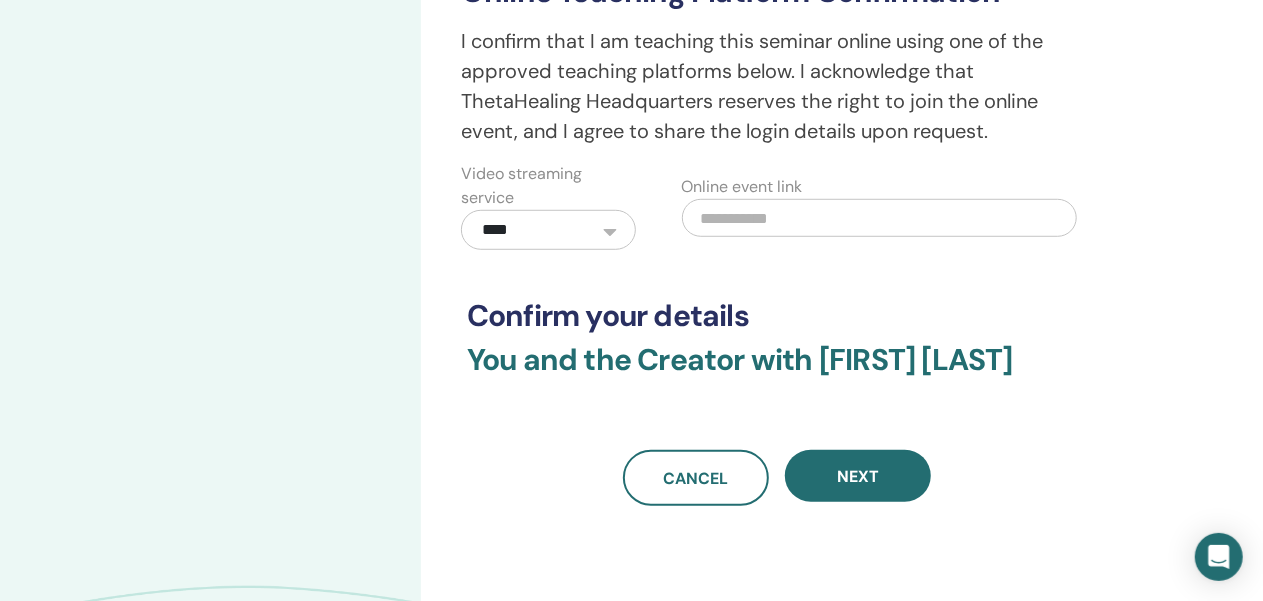 scroll, scrollTop: 584, scrollLeft: 0, axis: vertical 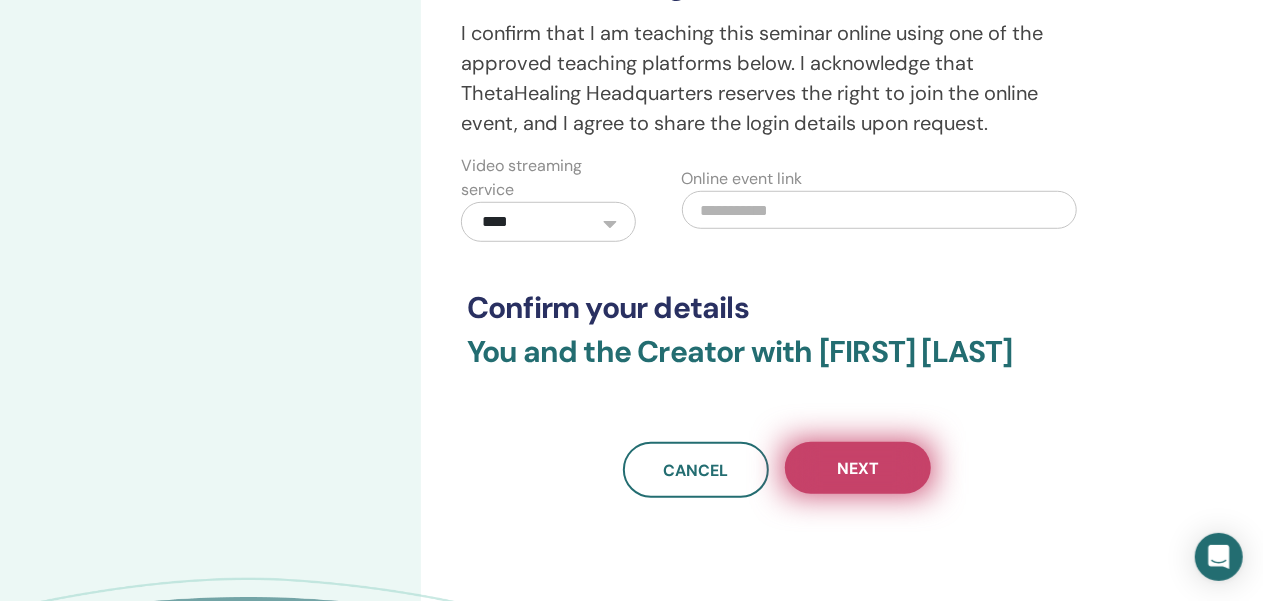 click on "Next" at bounding box center (858, 468) 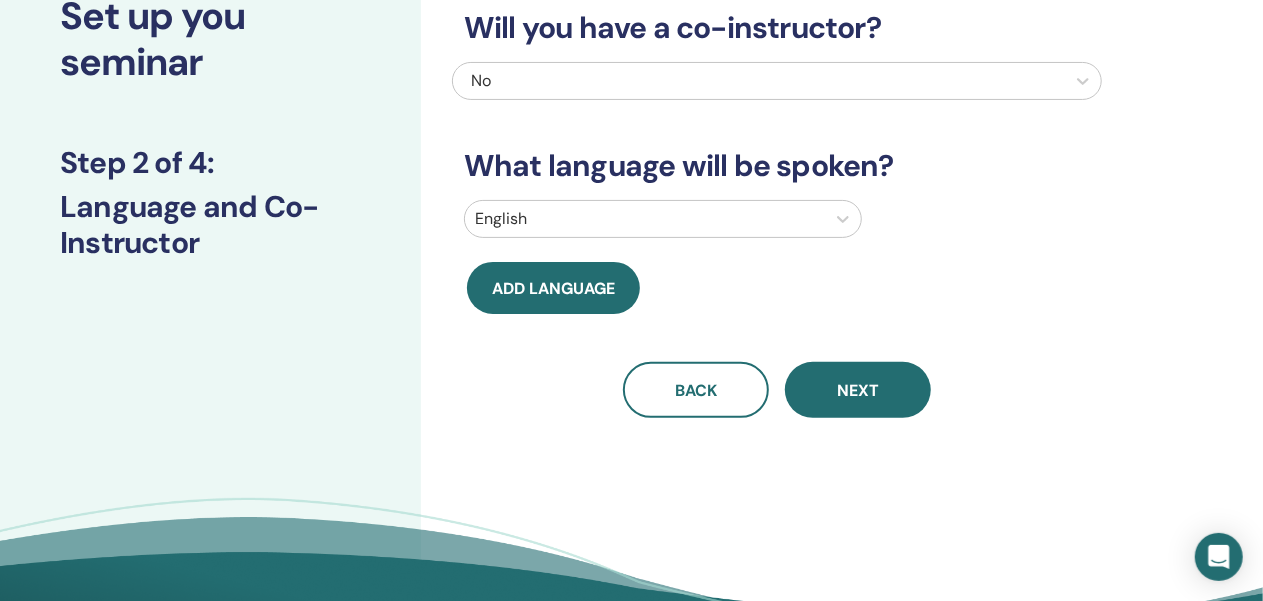 scroll, scrollTop: 3, scrollLeft: 0, axis: vertical 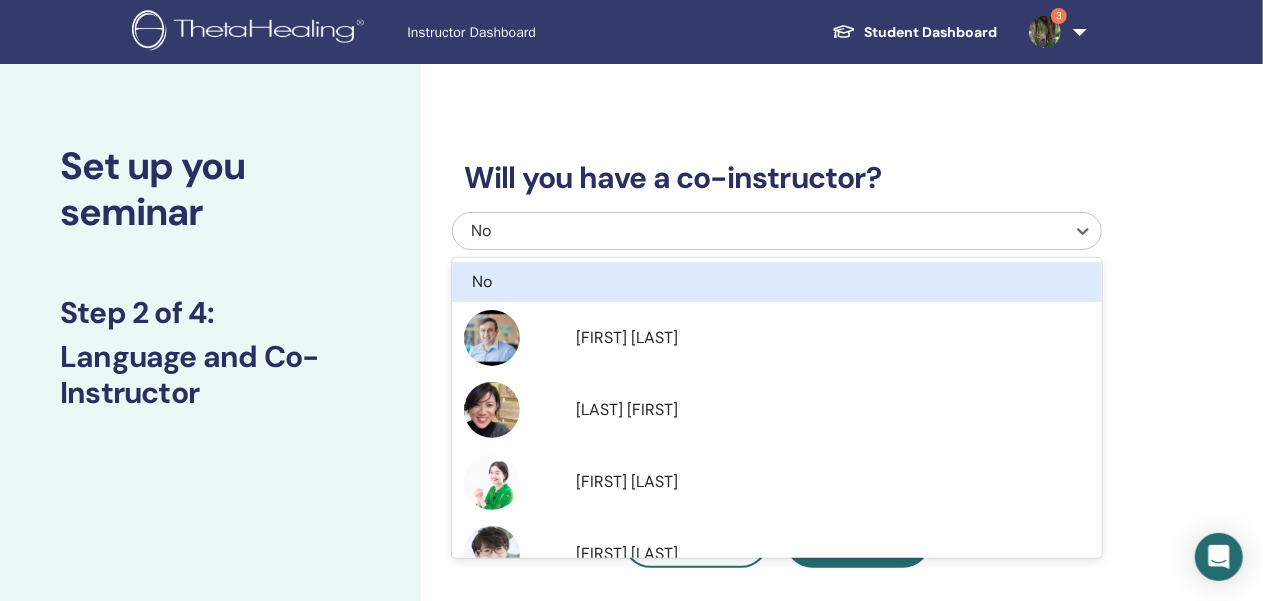 click on "No" at bounding box center [713, 231] 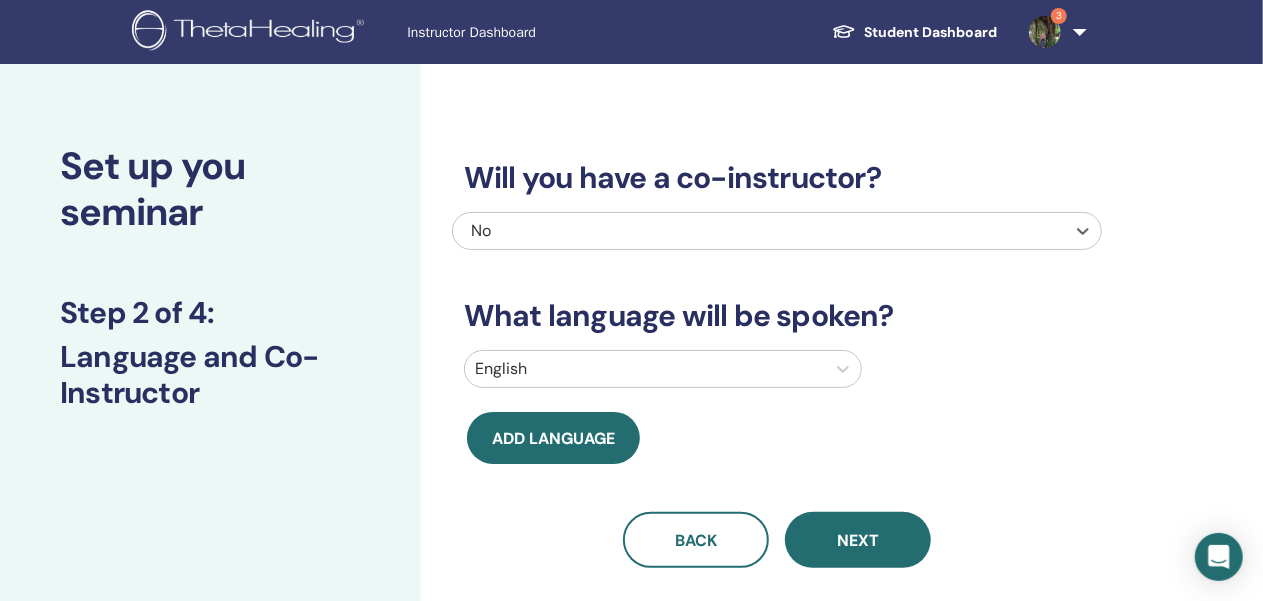 click on "No" at bounding box center (713, 231) 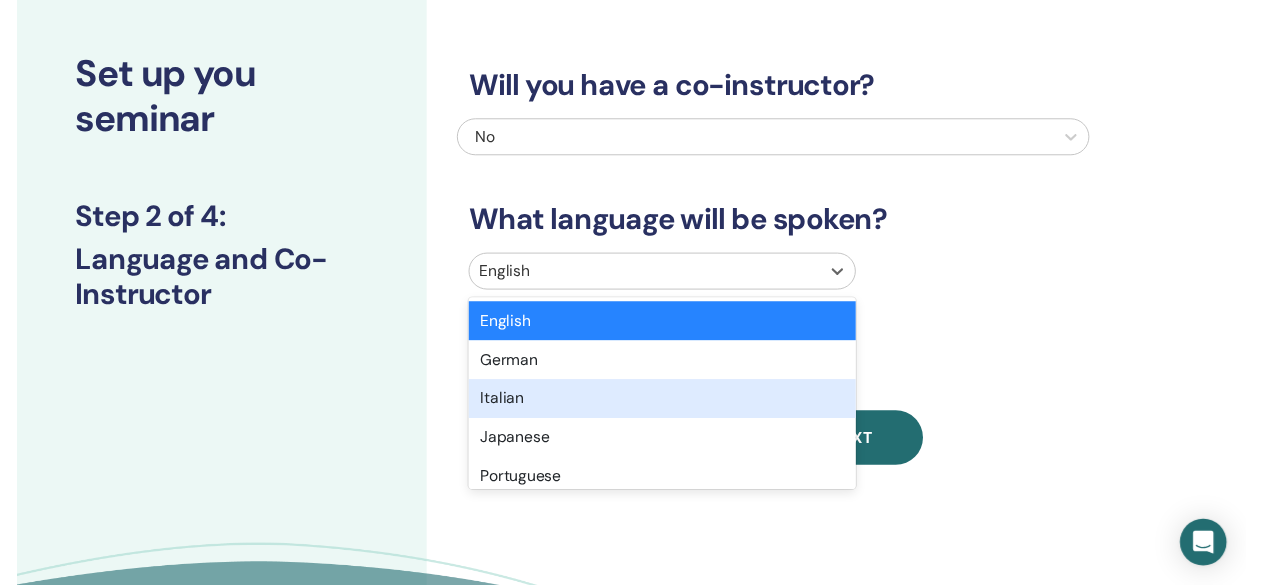 scroll, scrollTop: 103, scrollLeft: 0, axis: vertical 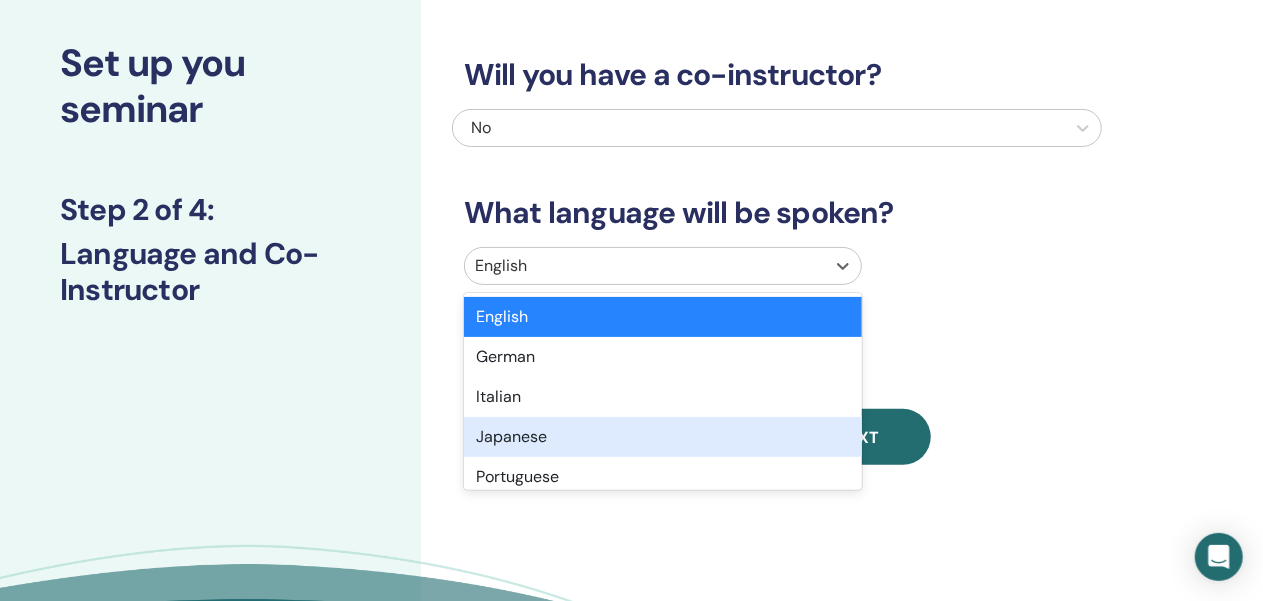 click on "Japanese" at bounding box center [663, 437] 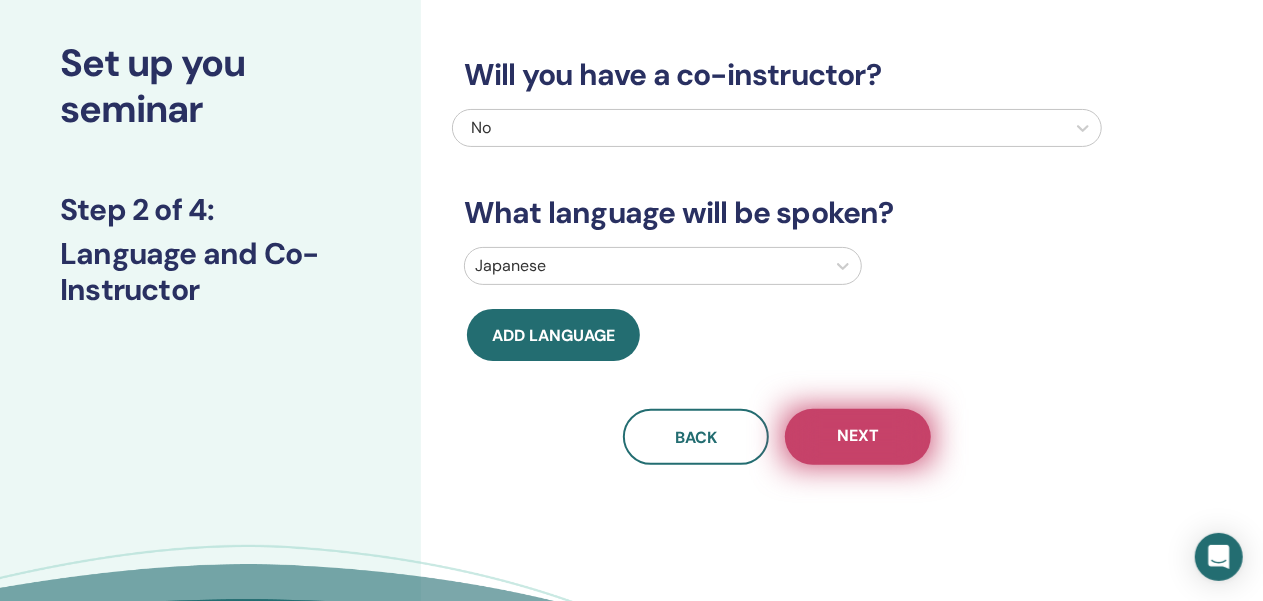 click on "Next" at bounding box center [858, 437] 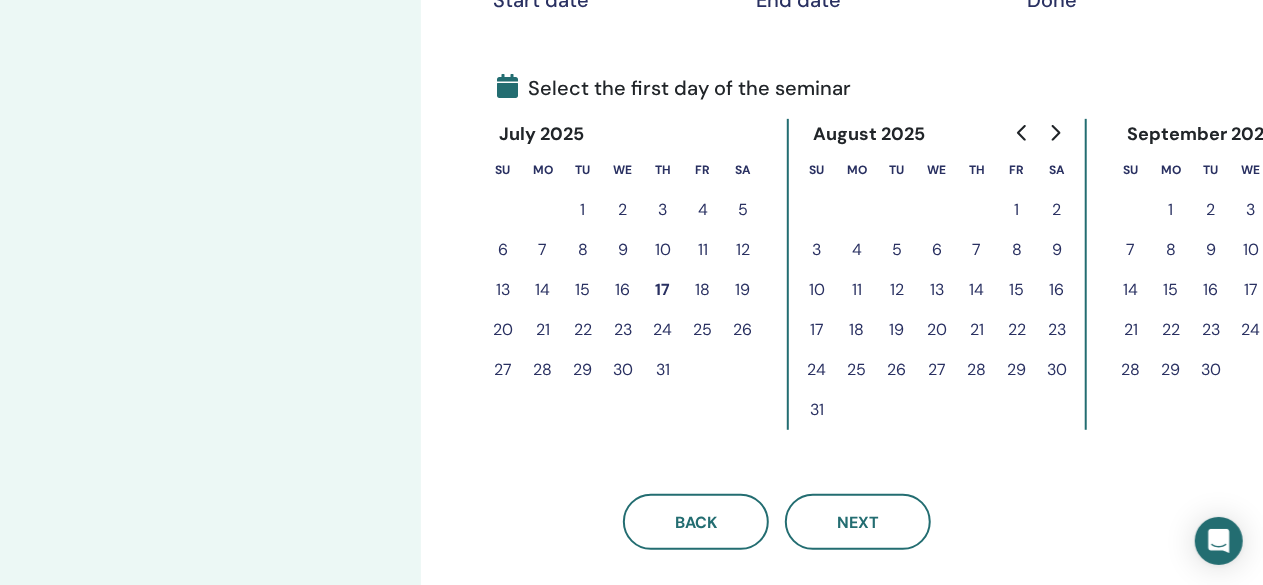 scroll, scrollTop: 428, scrollLeft: 0, axis: vertical 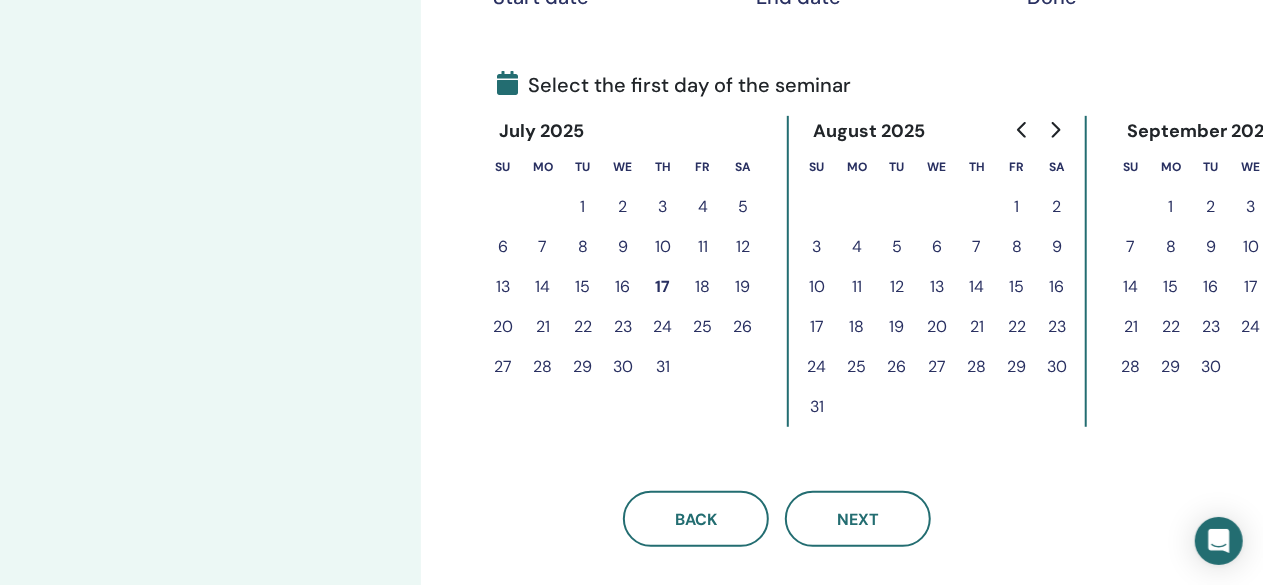 click on "5" at bounding box center (897, 247) 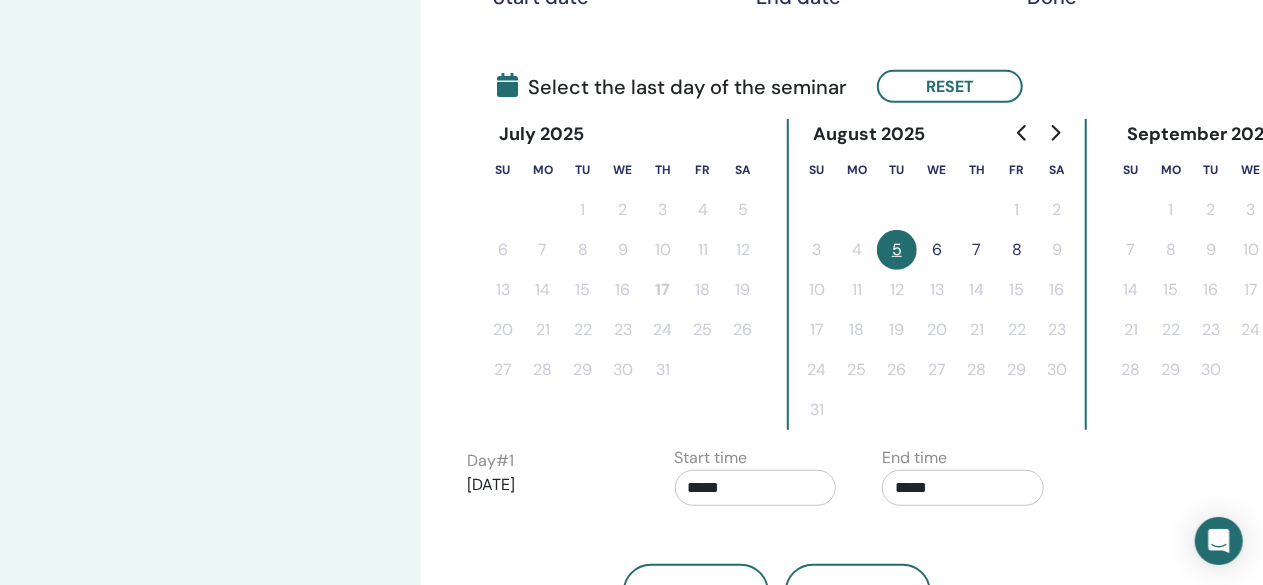 click on "6" at bounding box center [937, 250] 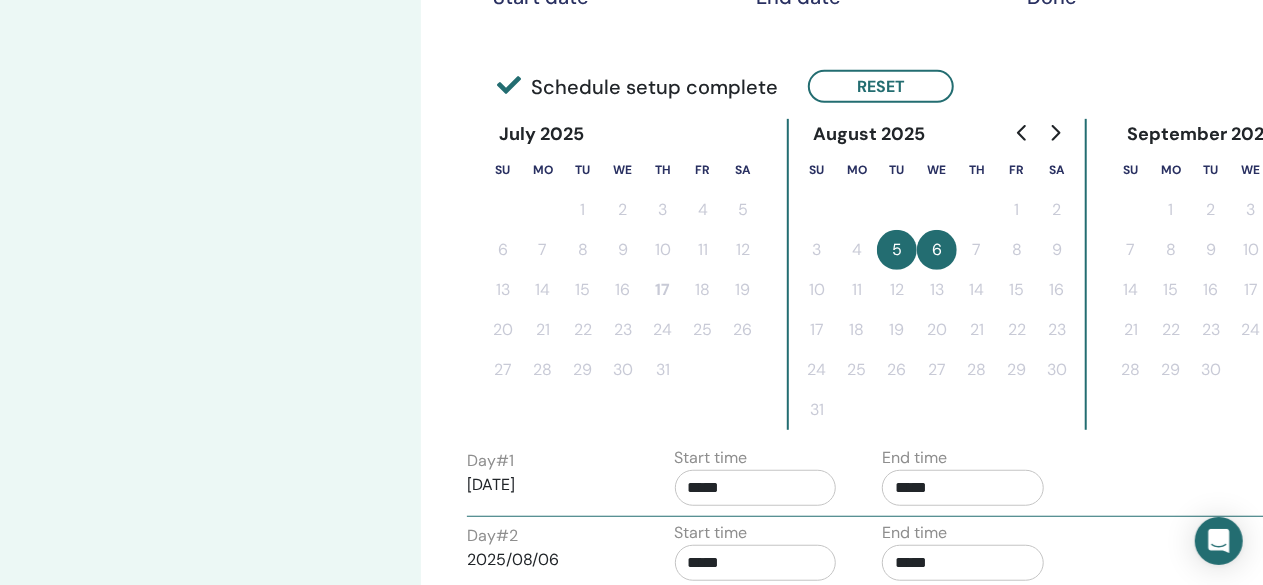 click on "*****" at bounding box center (963, 488) 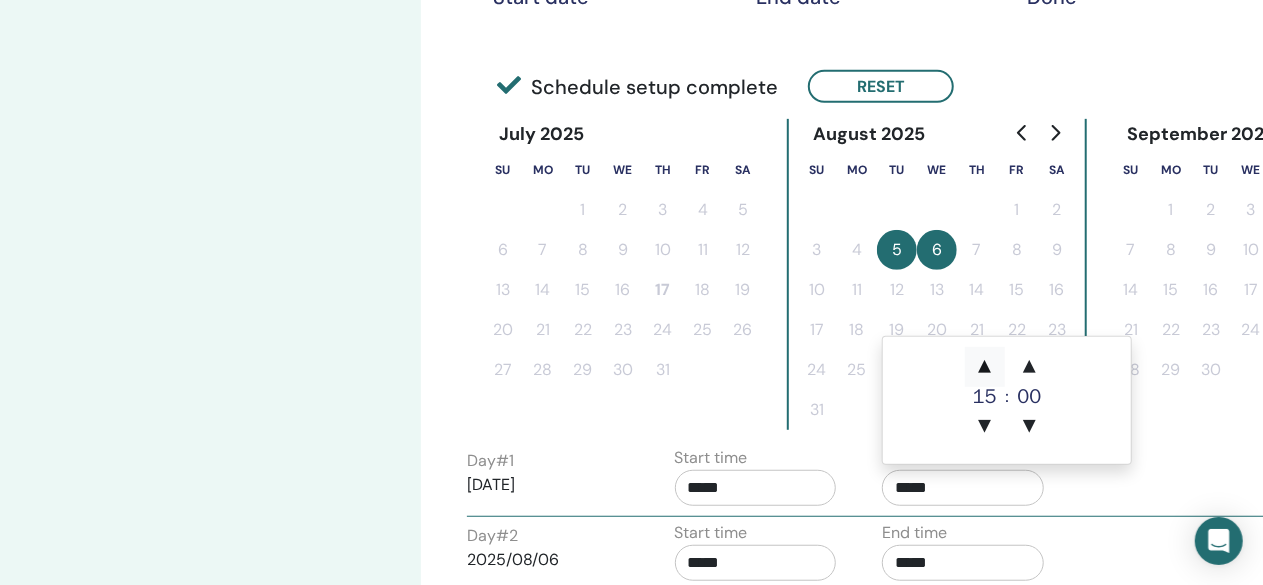 click on "▲" at bounding box center (985, 367) 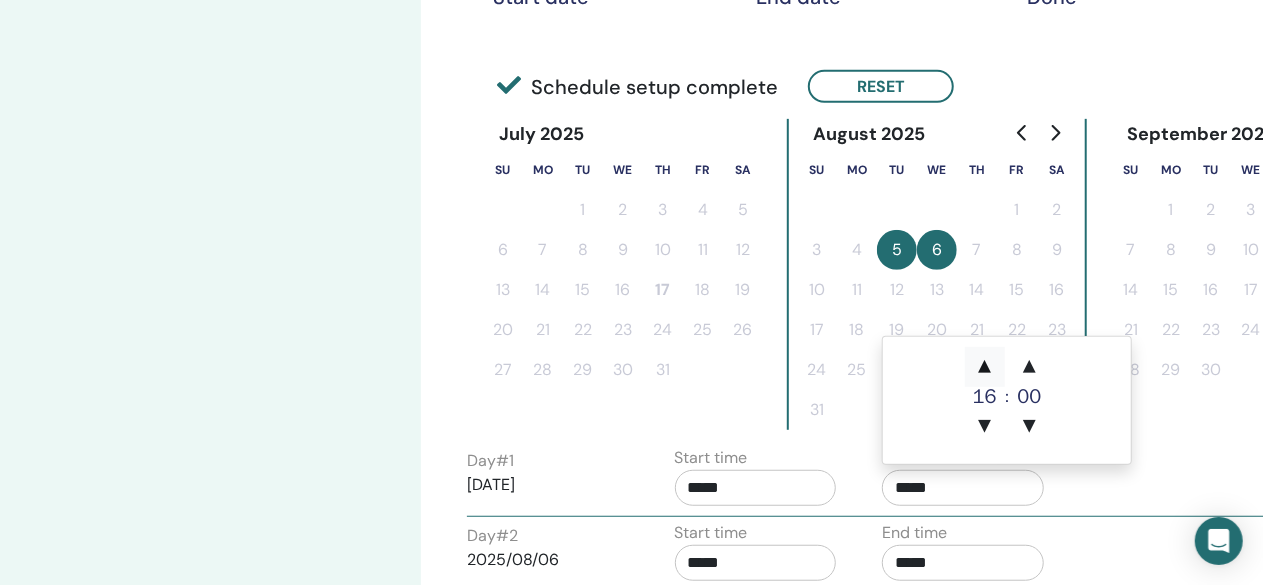 click on "▲" at bounding box center (985, 367) 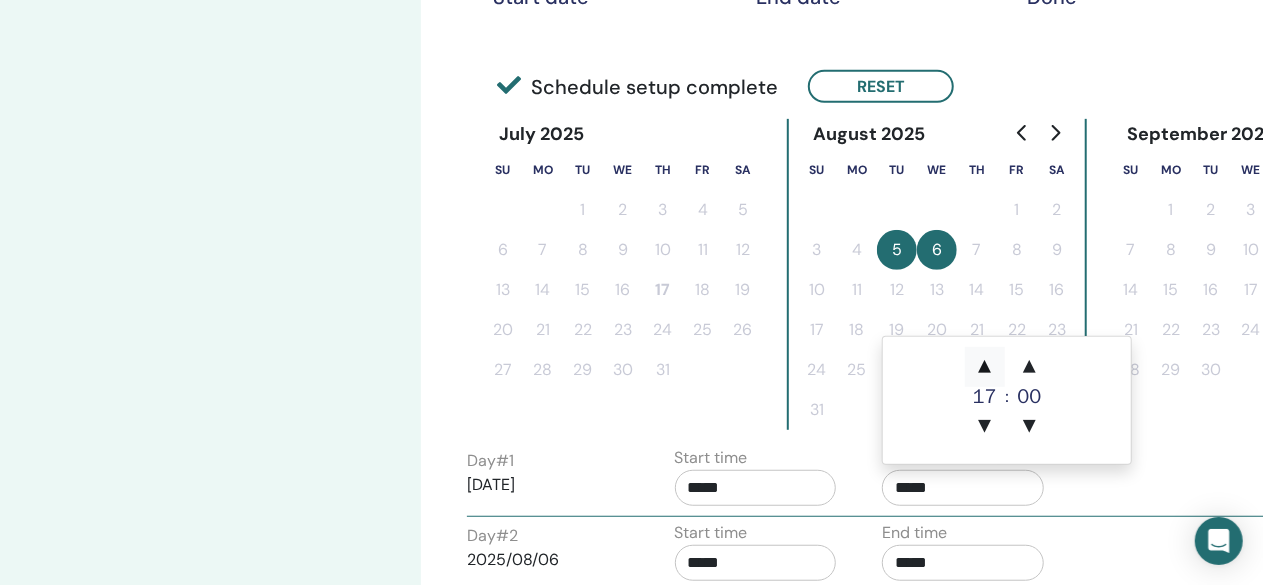 click on "▲" at bounding box center [985, 367] 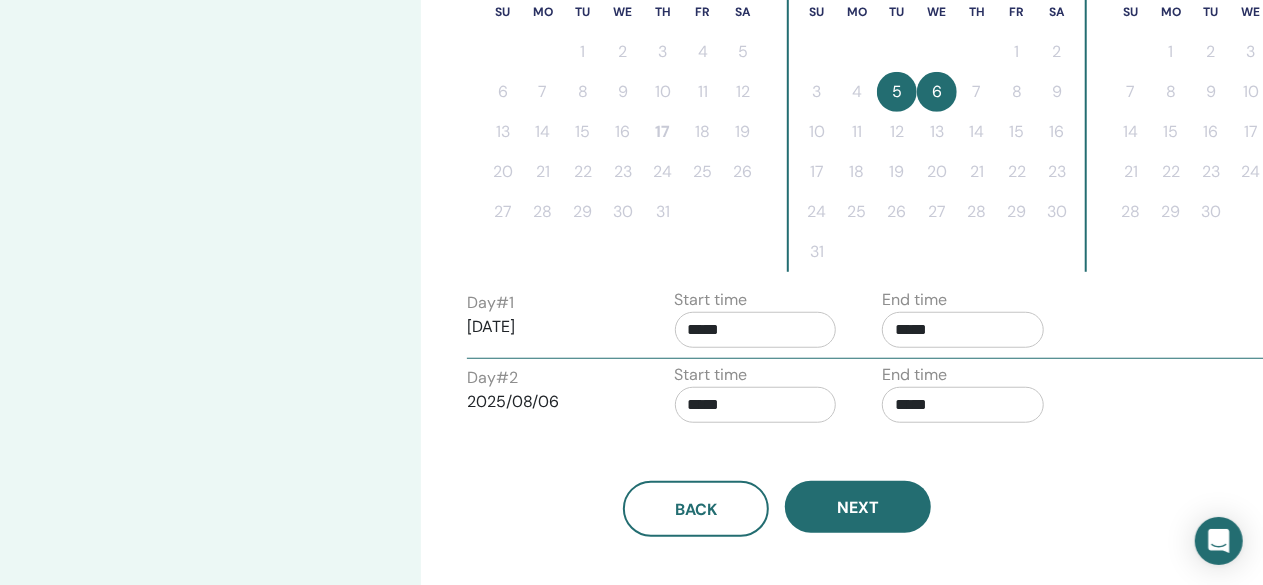 scroll, scrollTop: 638, scrollLeft: 0, axis: vertical 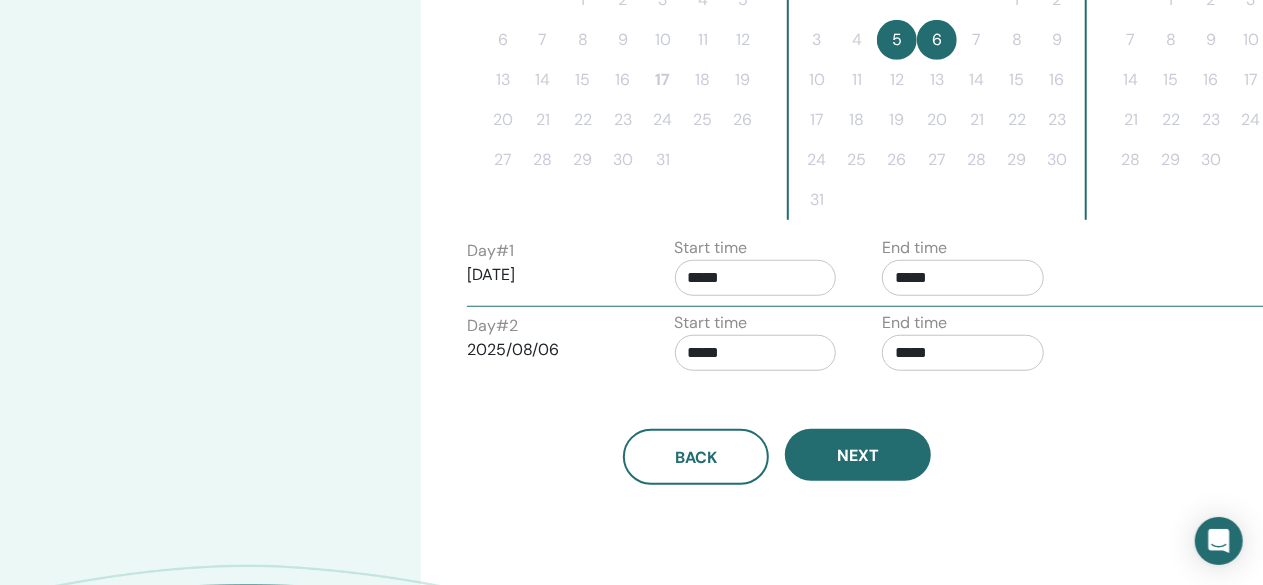 click on "*****" at bounding box center [756, 278] 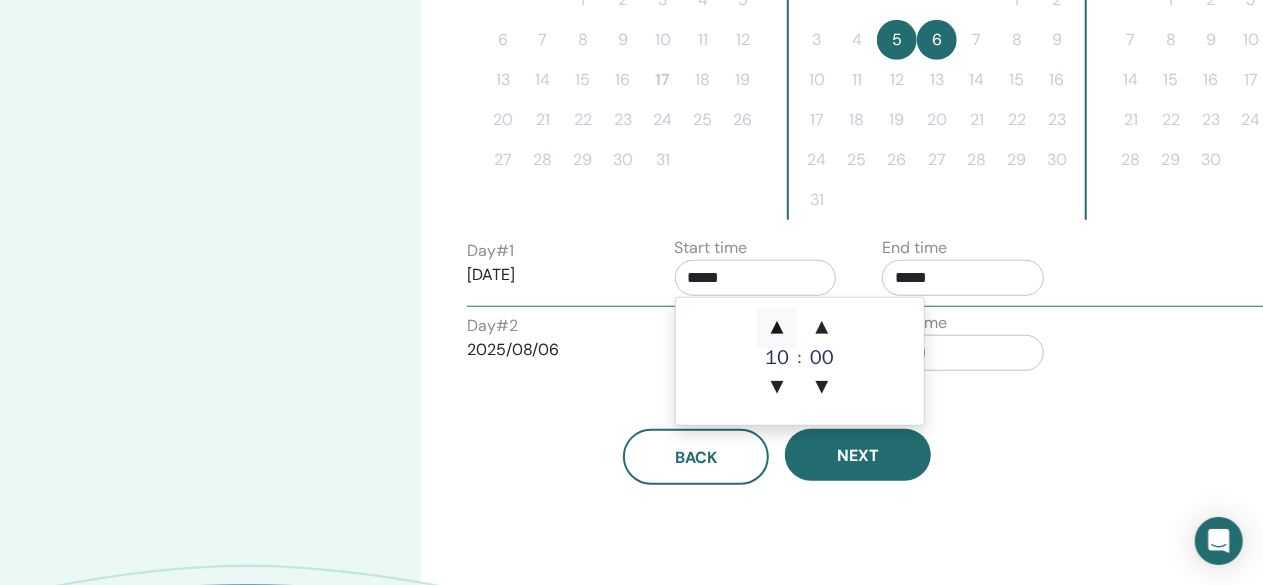 click on "▲" at bounding box center [777, 328] 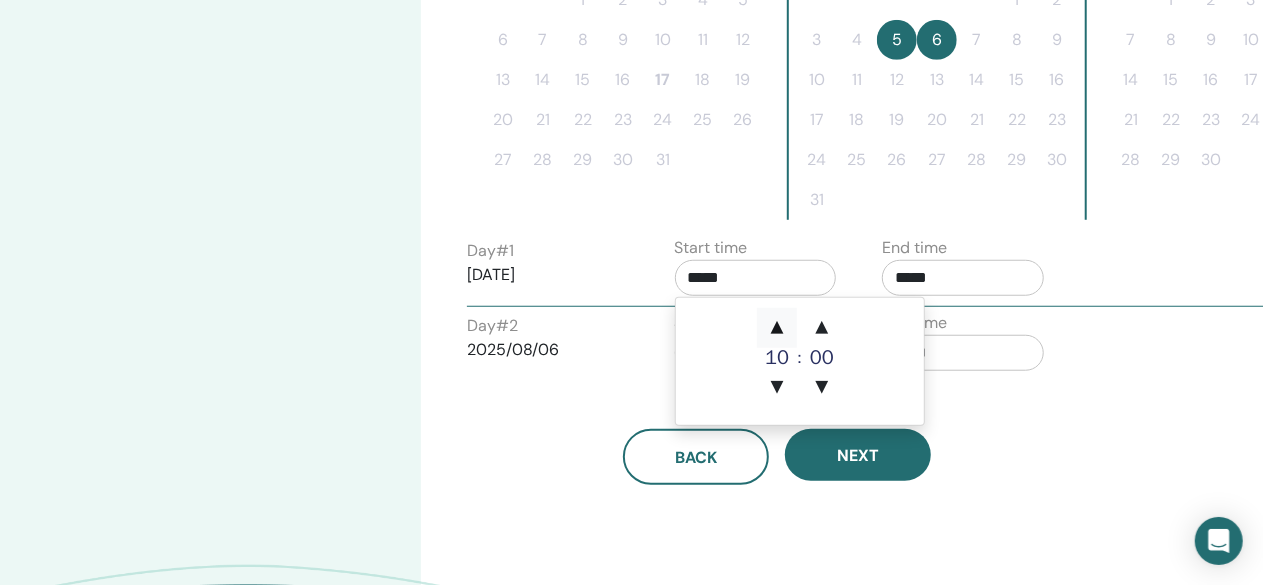 type on "*****" 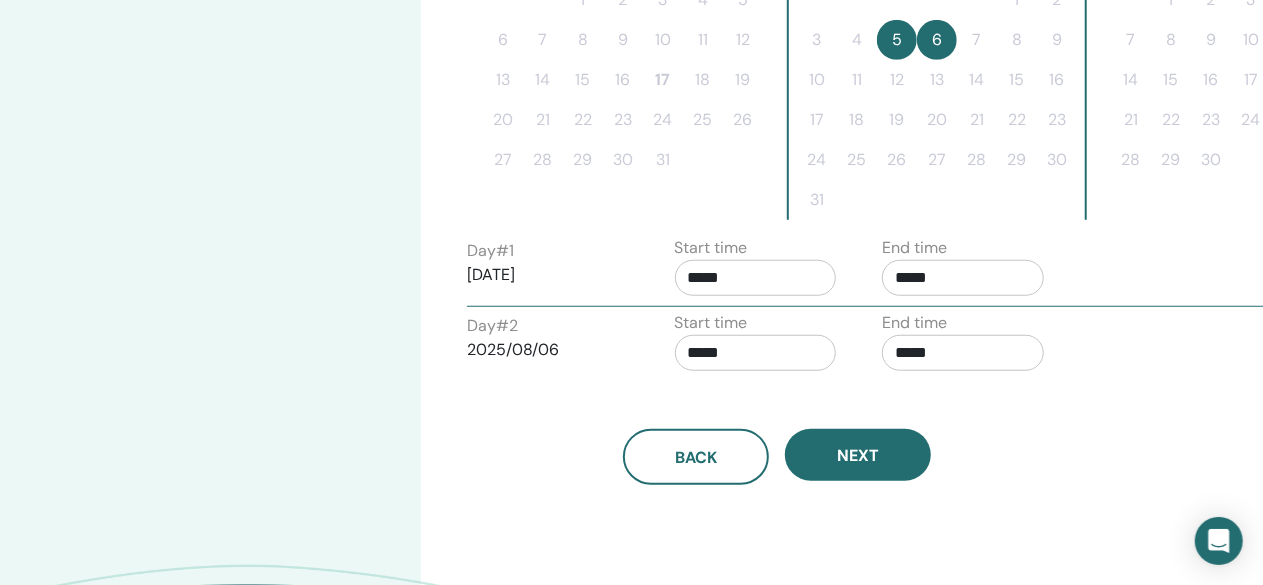 click on "Back Next" at bounding box center (777, 457) 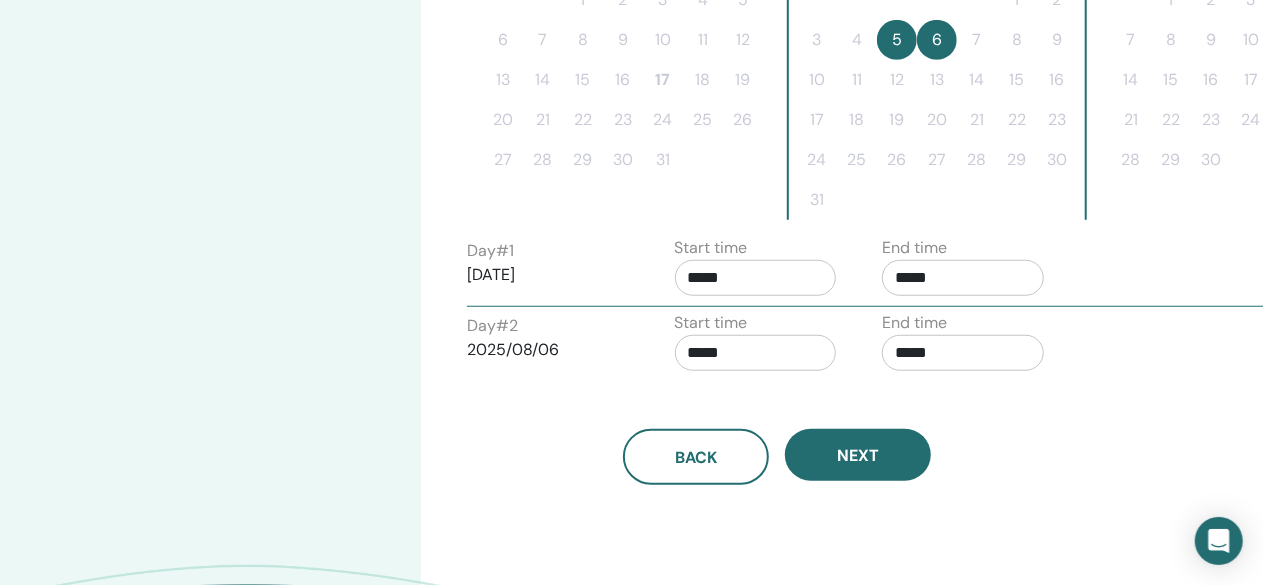 click on "*****" at bounding box center (756, 353) 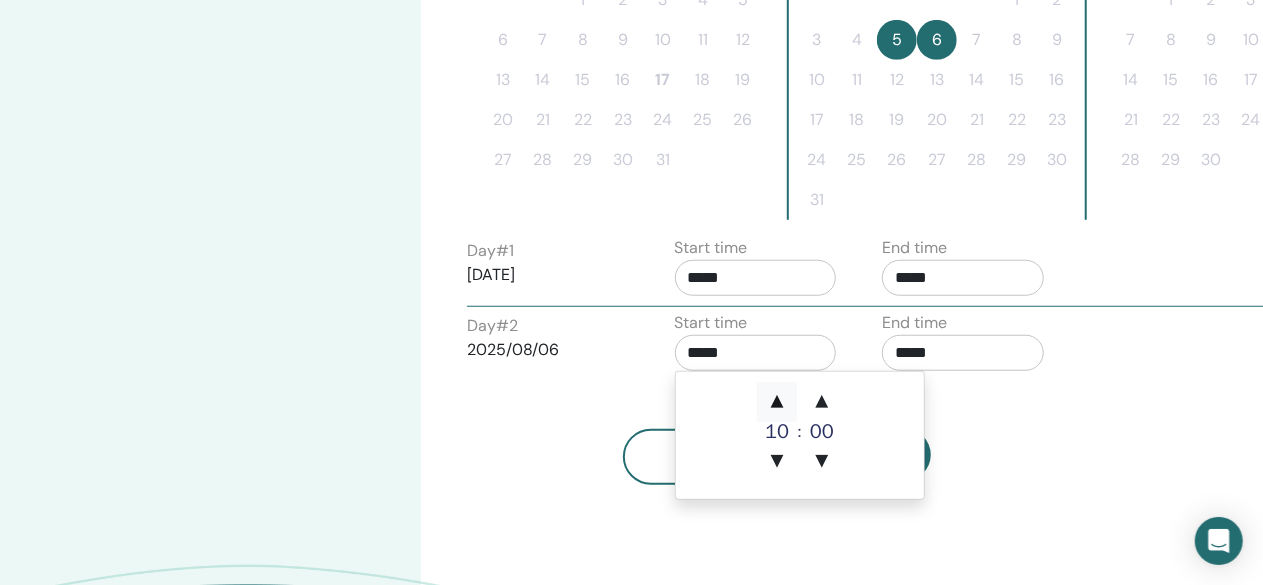click on "▲" at bounding box center [777, 402] 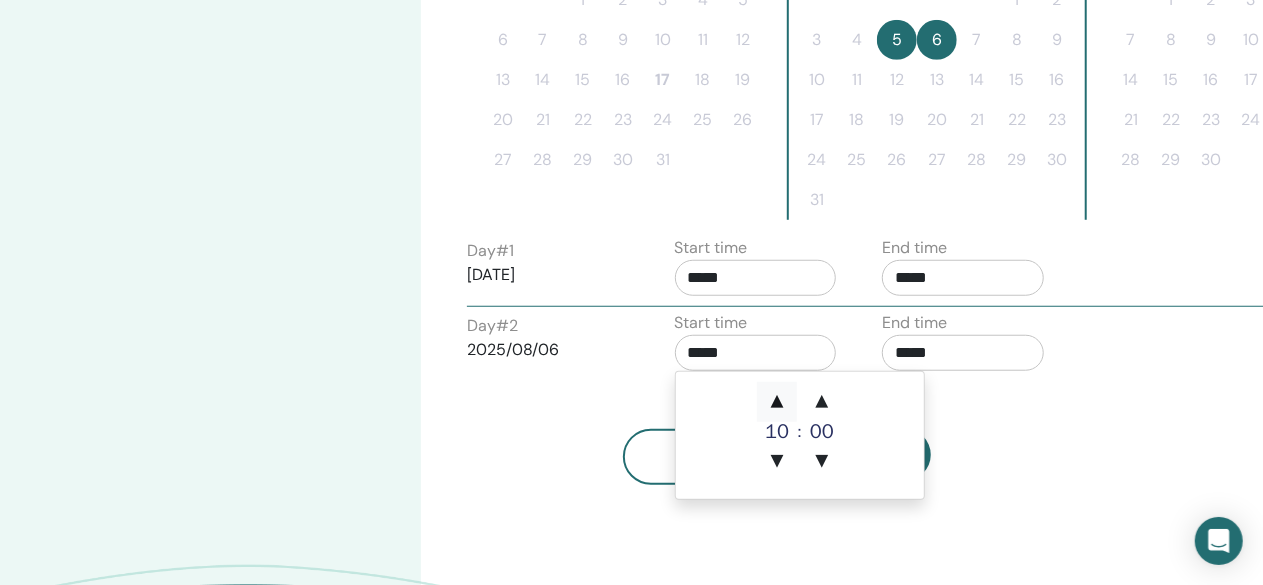 type on "*****" 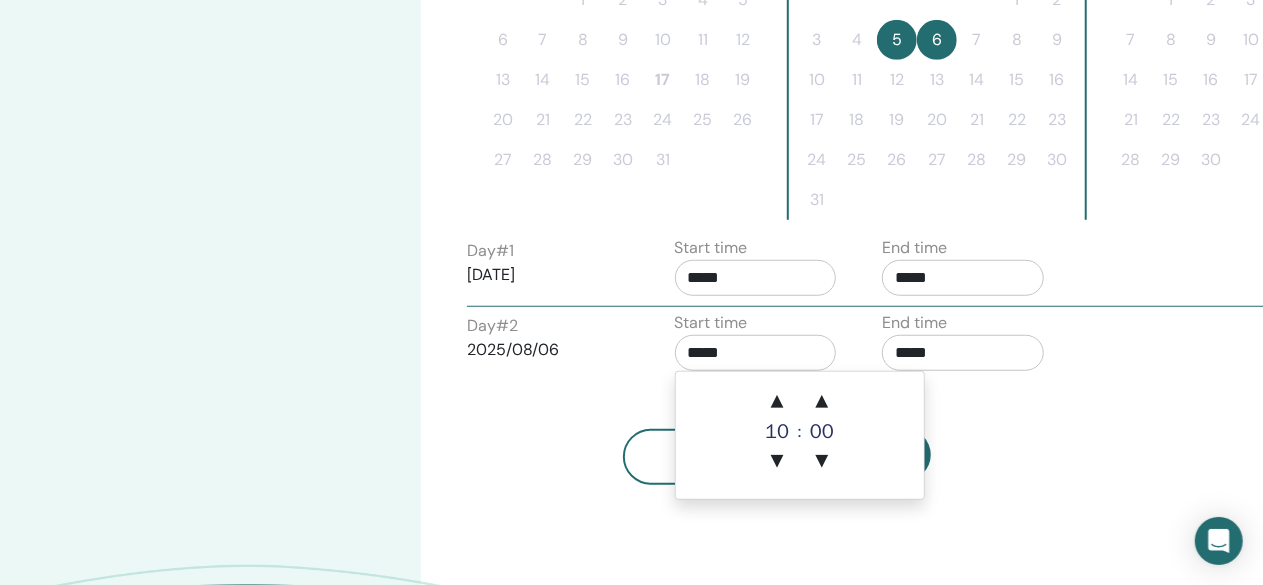 click on "*****" at bounding box center (963, 353) 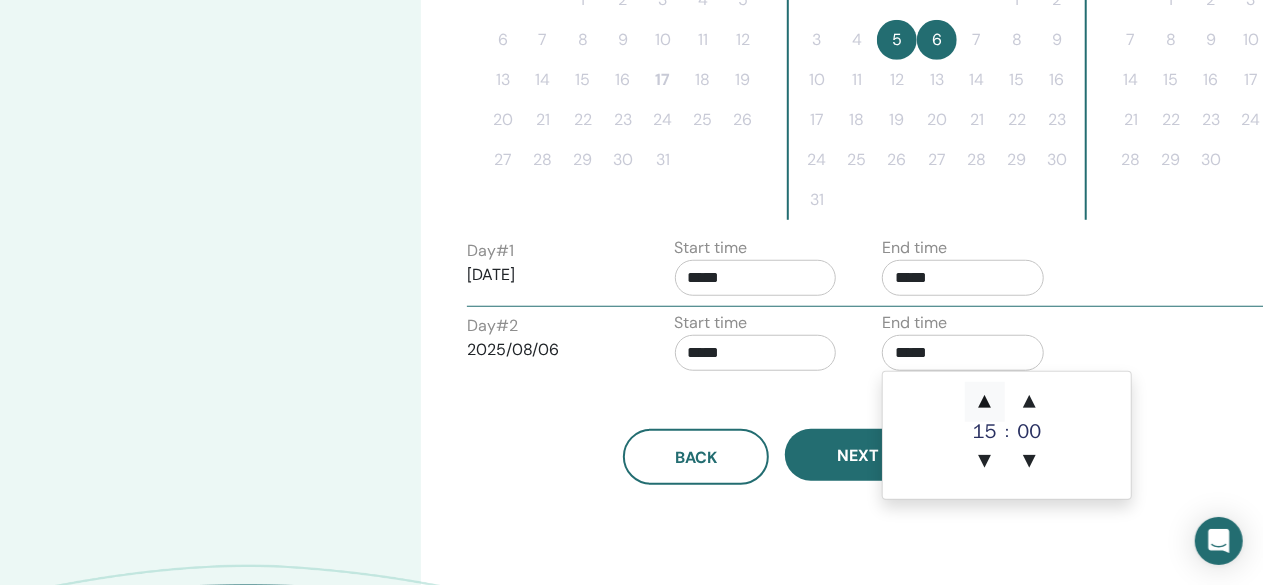 click on "▲" at bounding box center (985, 402) 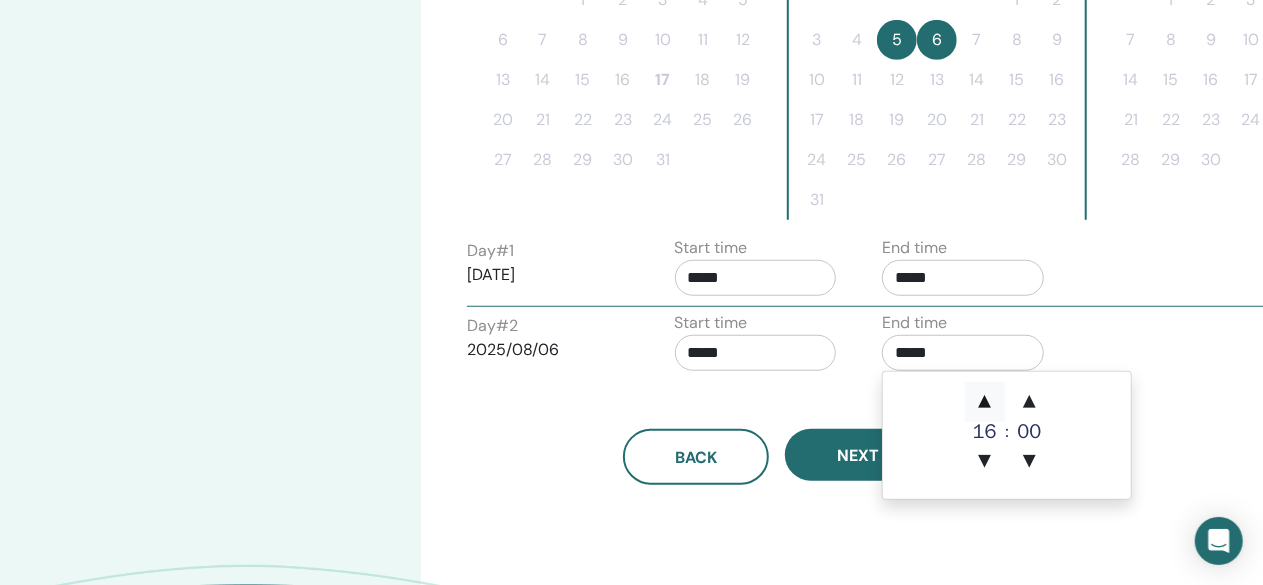 click on "▲" at bounding box center [985, 402] 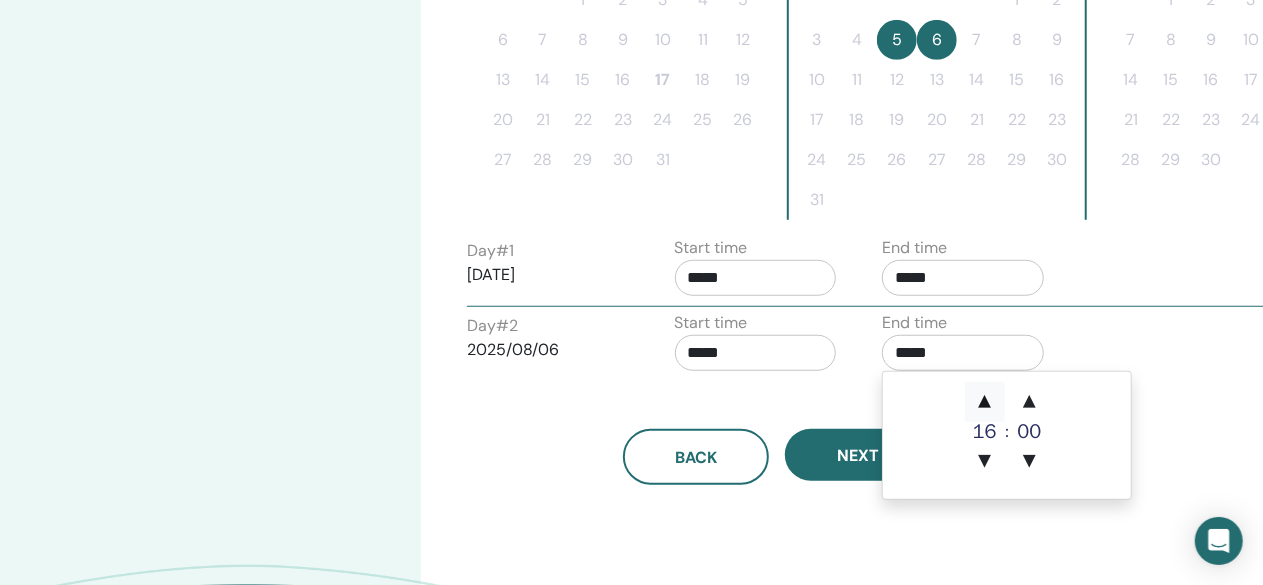type on "*****" 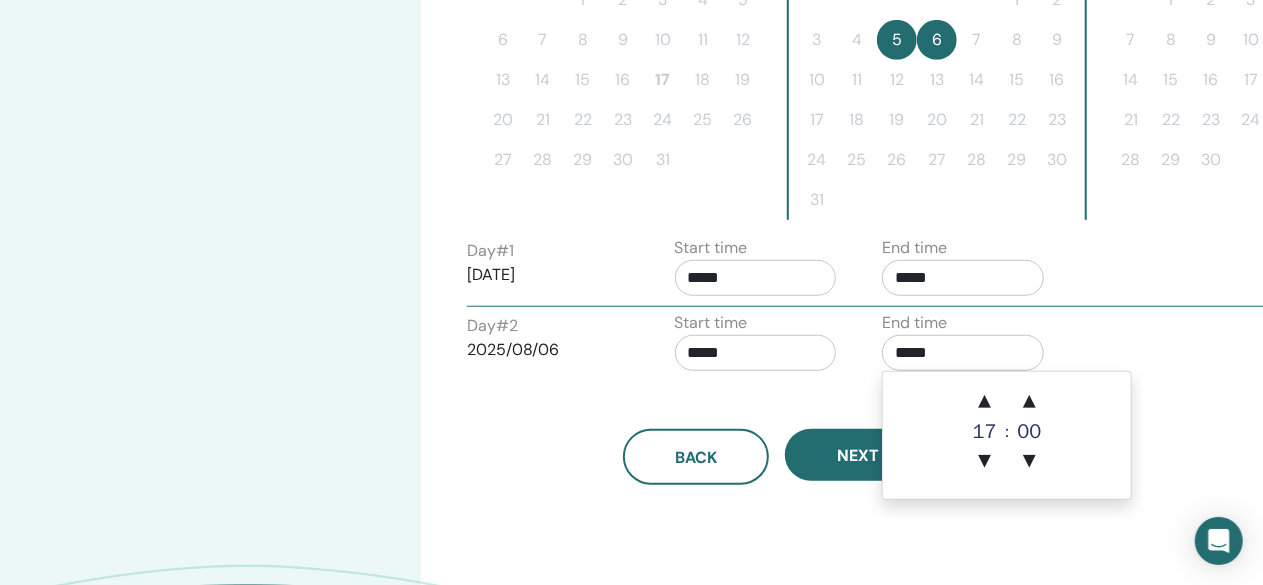 click on "Time Zone Time Zone (GMT-8) US/Alaska Seminar Date and Time Start date End date Done Schedule setup complete Reset July 2025 Su Mo Tu We Th Fr Sa 1 2 3 4 5 6 7 8 9 10 11 12 13 14 15 16 17 18 19 20 21 22 23 24 25 26 27 28 29 30 31 August 2025 Su Mo Tu We Th Fr Sa 1 2 3 4 5 6 7 8 9 10 11 12 13 14 15 16 17 18 19 20 21 22 23 24 25 26 27 28 29 30 31 September 2025 Su Mo Tu We Th Fr Sa 1 2 3 4 5 6 7 8 9 10 11 12 13 14 15 16 17 18 19 20 21 22 23 24 25 26 27 28 29 30 Day  # 1 2025/08/05 Start time ***** End time ***** Day  # 2 2025/08/06 Start time ***** End time ***** Back Next" at bounding box center [842, 95] 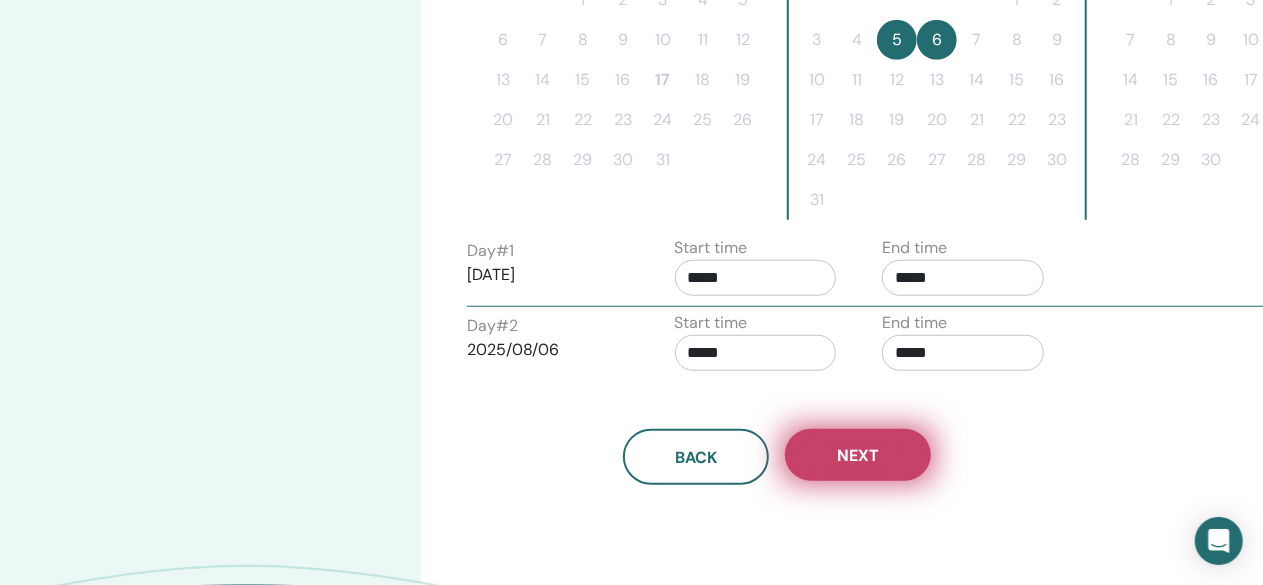 click on "Next" at bounding box center [858, 455] 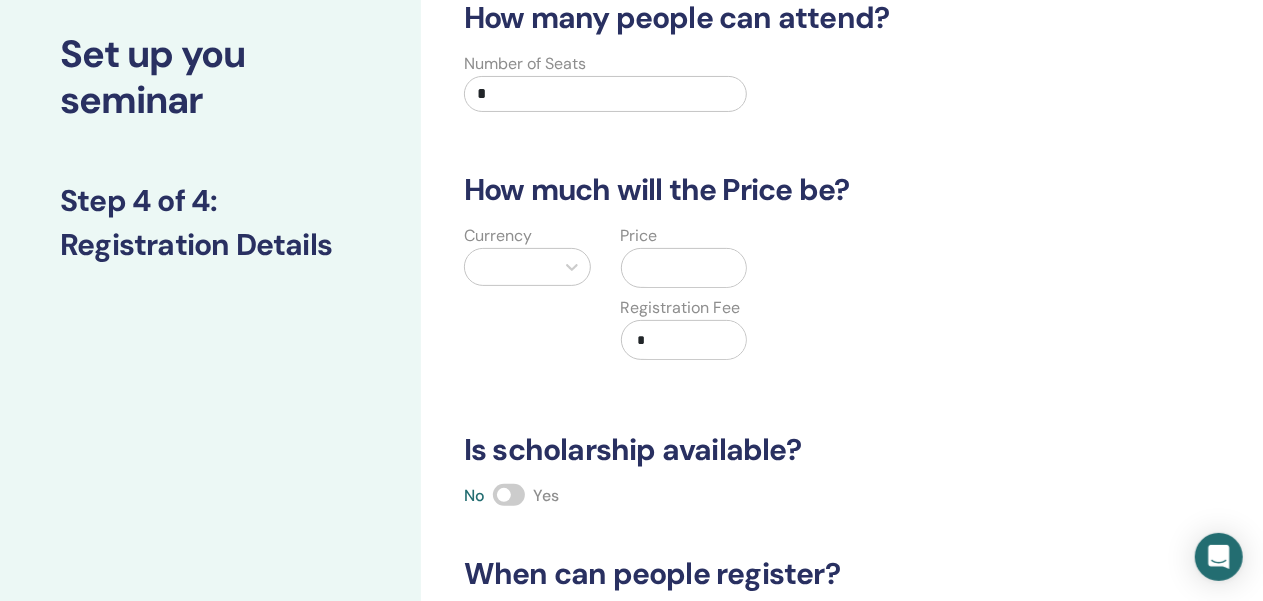 scroll, scrollTop: 112, scrollLeft: 0, axis: vertical 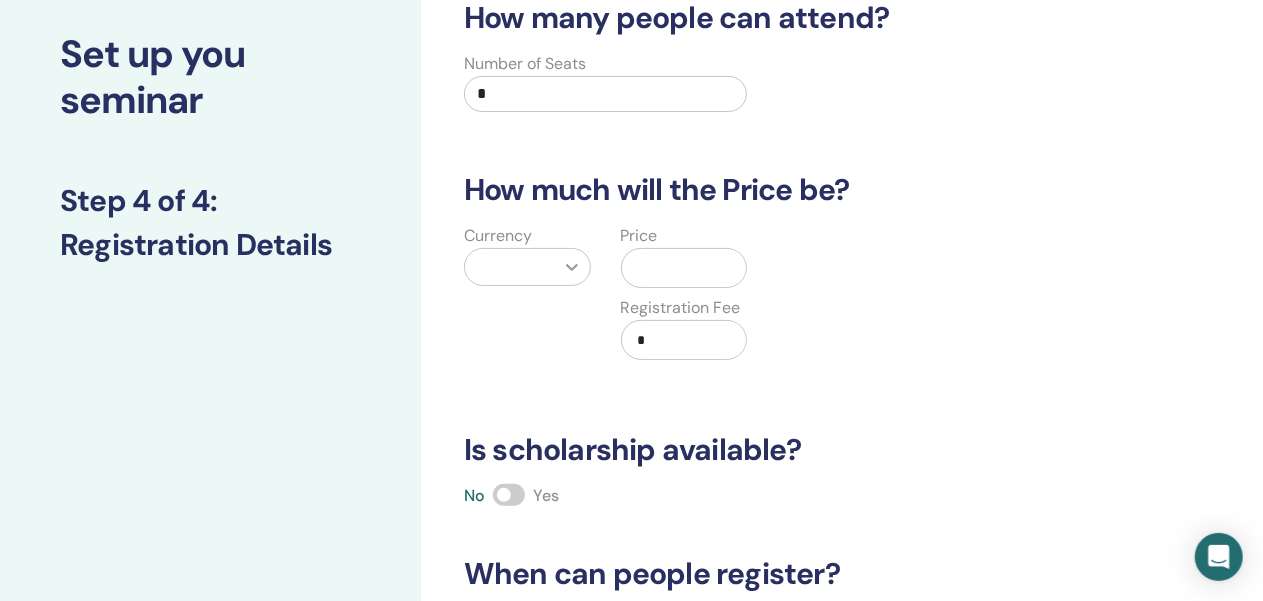 type on "*" 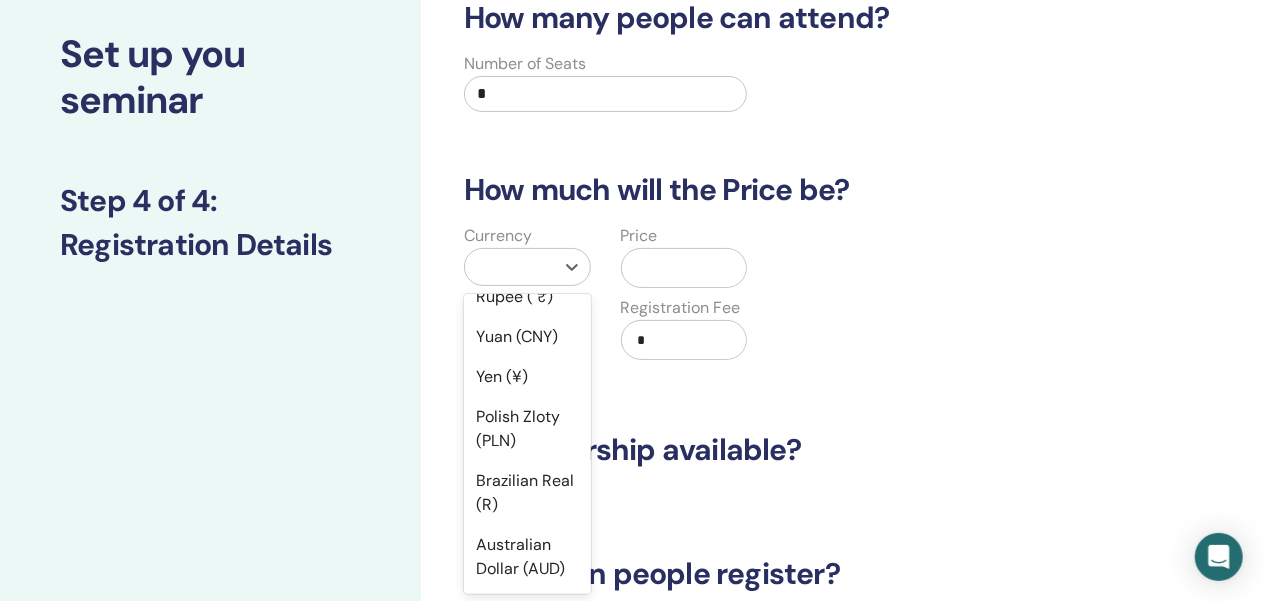 scroll, scrollTop: 262, scrollLeft: 0, axis: vertical 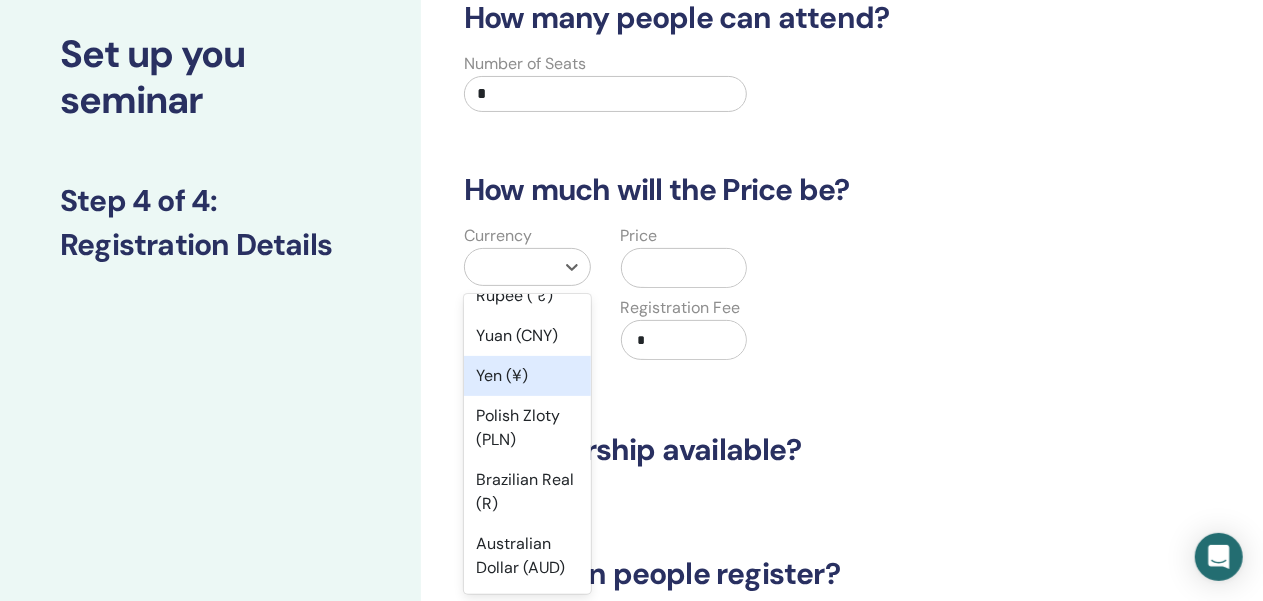click on "Yen (¥)" at bounding box center (527, 376) 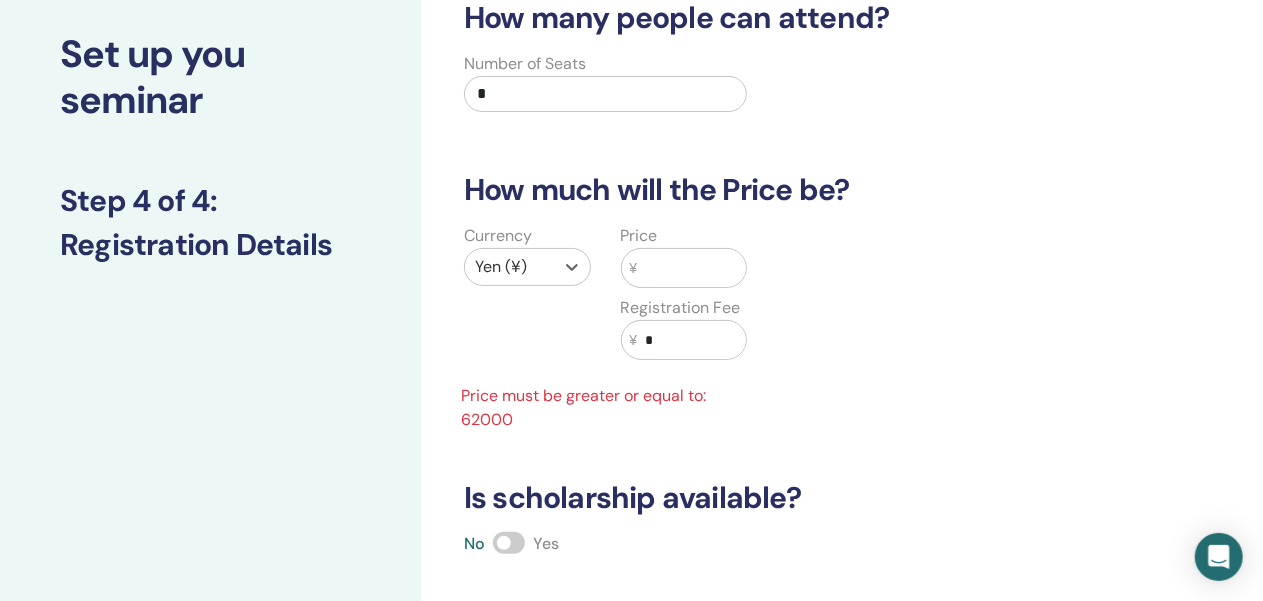 click at bounding box center [691, 268] 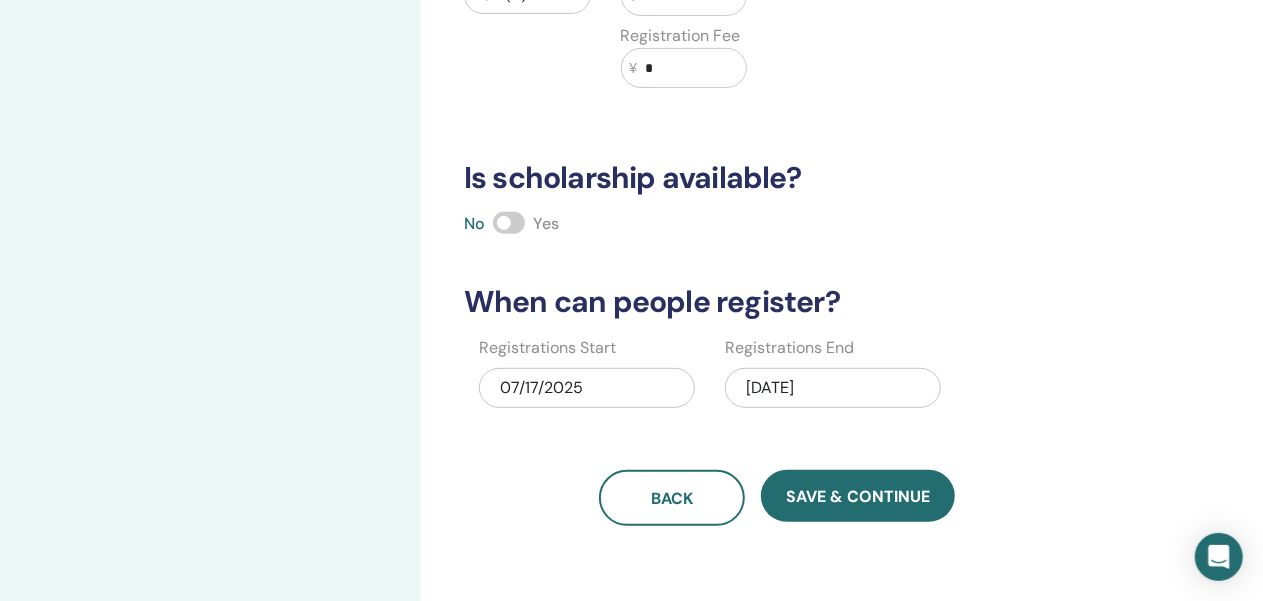 scroll, scrollTop: 518, scrollLeft: 0, axis: vertical 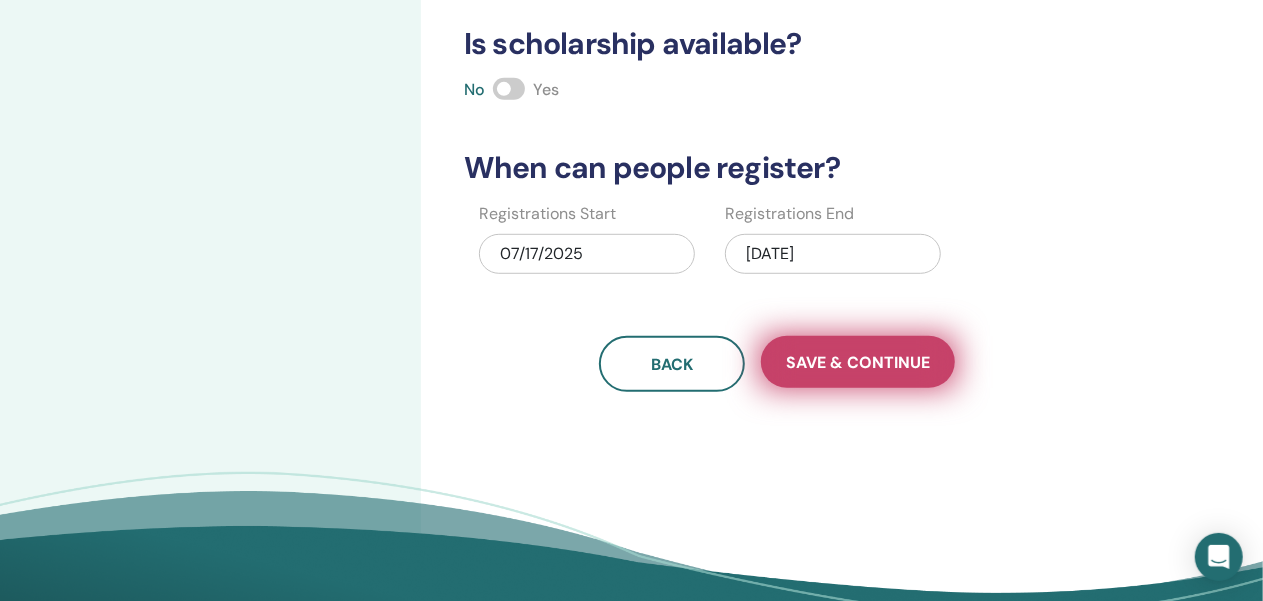 type on "*****" 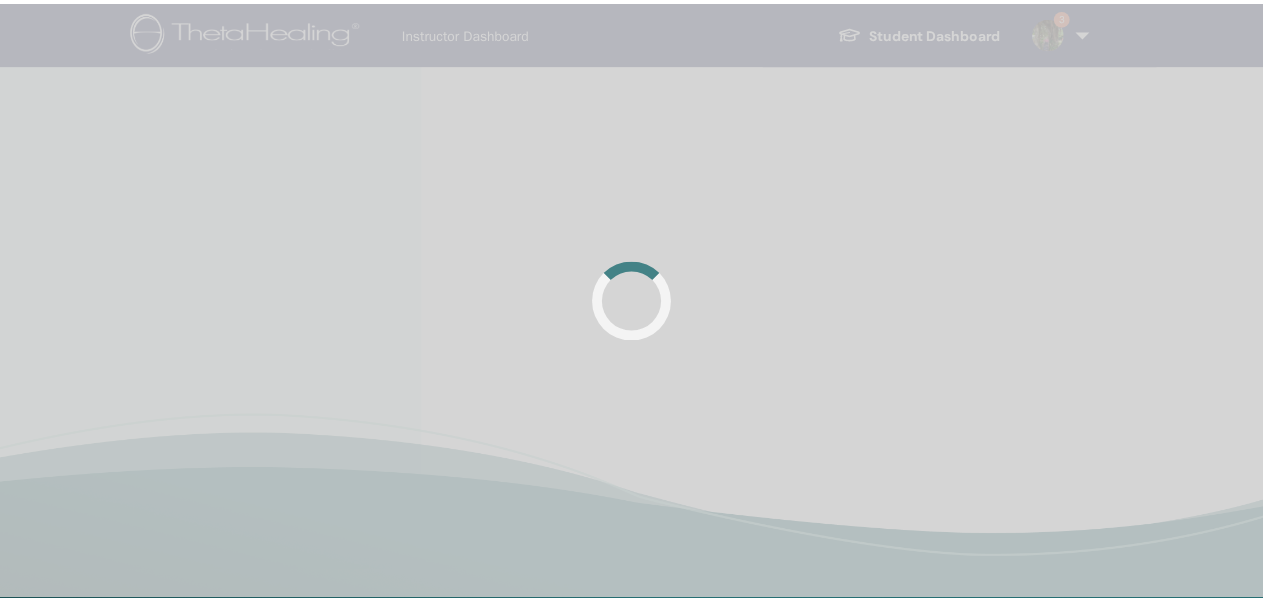 scroll, scrollTop: 0, scrollLeft: 0, axis: both 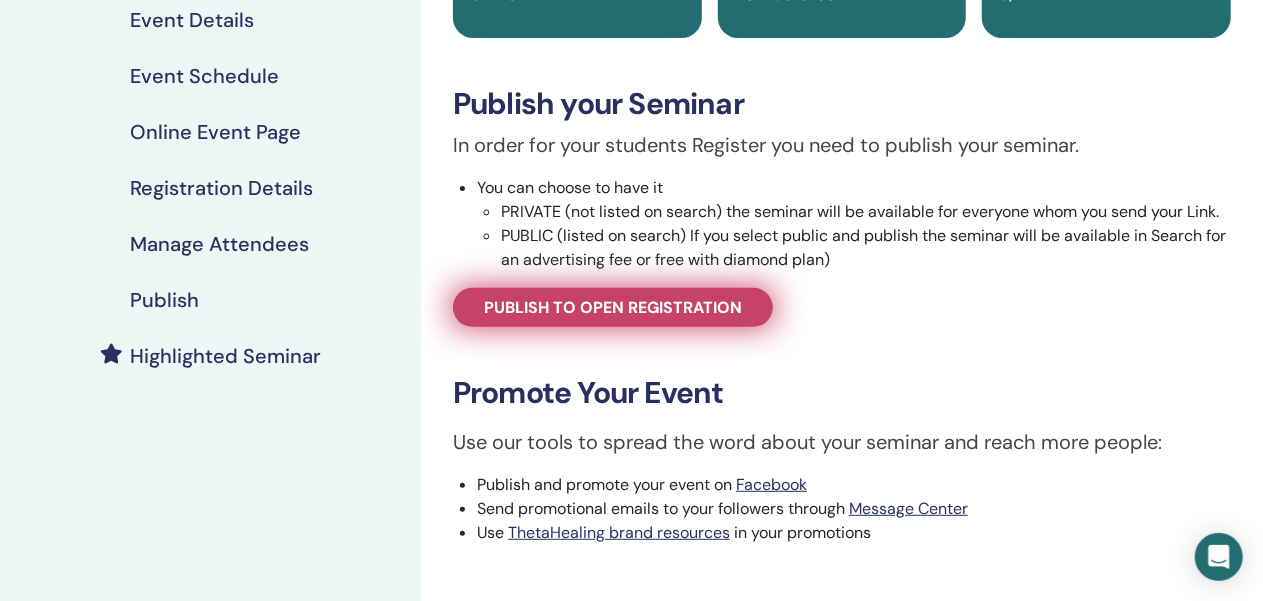 click on "Publish to open registration" at bounding box center [613, 307] 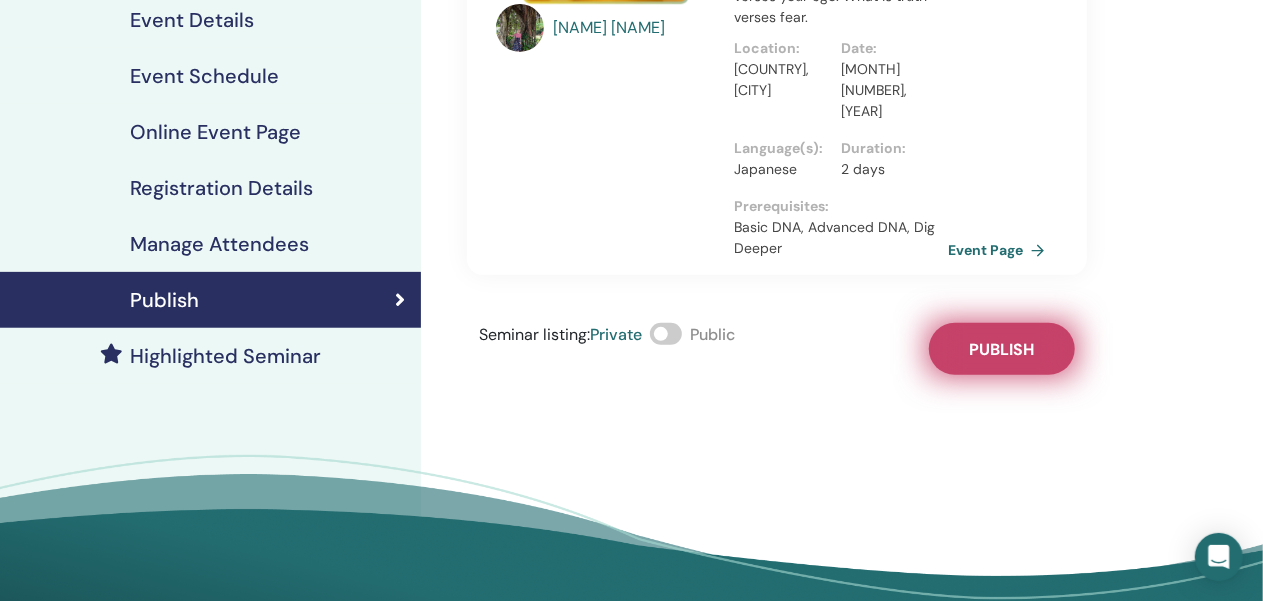 click on "Publish" at bounding box center (1002, 349) 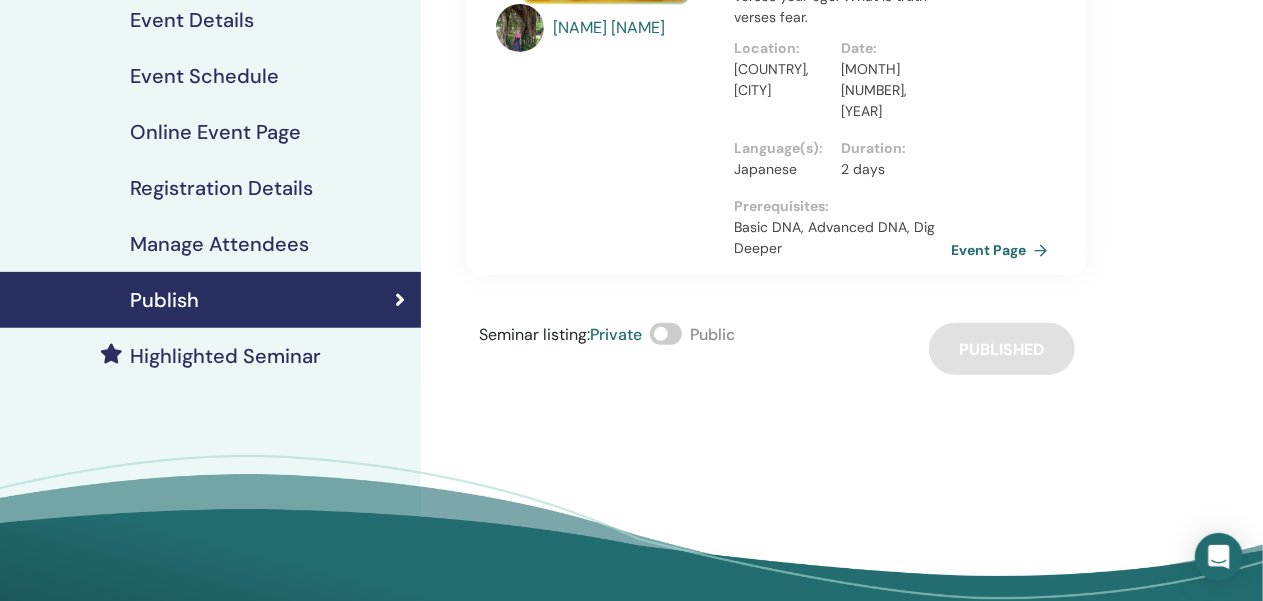 click on "Event Page" at bounding box center [1003, 250] 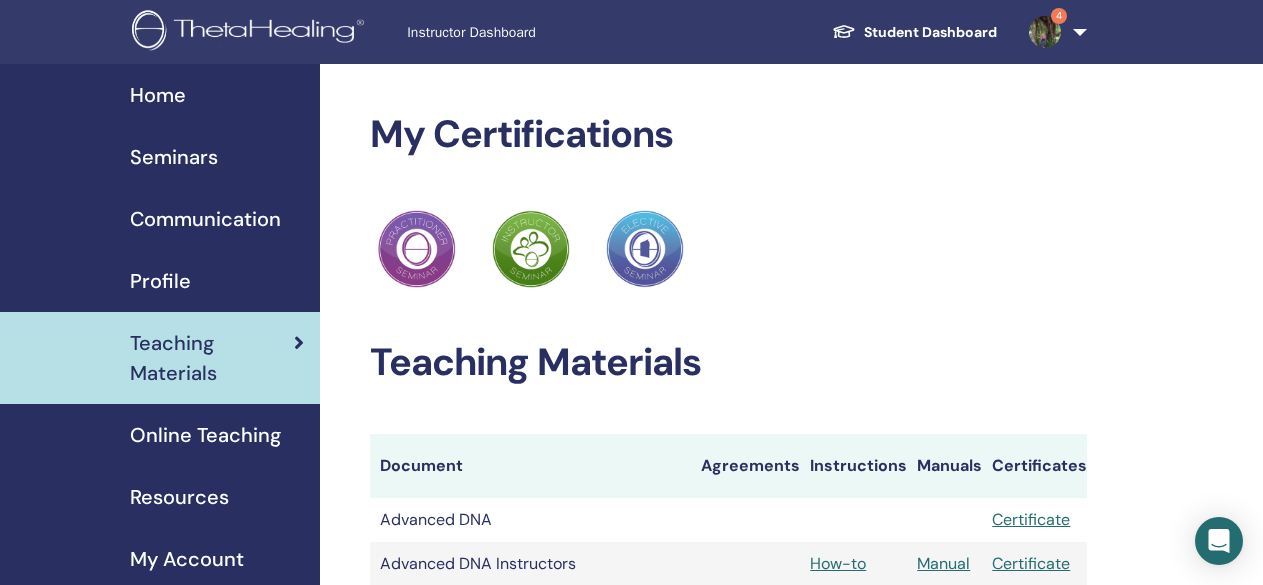 scroll, scrollTop: 0, scrollLeft: 0, axis: both 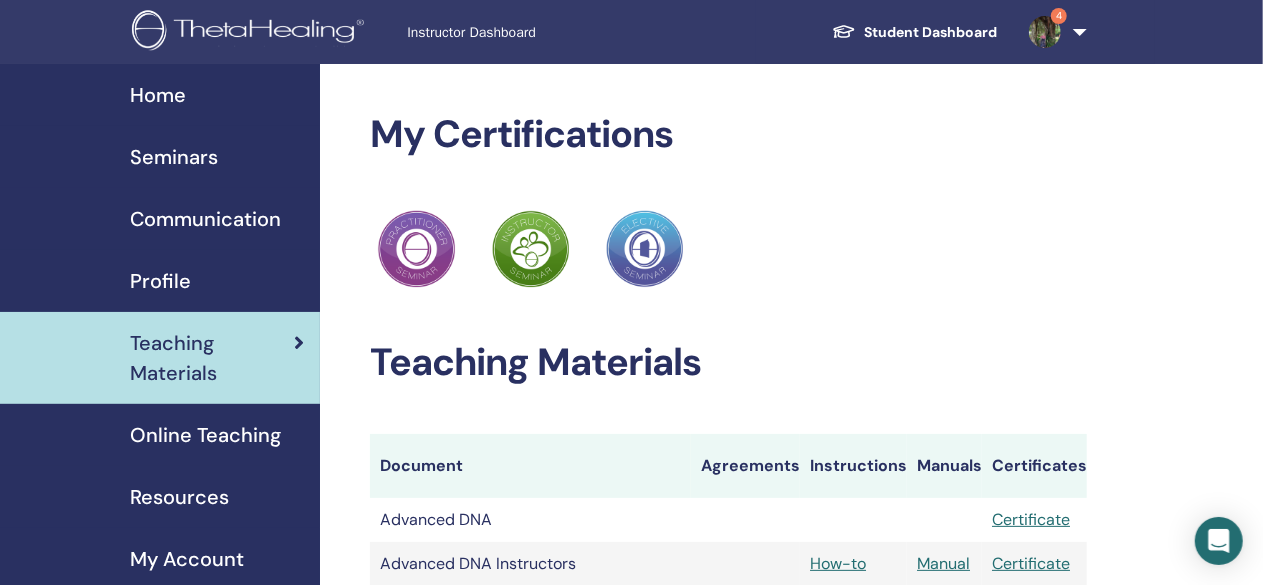 click on "Seminars" at bounding box center (174, 157) 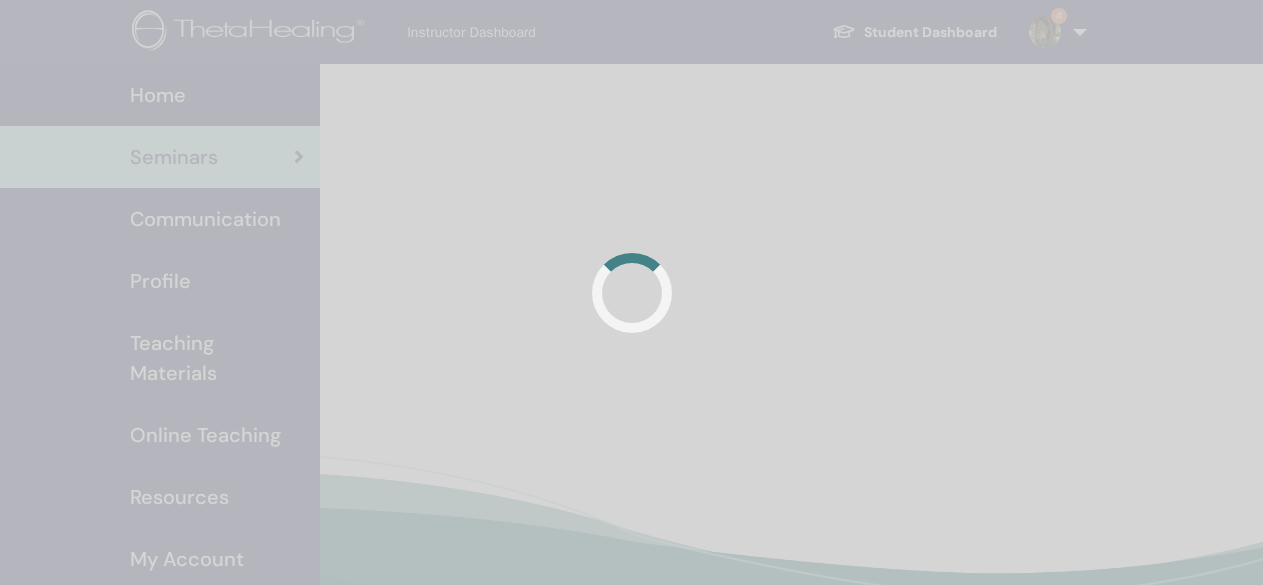 scroll, scrollTop: 0, scrollLeft: 0, axis: both 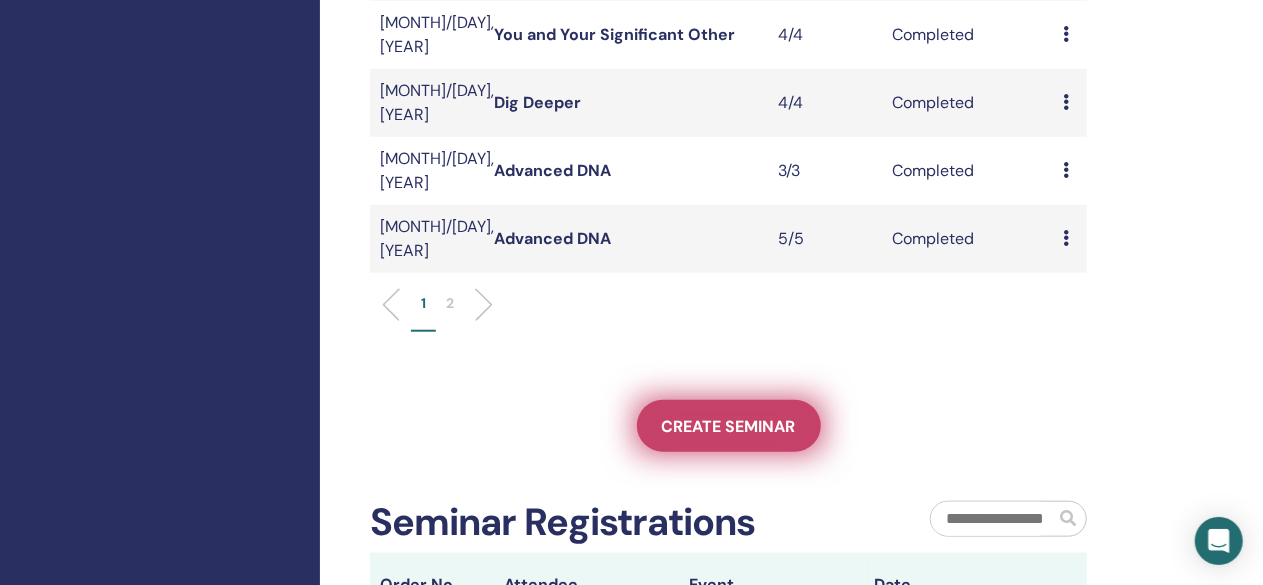 click on "Create seminar" at bounding box center (729, 426) 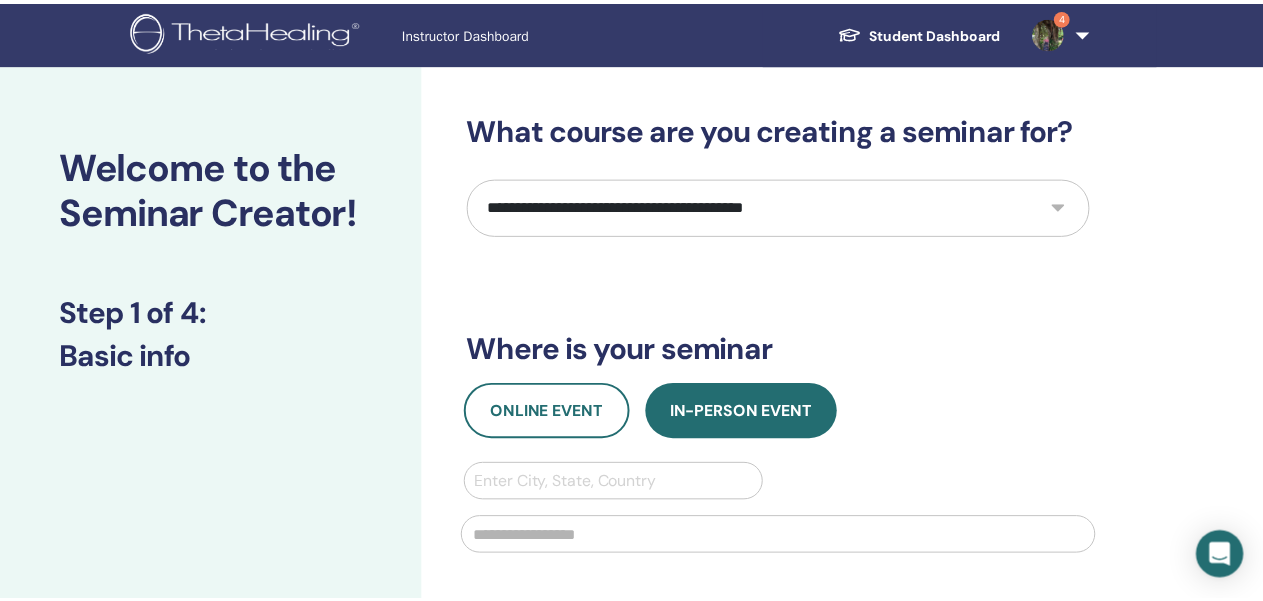 scroll, scrollTop: 0, scrollLeft: 0, axis: both 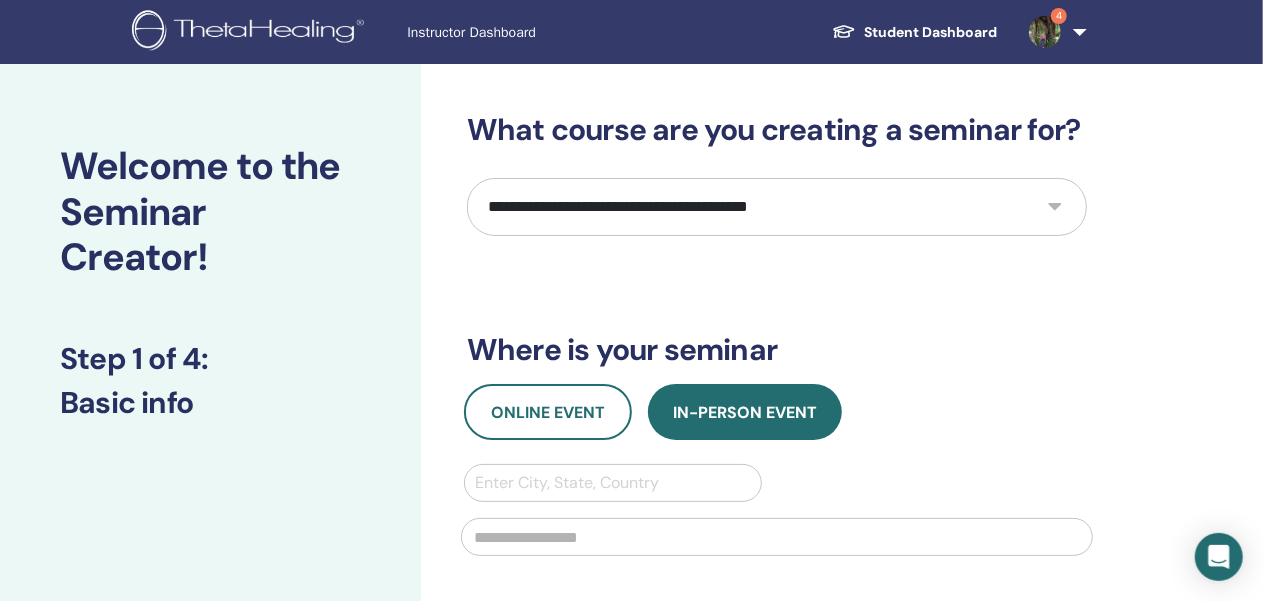 click on "**********" at bounding box center (777, 207) 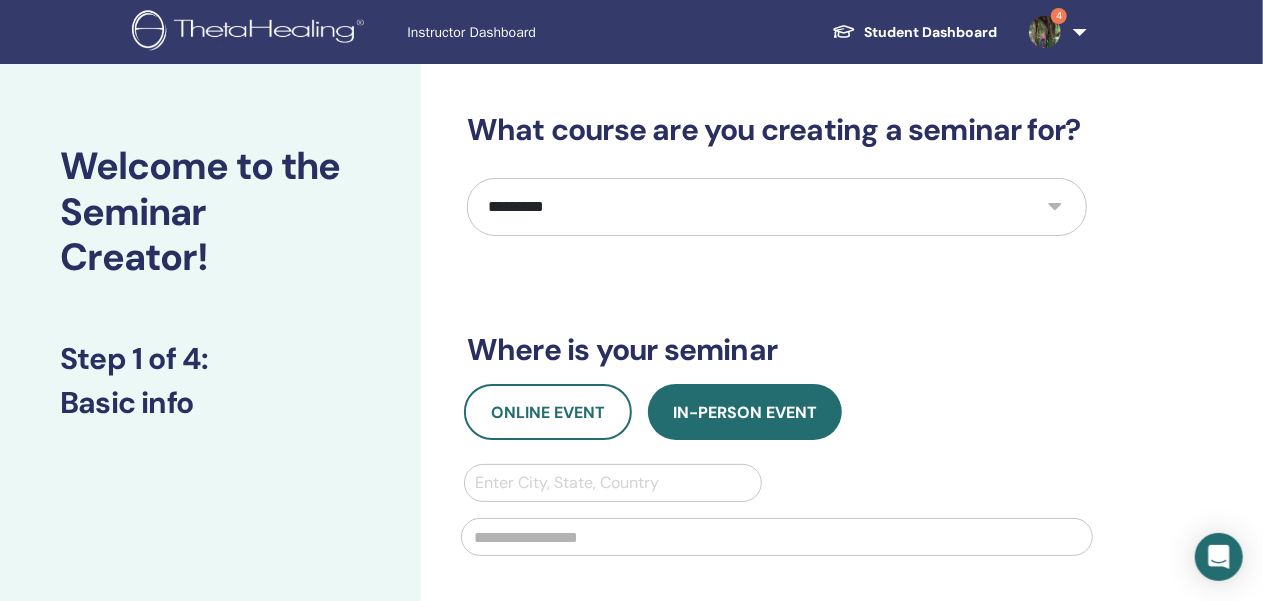 click on "**********" at bounding box center (777, 207) 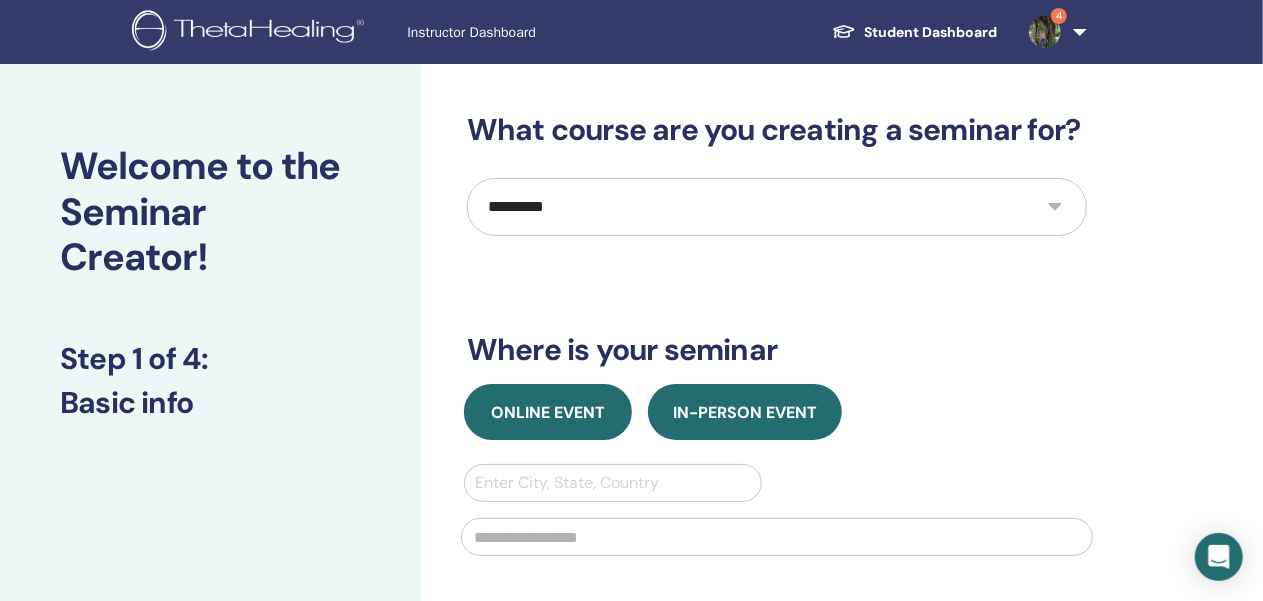 click on "Online Event" at bounding box center (548, 412) 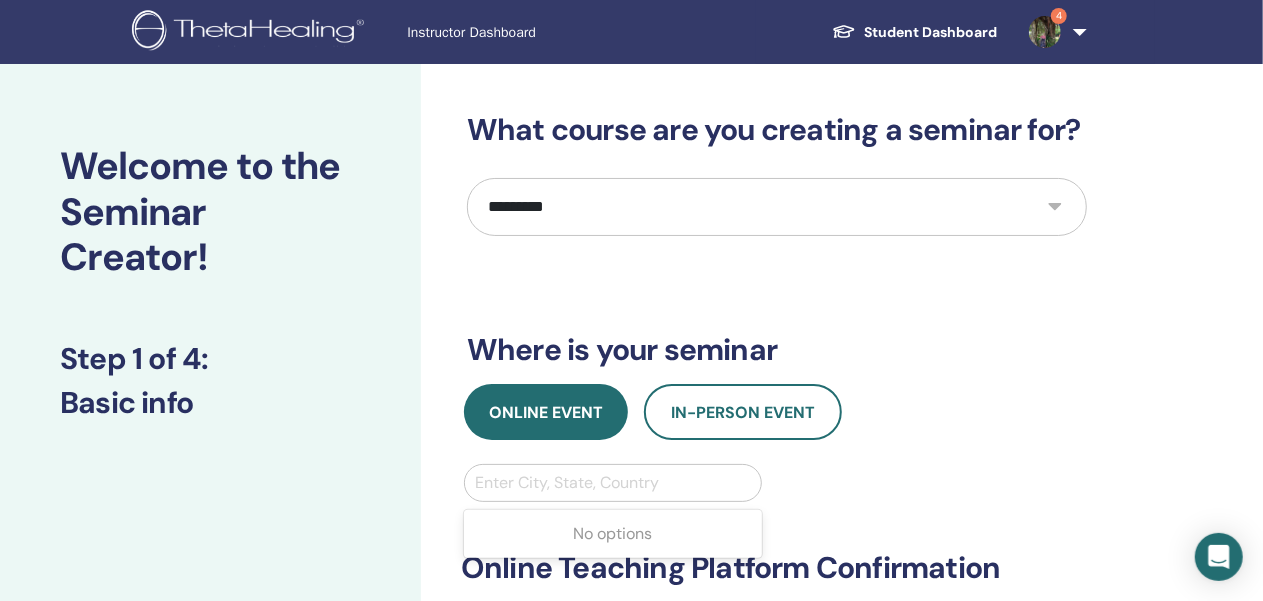 click at bounding box center (613, 483) 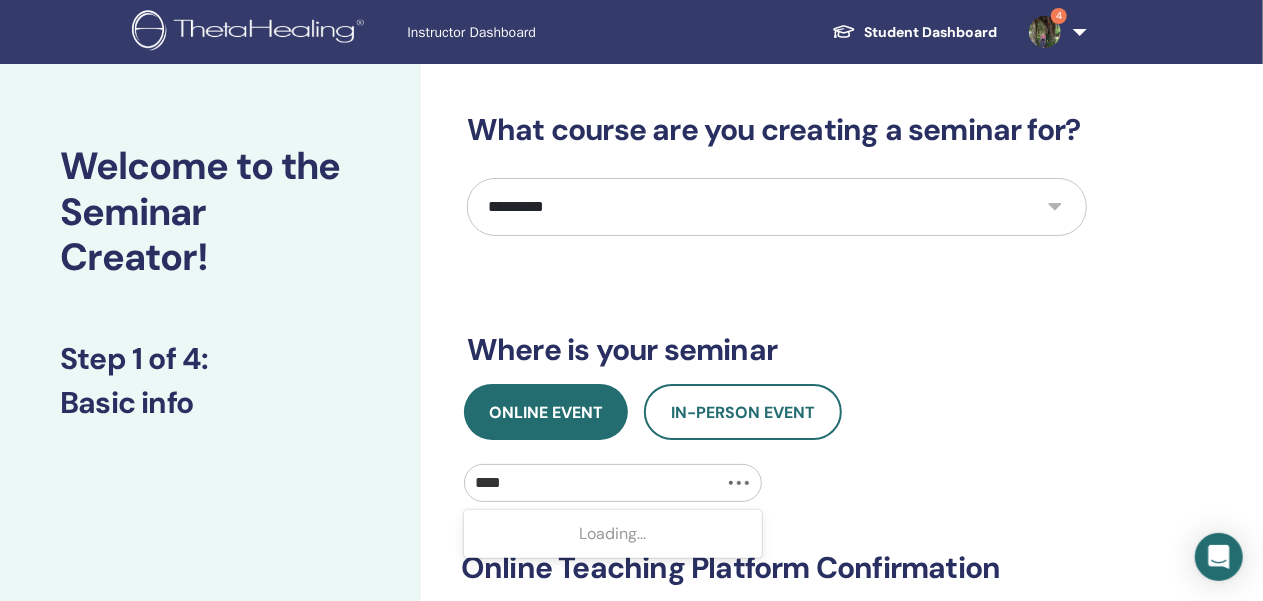 type on "*****" 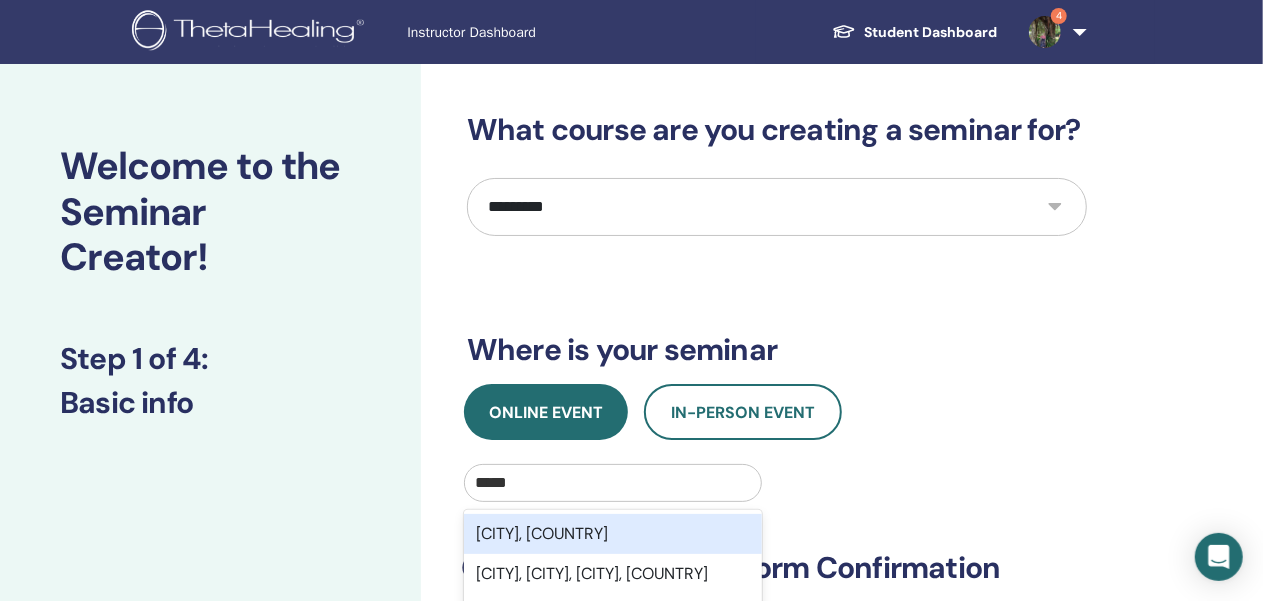 click on "Kyoto, JPN" at bounding box center (613, 534) 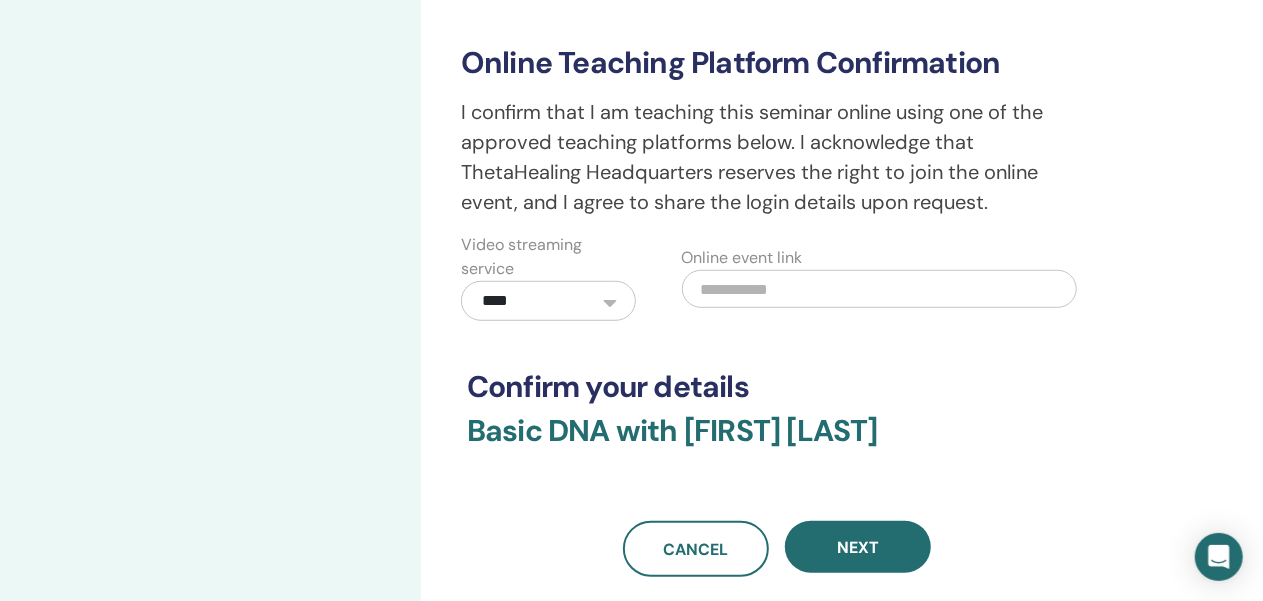 scroll, scrollTop: 522, scrollLeft: 0, axis: vertical 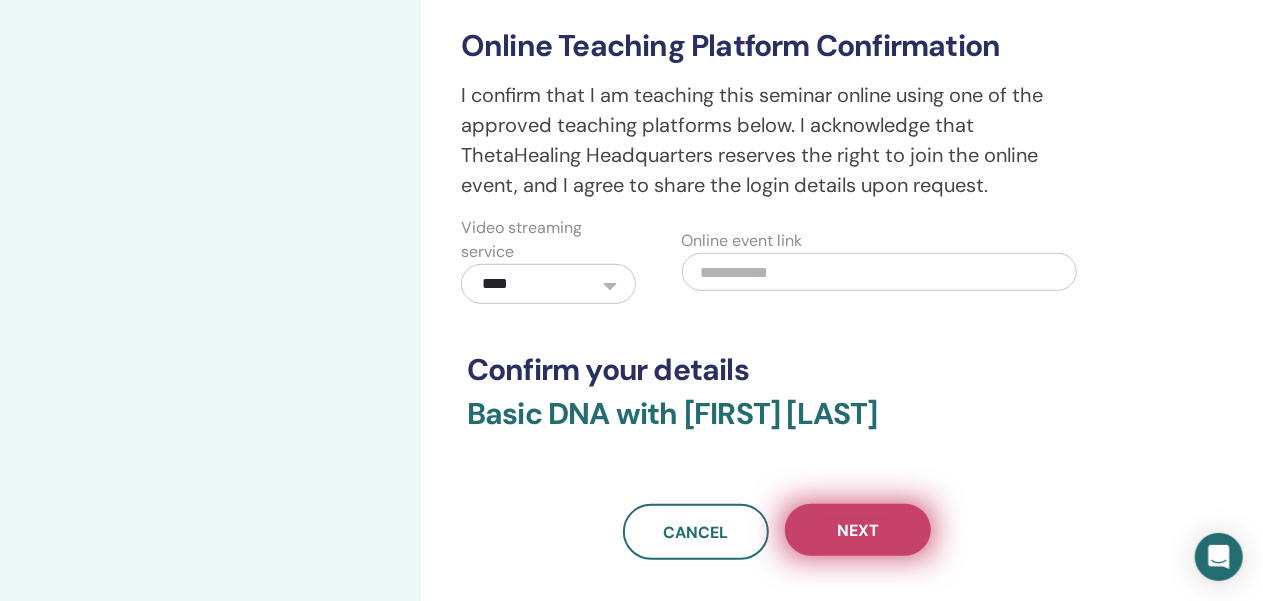 click on "Next" at bounding box center [858, 530] 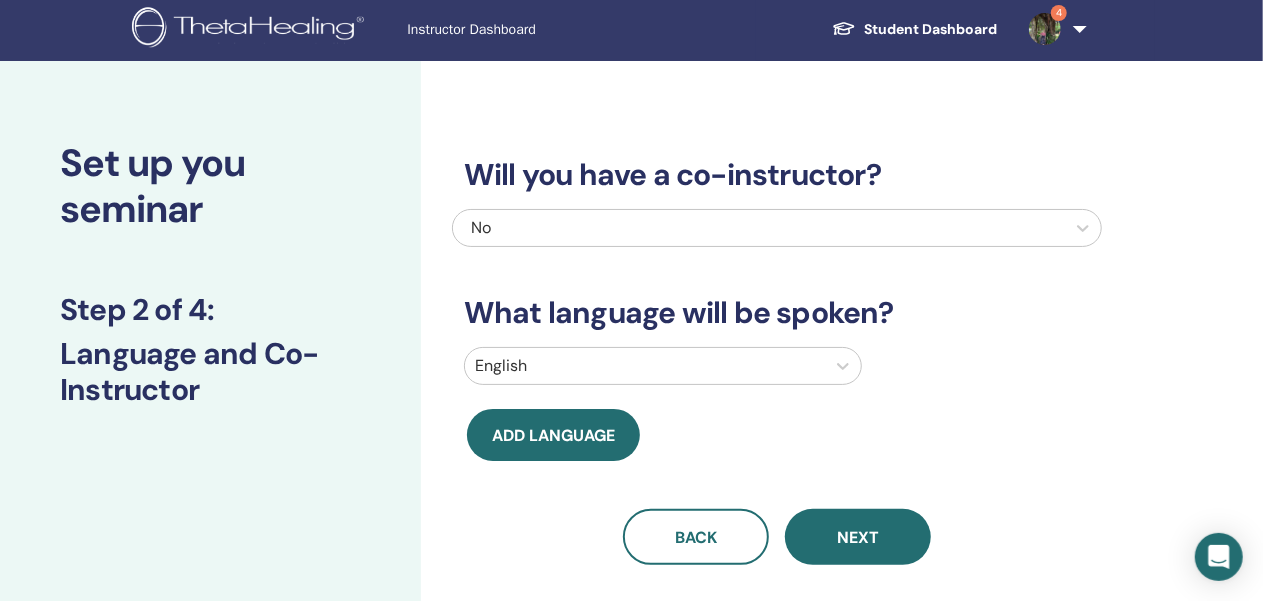 scroll, scrollTop: 0, scrollLeft: 0, axis: both 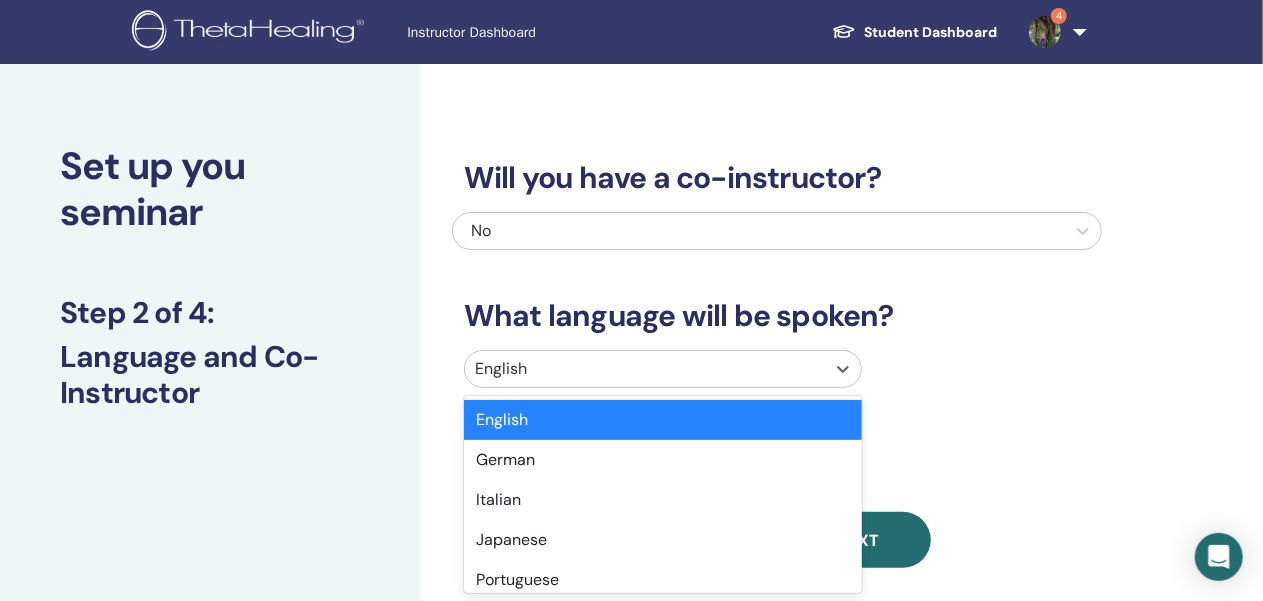 click on "English" at bounding box center (663, 369) 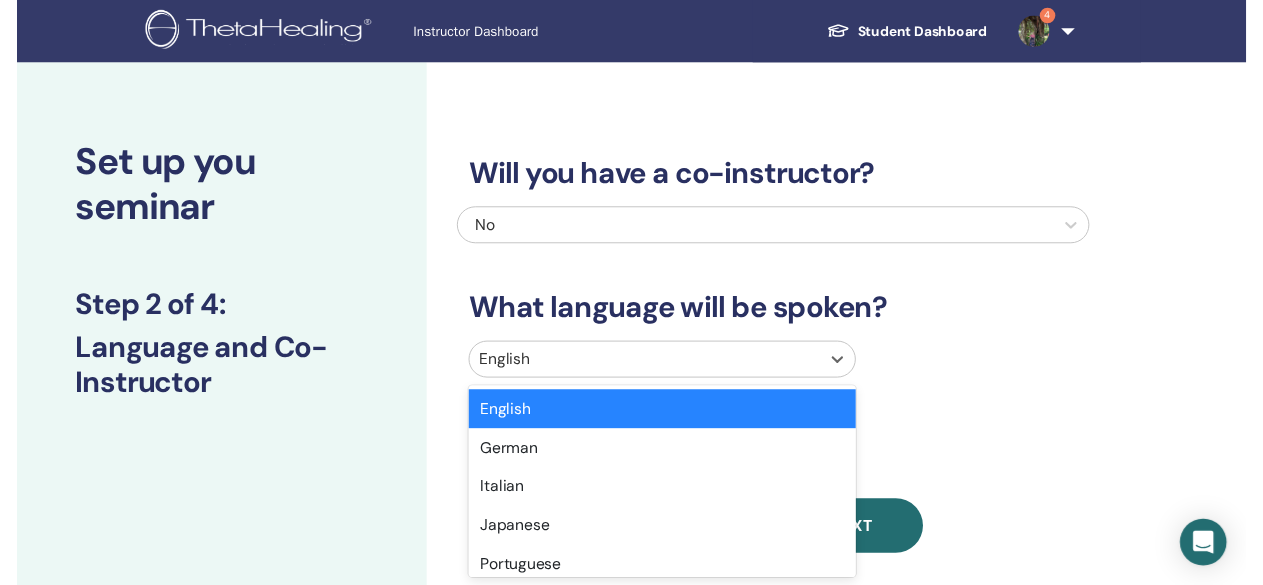 scroll, scrollTop: 103, scrollLeft: 0, axis: vertical 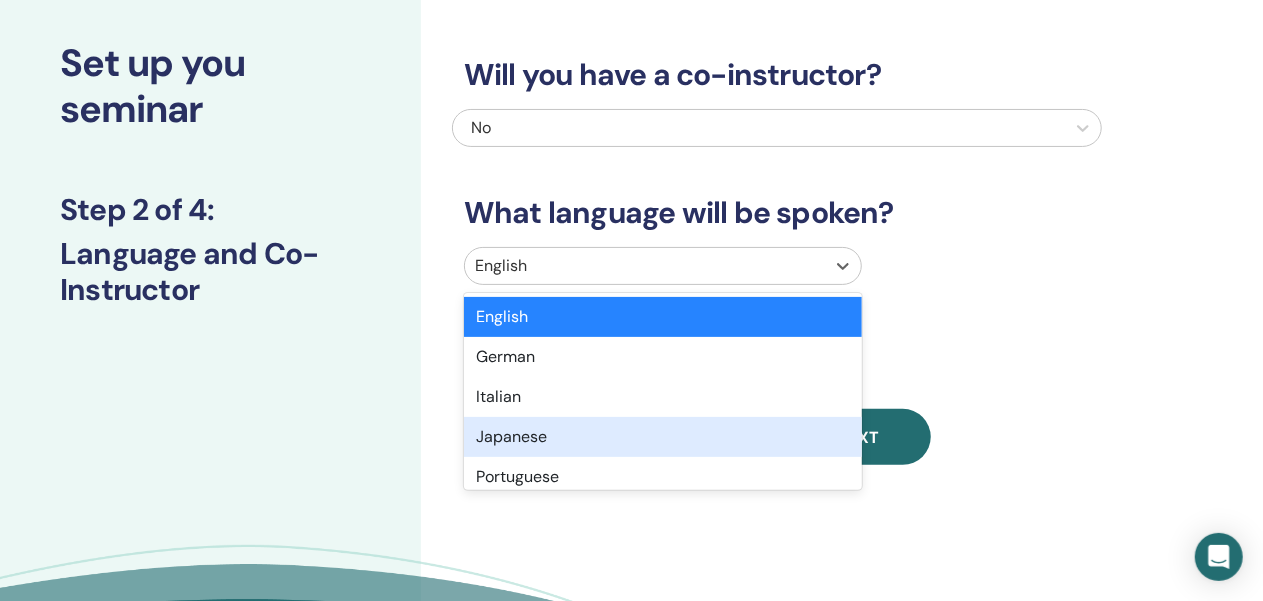 click on "Japanese" at bounding box center (663, 437) 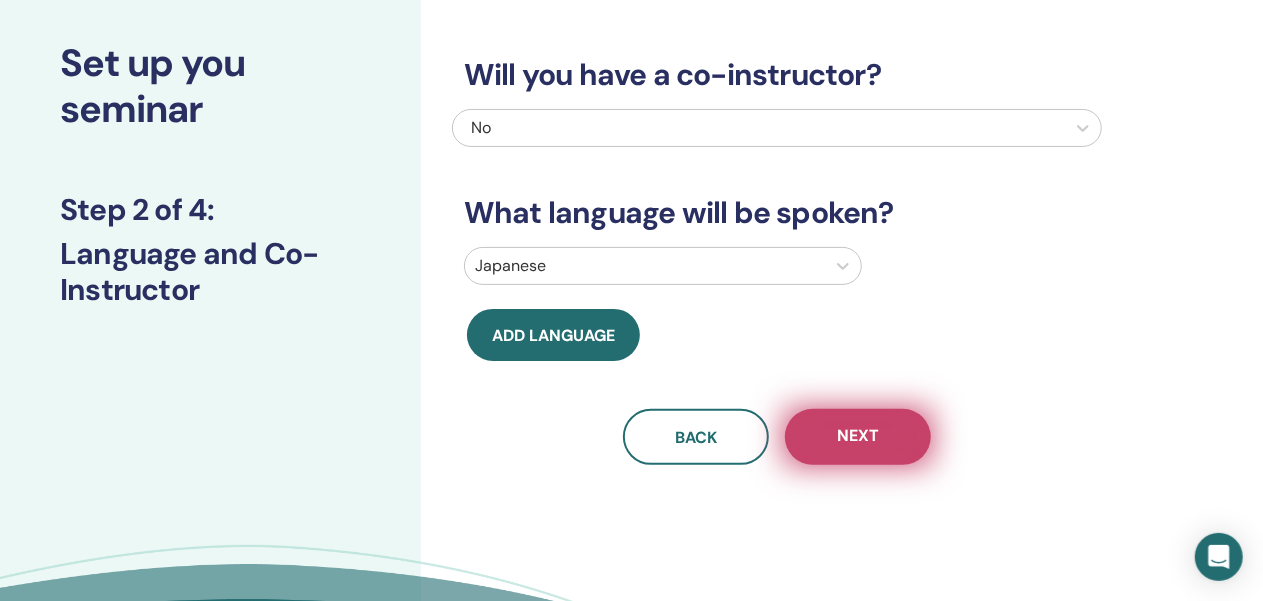 click on "Next" at bounding box center (858, 437) 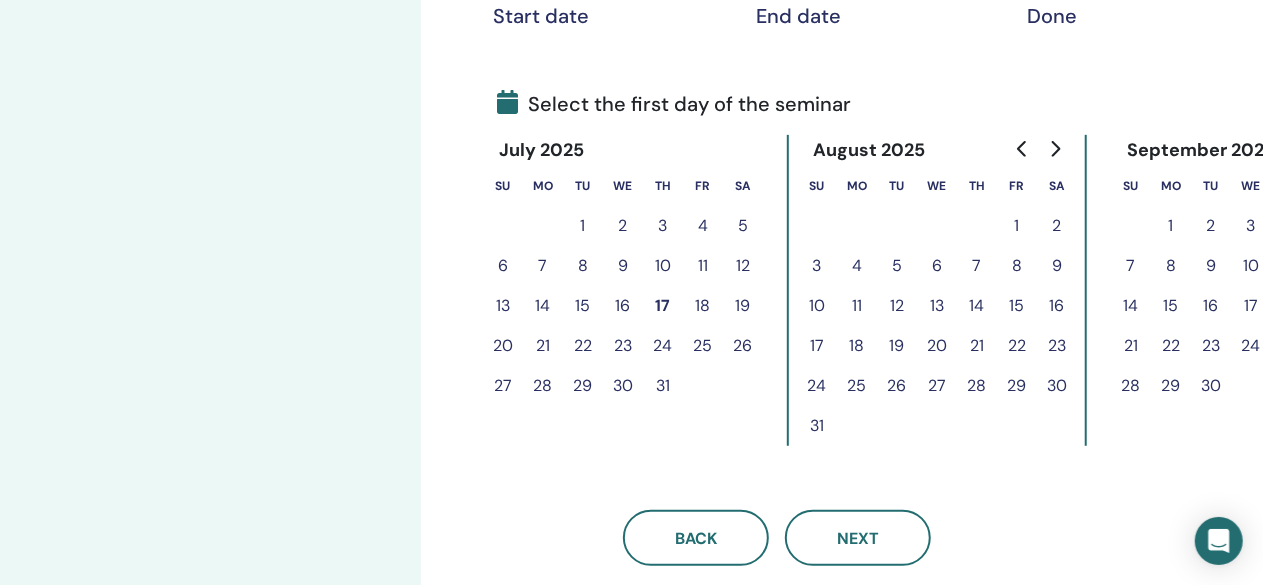 scroll, scrollTop: 403, scrollLeft: 0, axis: vertical 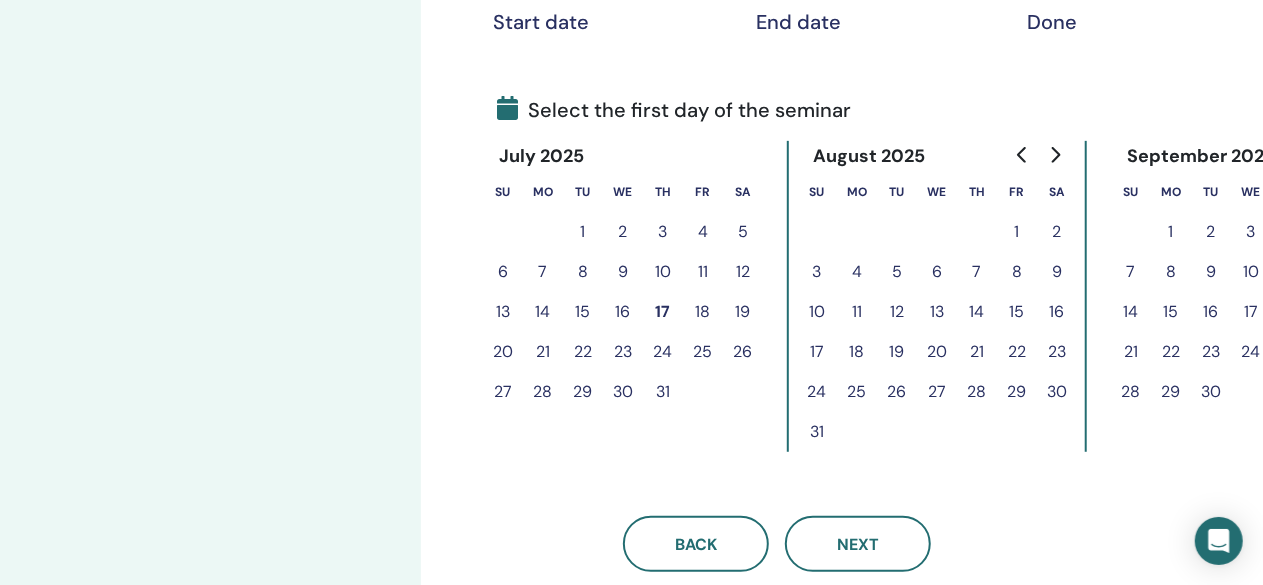 click on "9" at bounding box center [1057, 272] 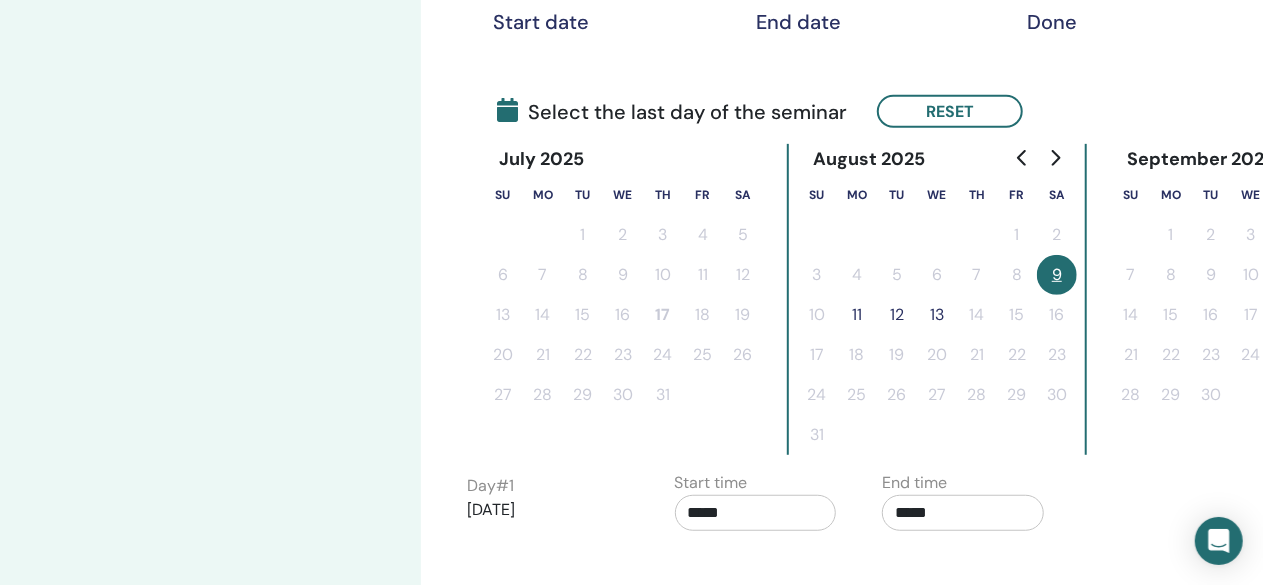 click on "11" at bounding box center (857, 315) 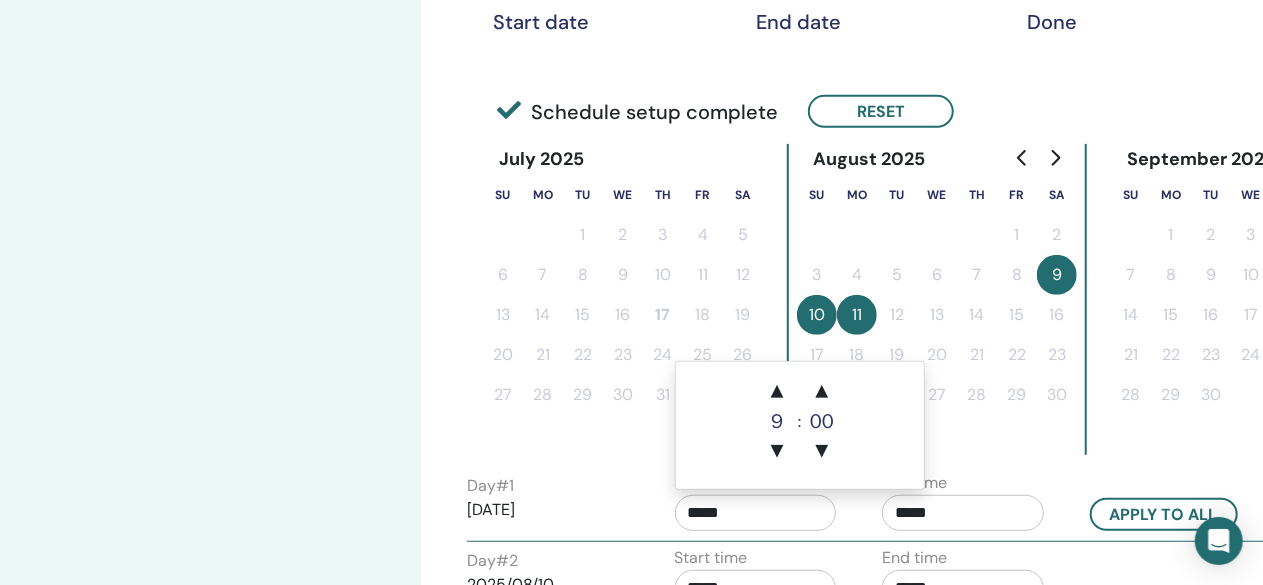 click on "*****" at bounding box center [756, 513] 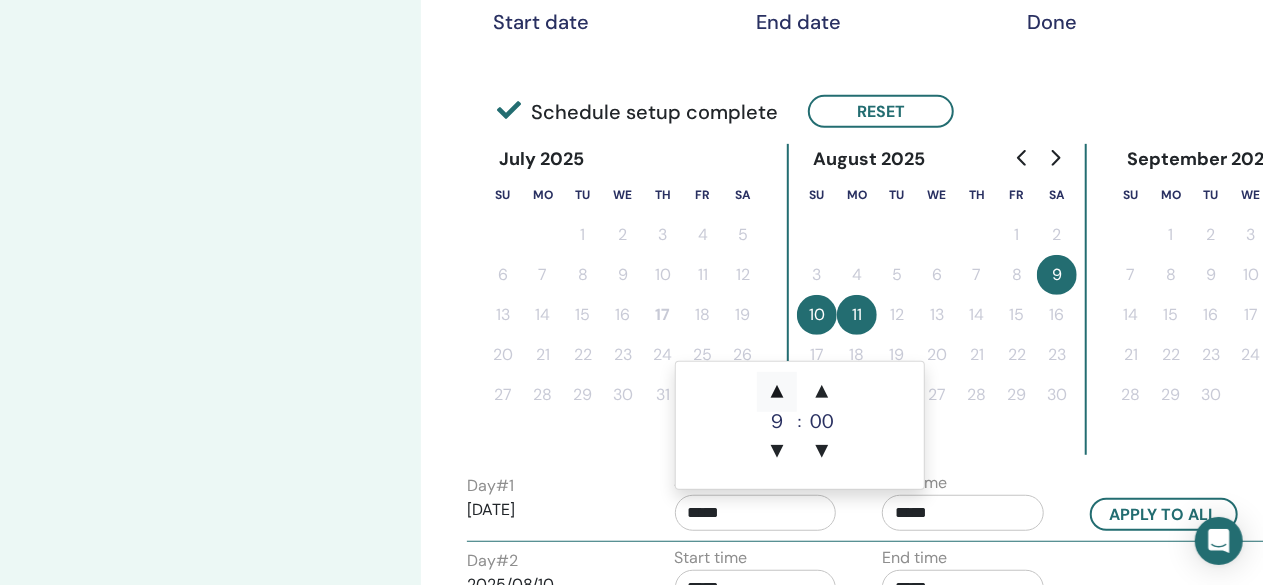 click on "▲" at bounding box center [777, 392] 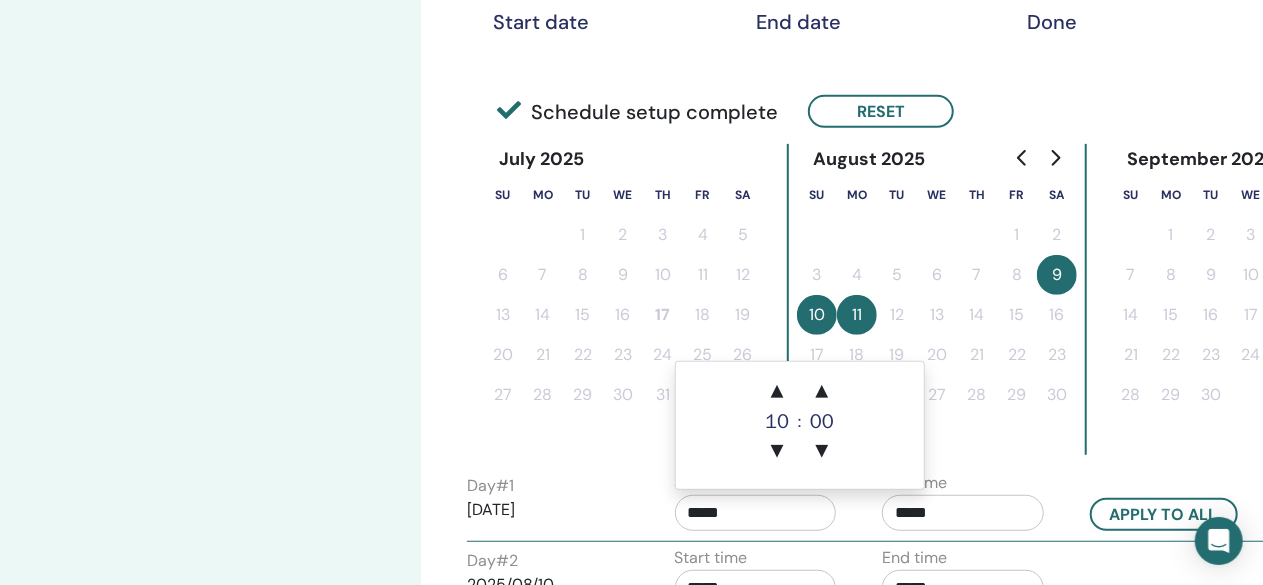 click on "*****" at bounding box center [963, 513] 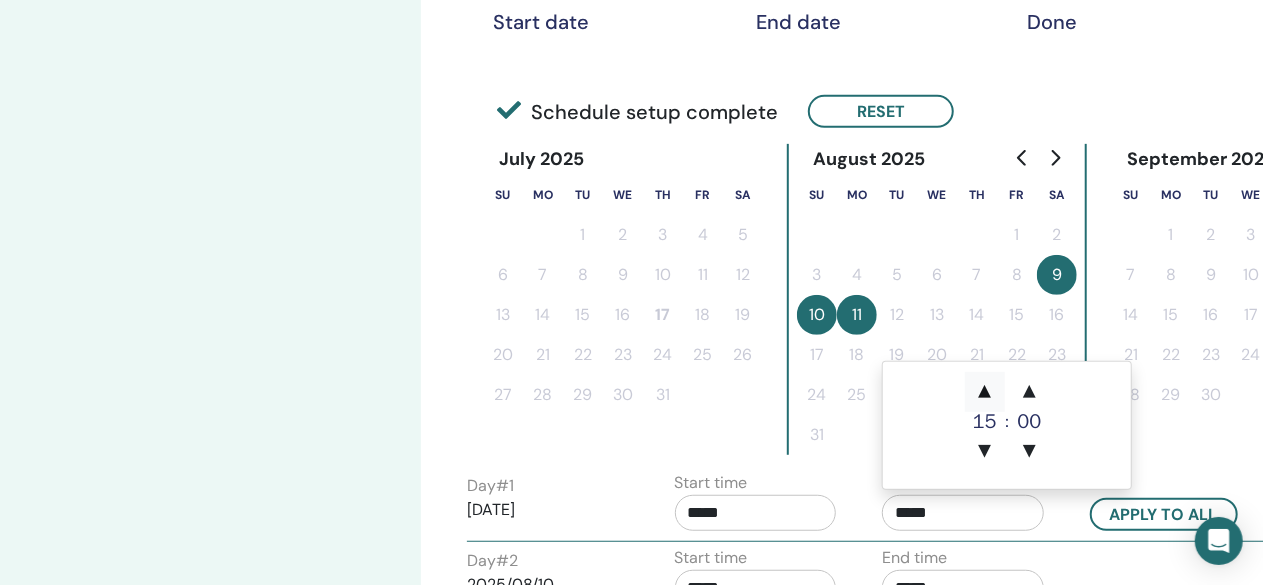 click on "▲" at bounding box center [985, 392] 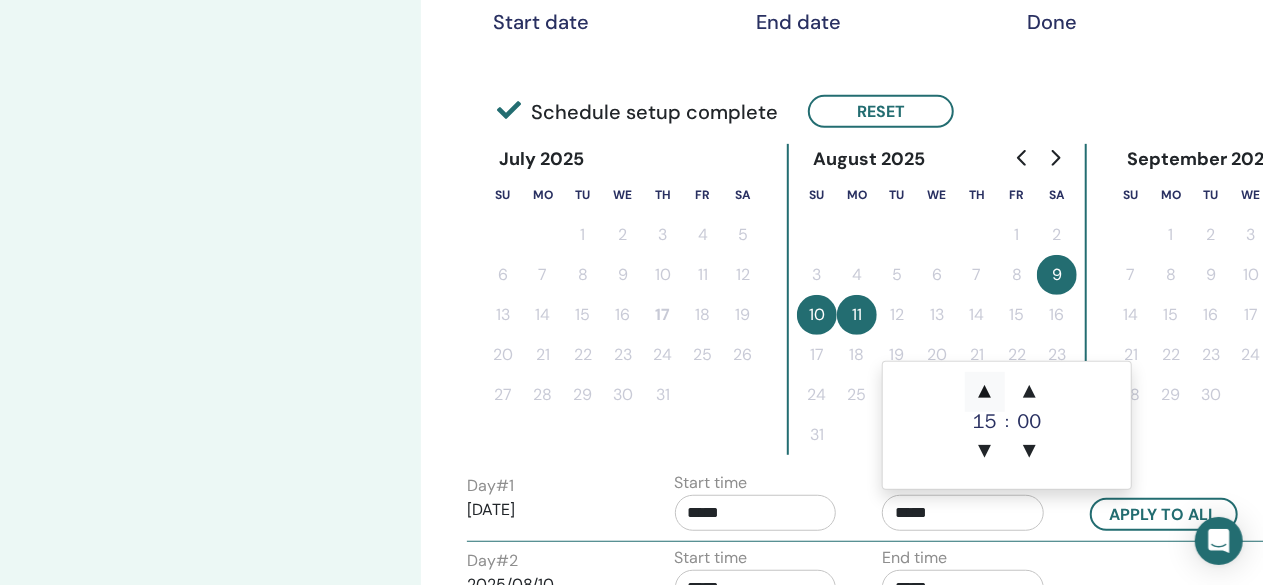 click on "▲" at bounding box center [985, 392] 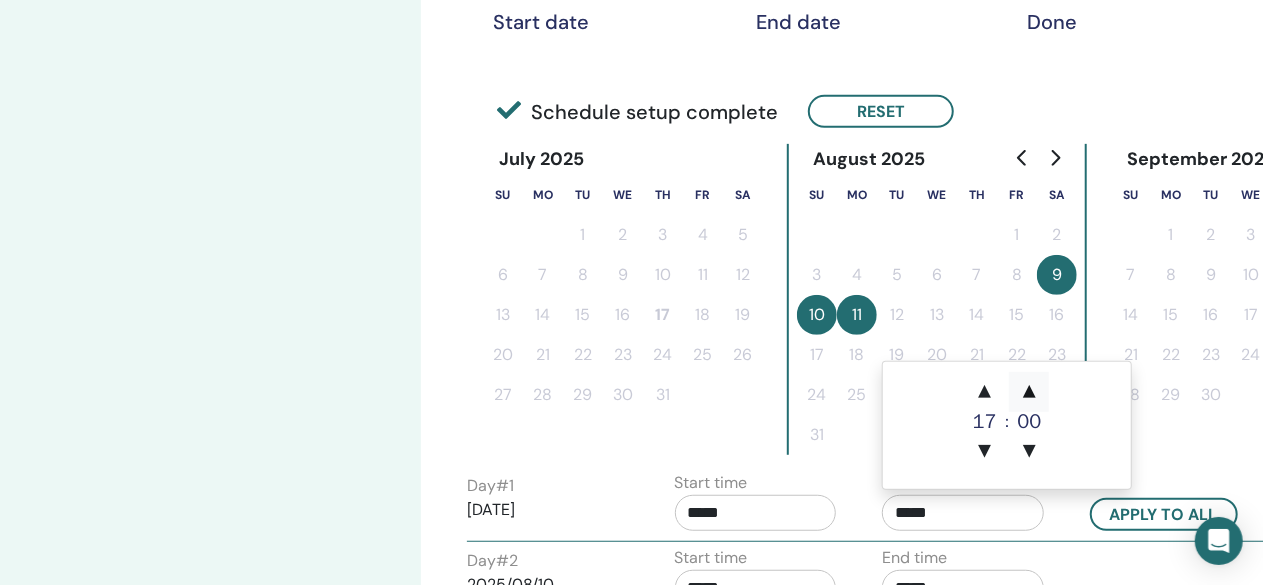 click on "▲" at bounding box center (1029, 392) 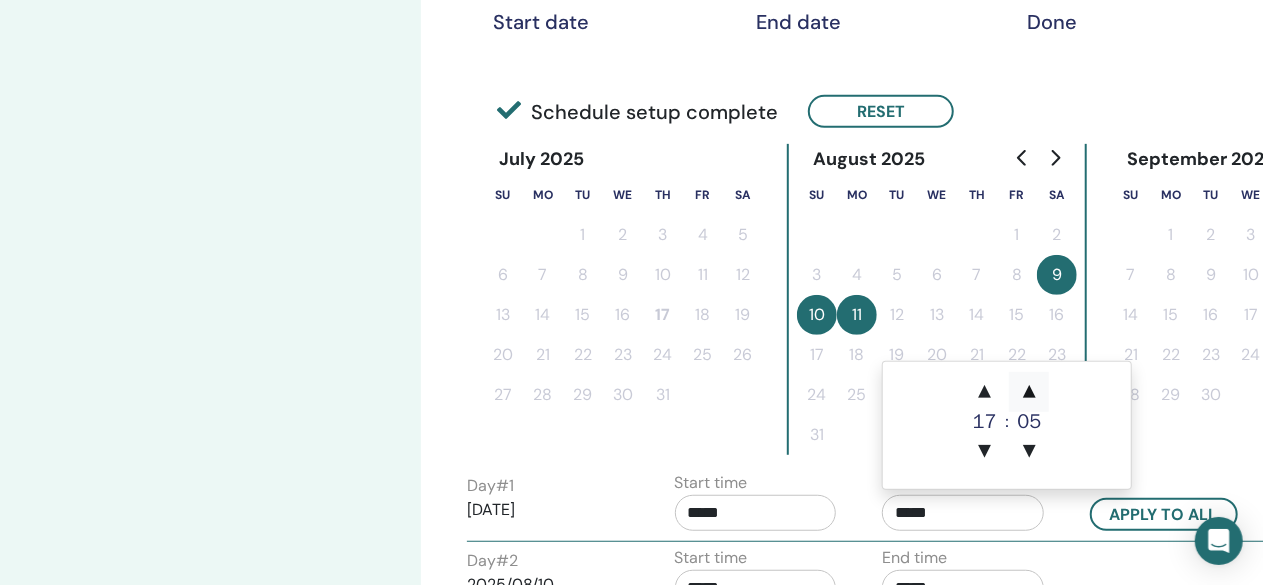 click on "▲" at bounding box center (1029, 392) 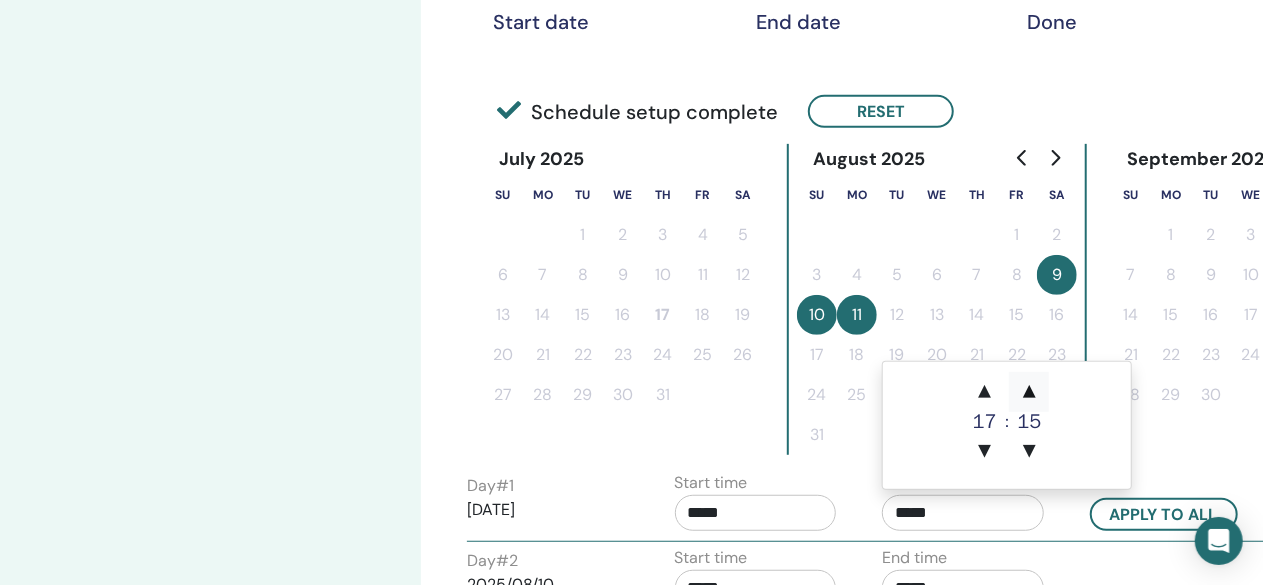 click on "▲" at bounding box center (1029, 392) 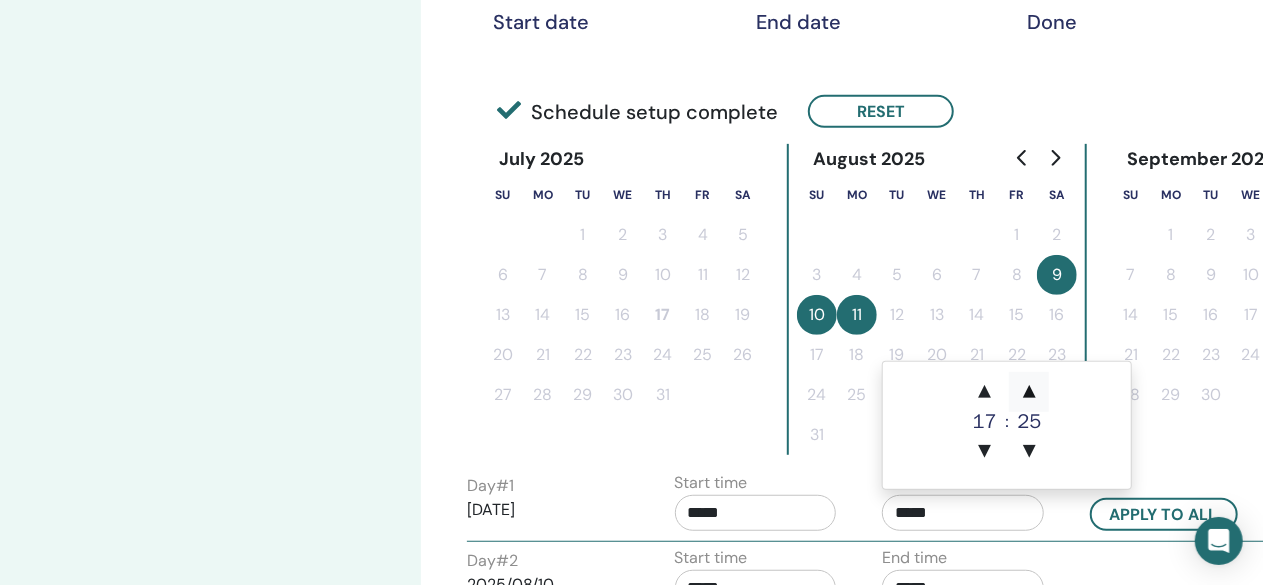 click on "▲" at bounding box center (1029, 392) 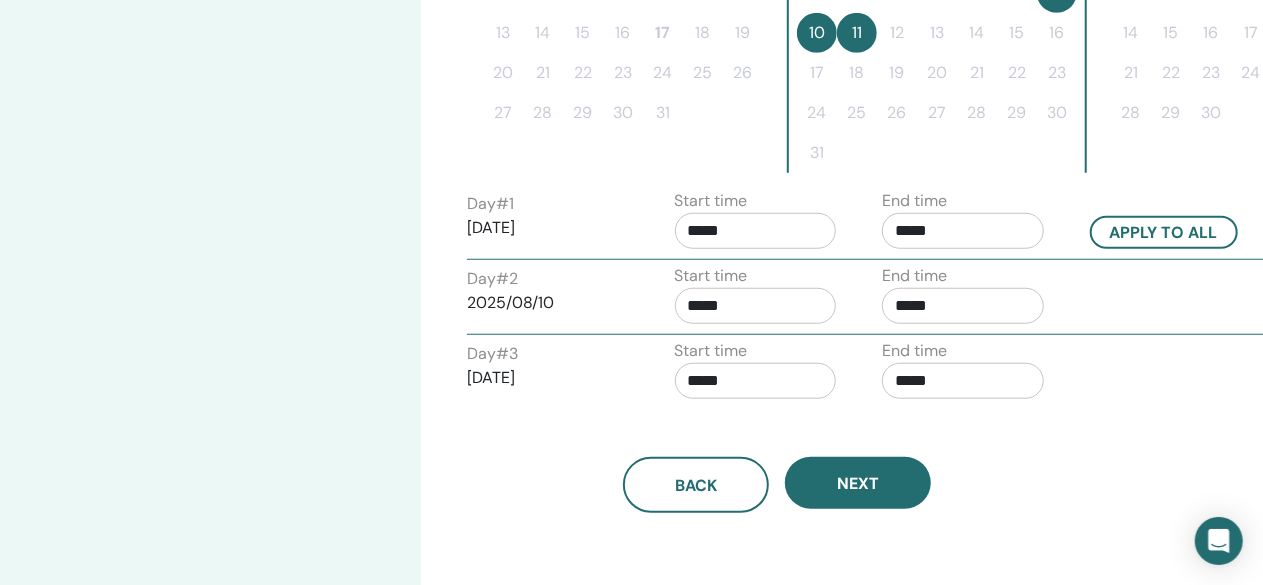 scroll, scrollTop: 702, scrollLeft: 0, axis: vertical 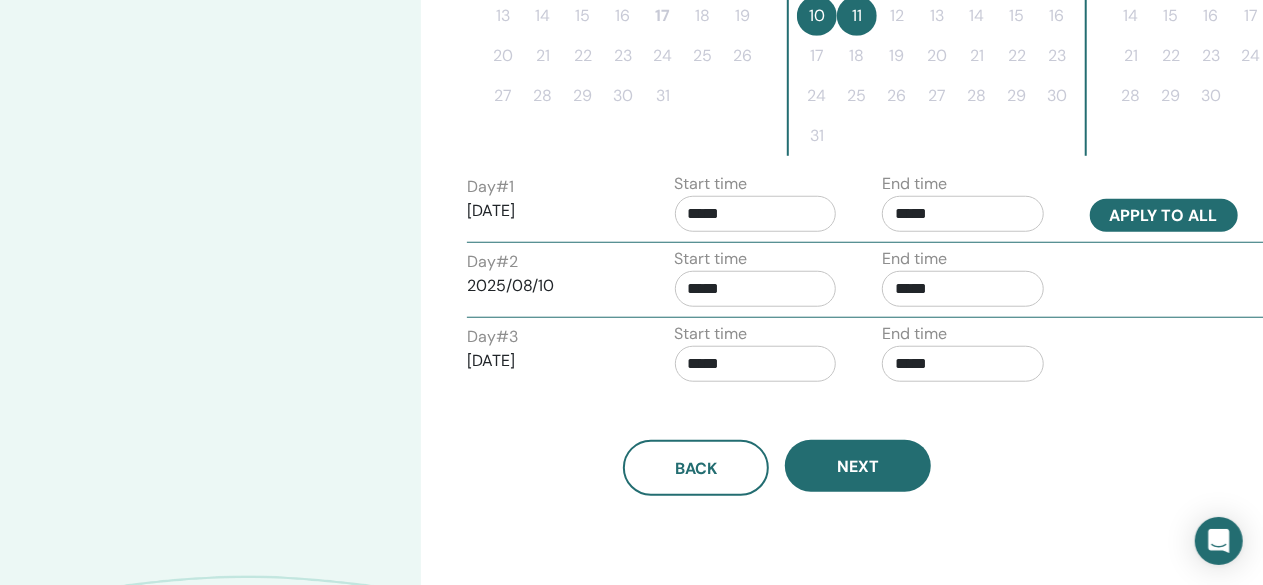 click on "Apply to all" at bounding box center [1164, 215] 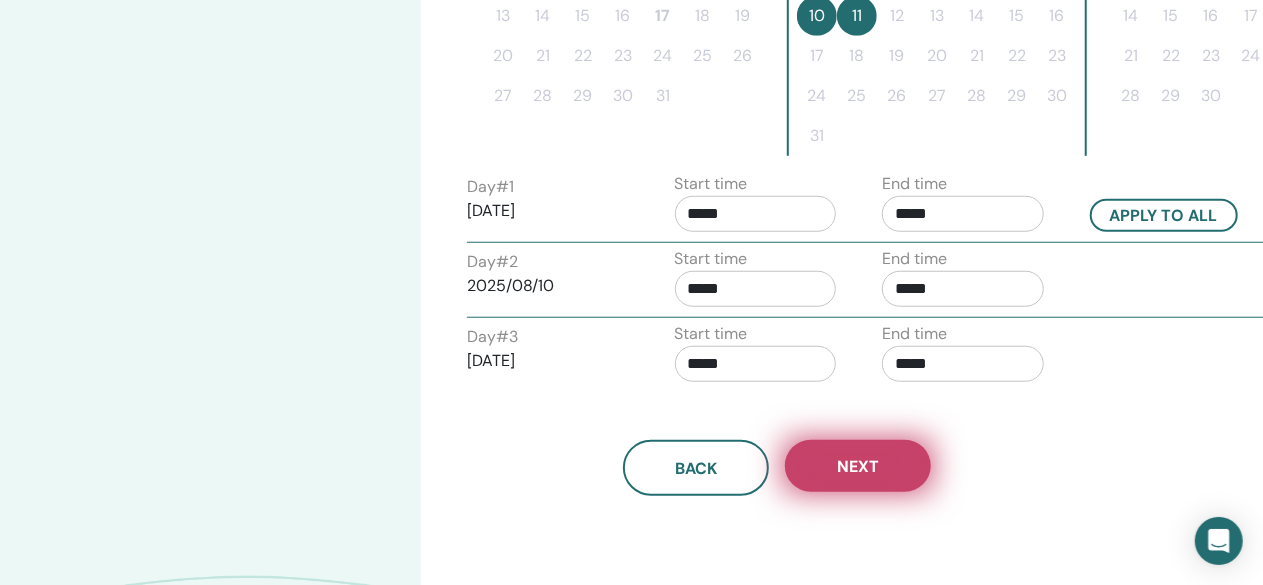 click on "Next" at bounding box center (858, 466) 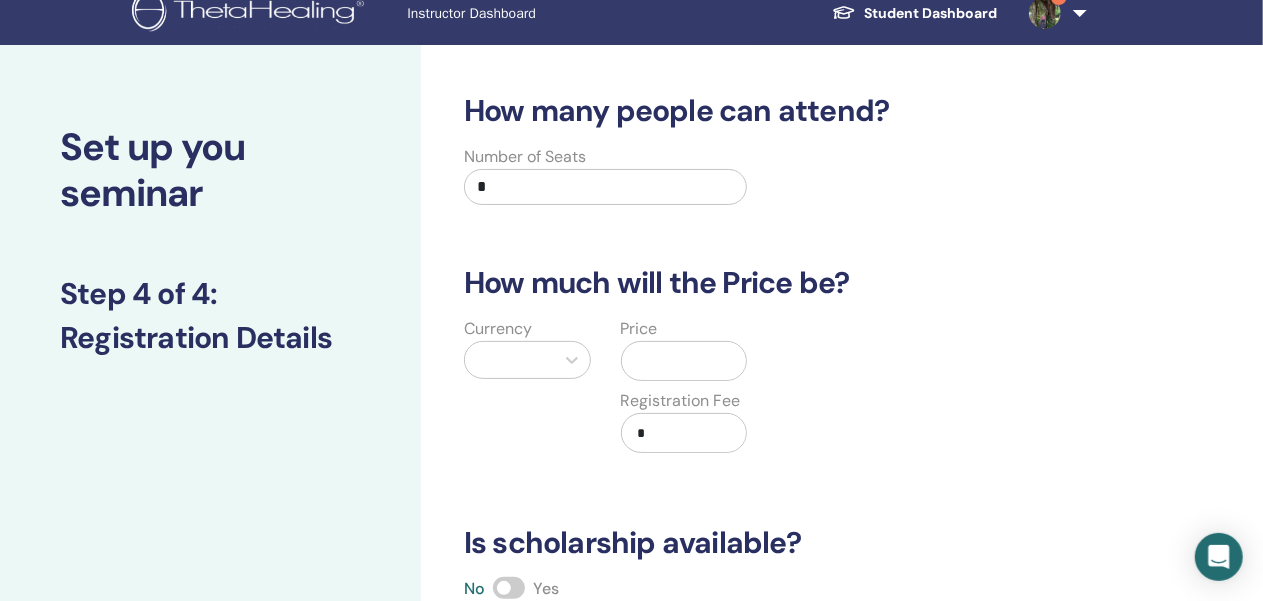 scroll, scrollTop: 10, scrollLeft: 0, axis: vertical 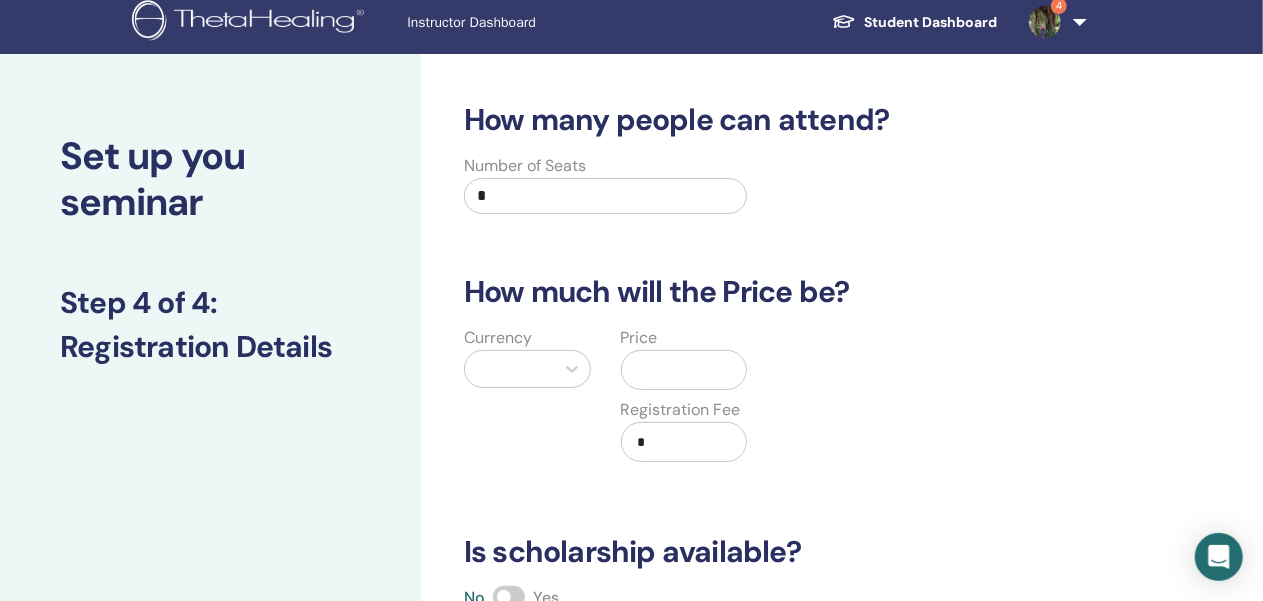 click on "*" at bounding box center [605, 196] 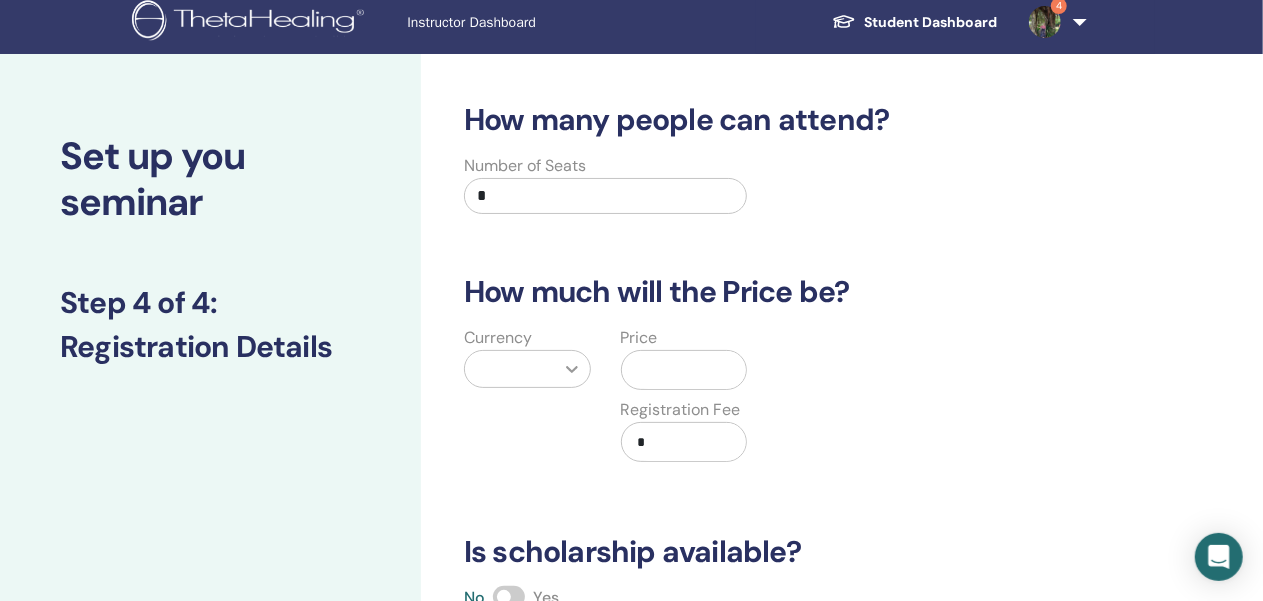 type on "*" 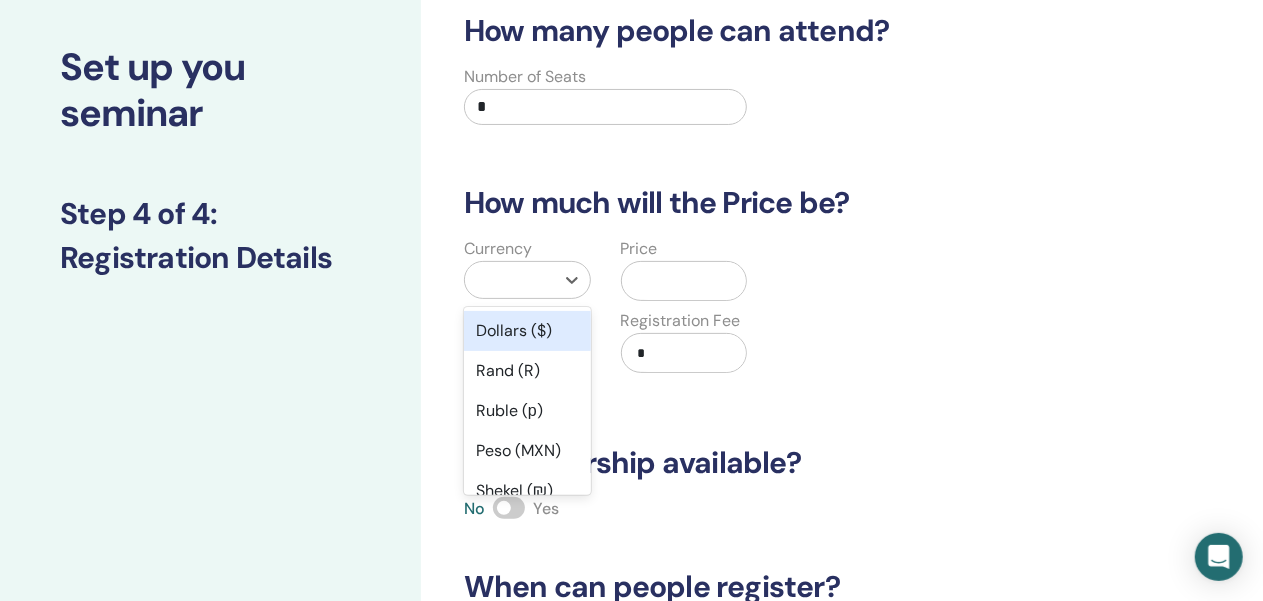 scroll, scrollTop: 112, scrollLeft: 0, axis: vertical 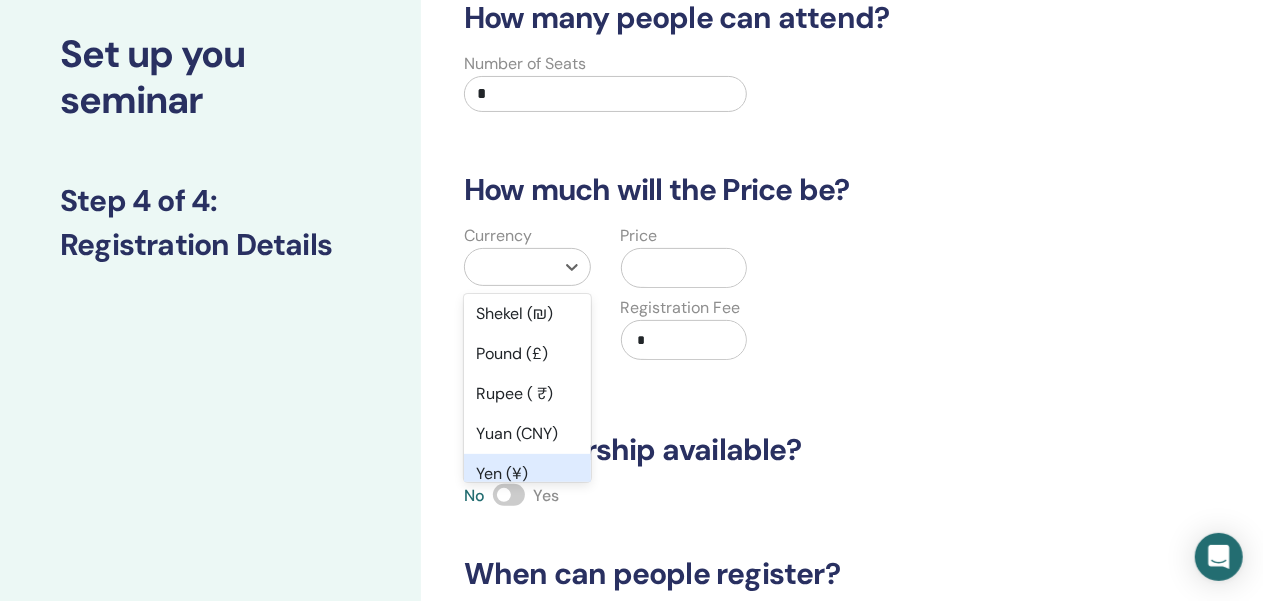 click on "Yen (¥)" at bounding box center [527, 474] 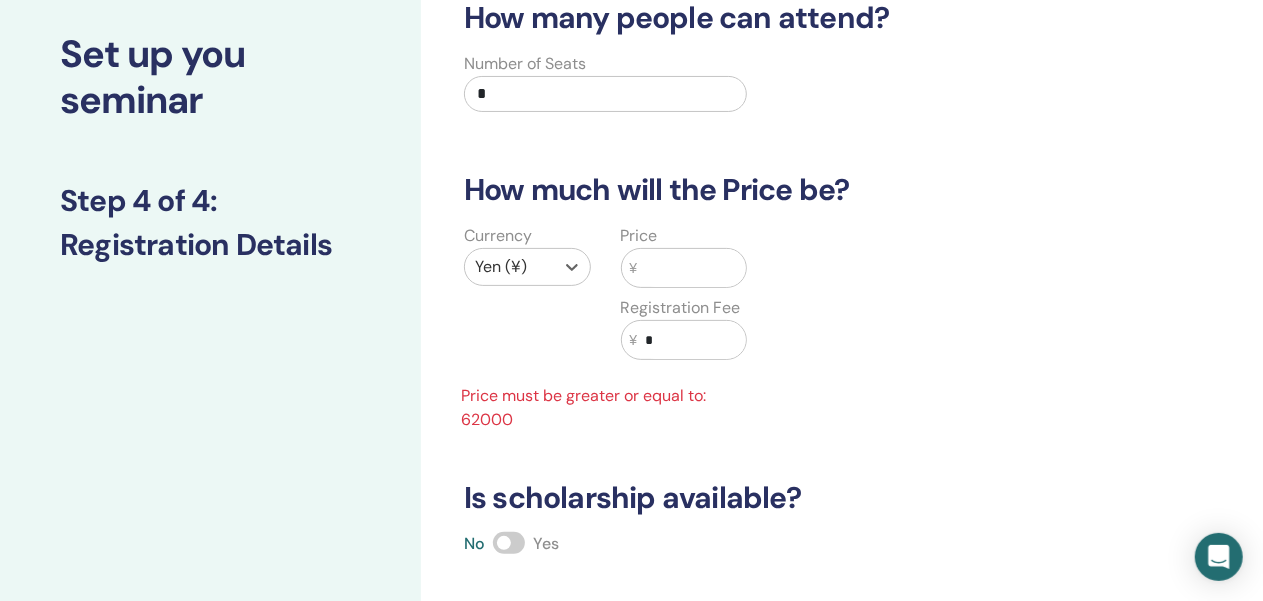 click at bounding box center (691, 268) 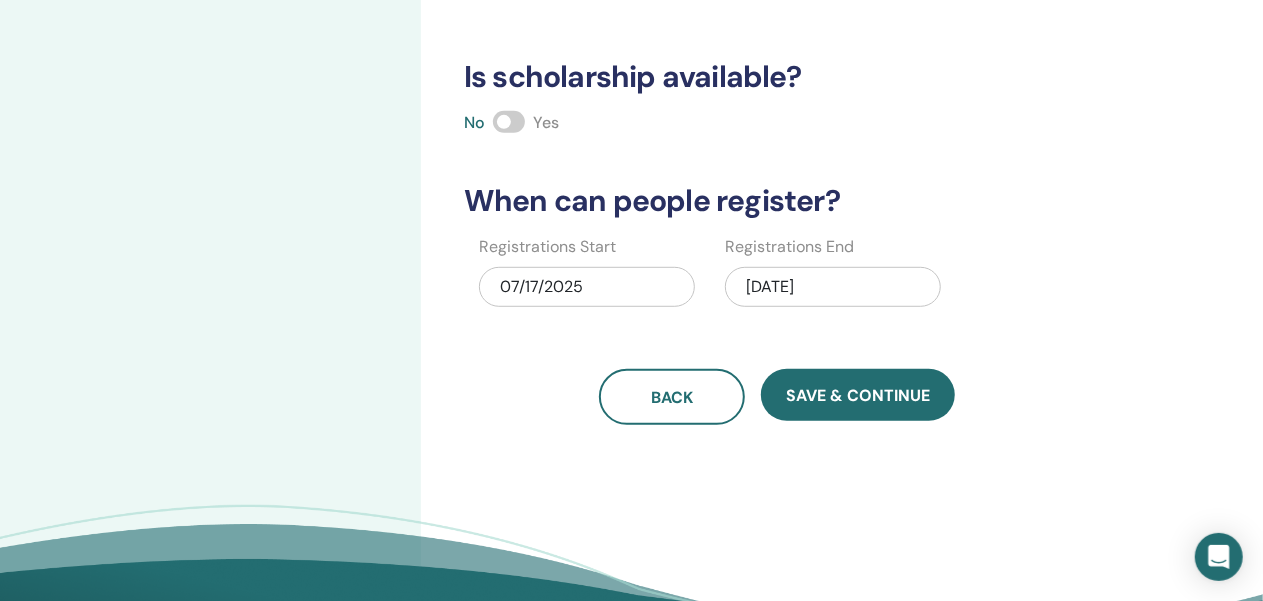 scroll, scrollTop: 487, scrollLeft: 0, axis: vertical 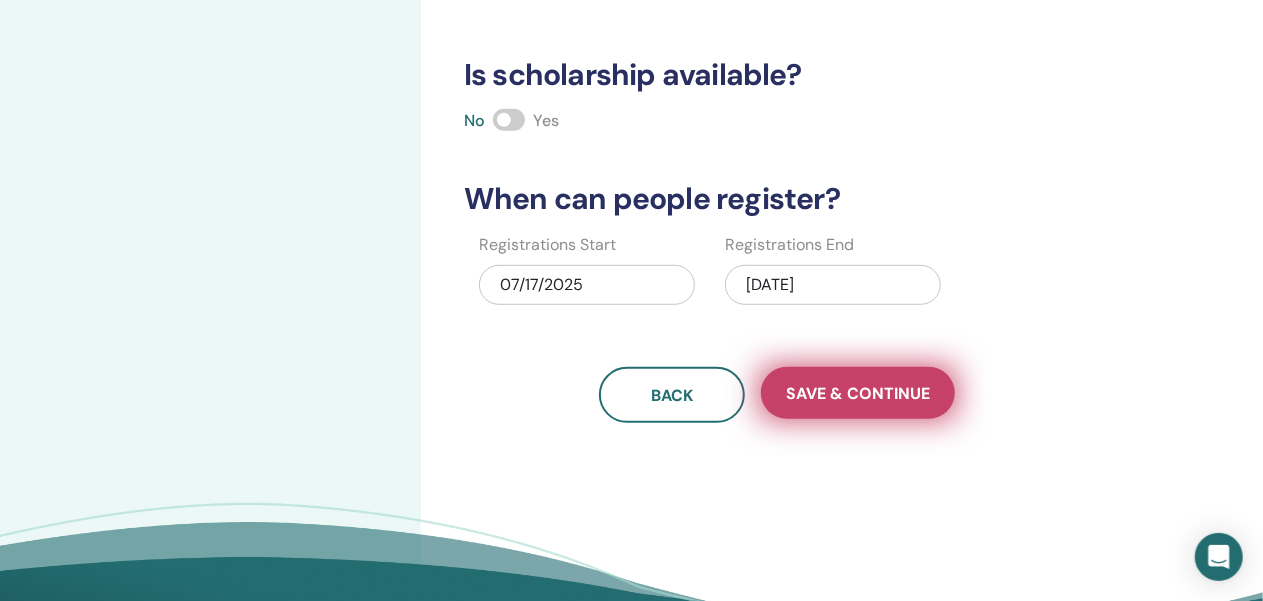 type on "*****" 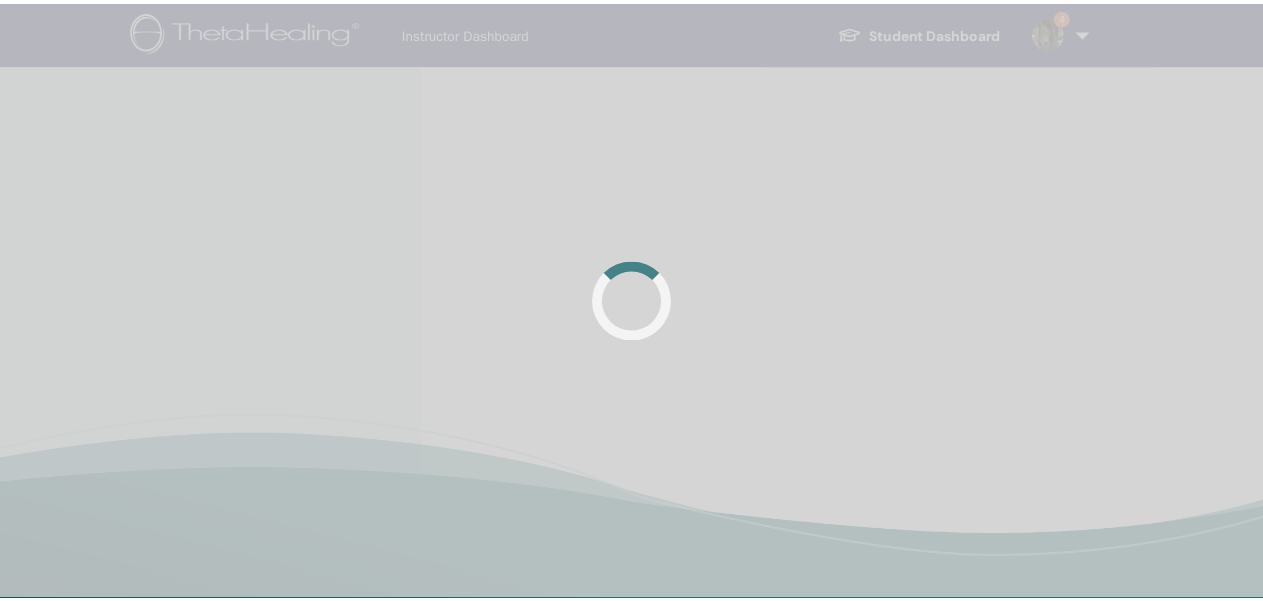 scroll, scrollTop: 0, scrollLeft: 0, axis: both 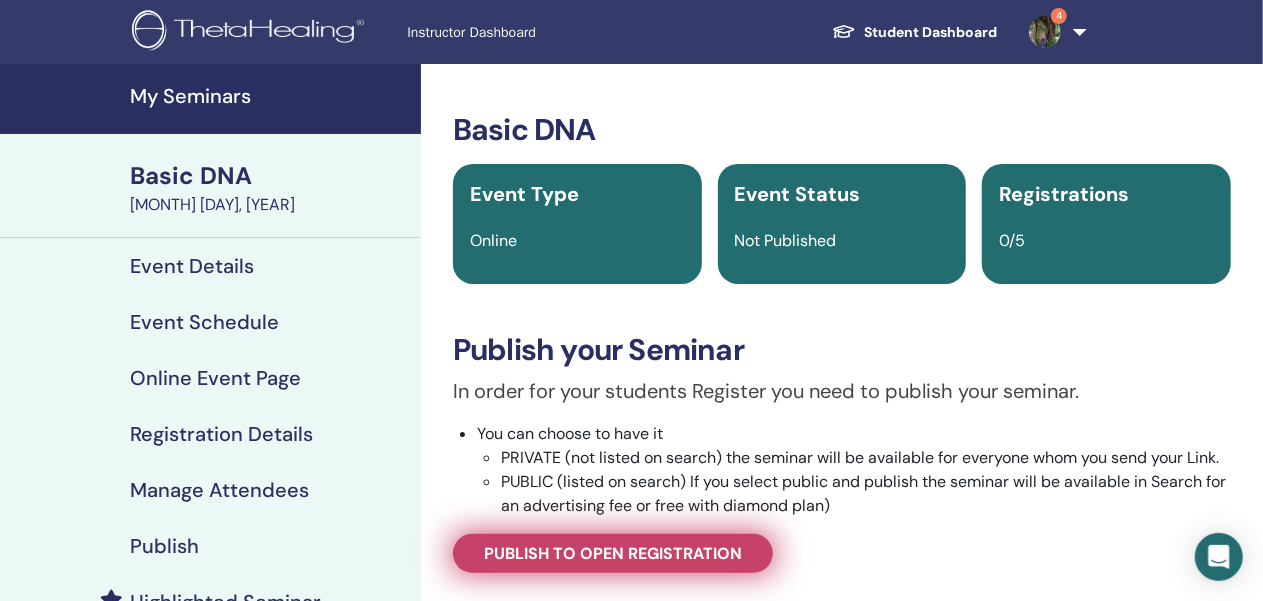 click on "Publish to open registration" at bounding box center (613, 553) 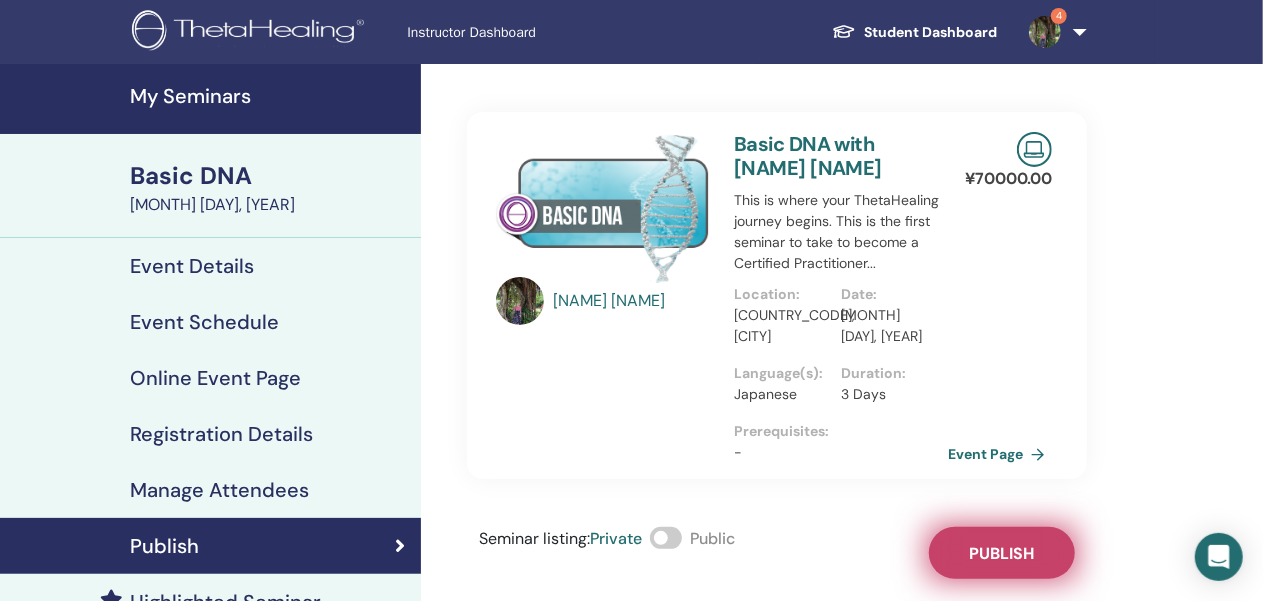 click on "Publish" at bounding box center [1002, 553] 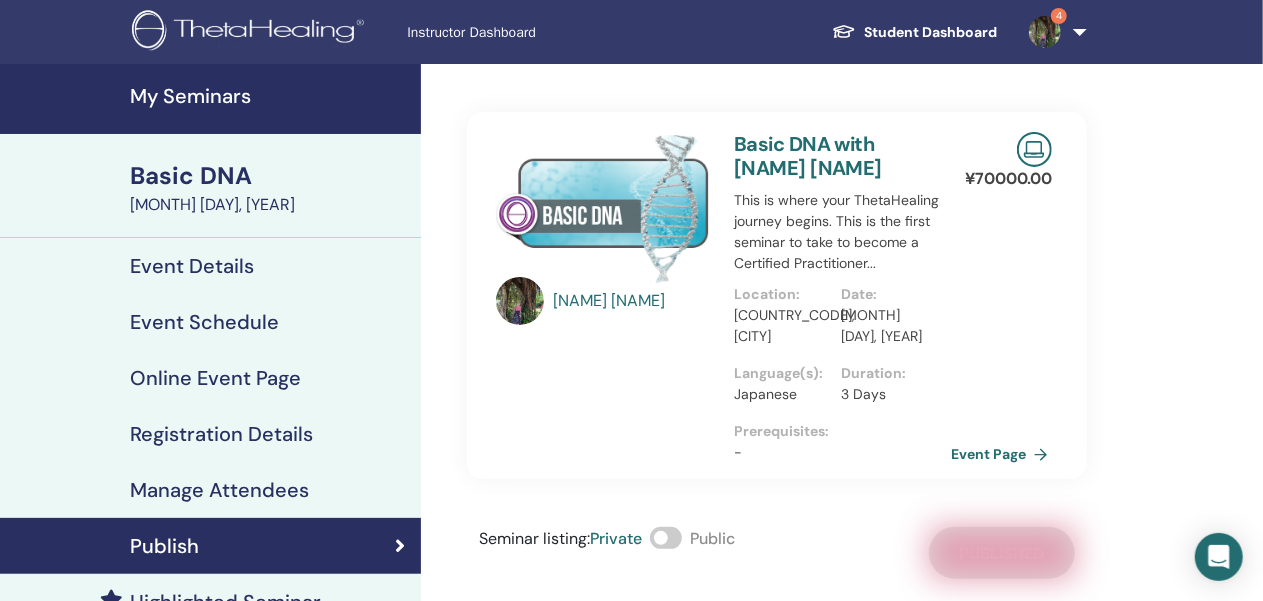 click on "Event Page" at bounding box center [1003, 454] 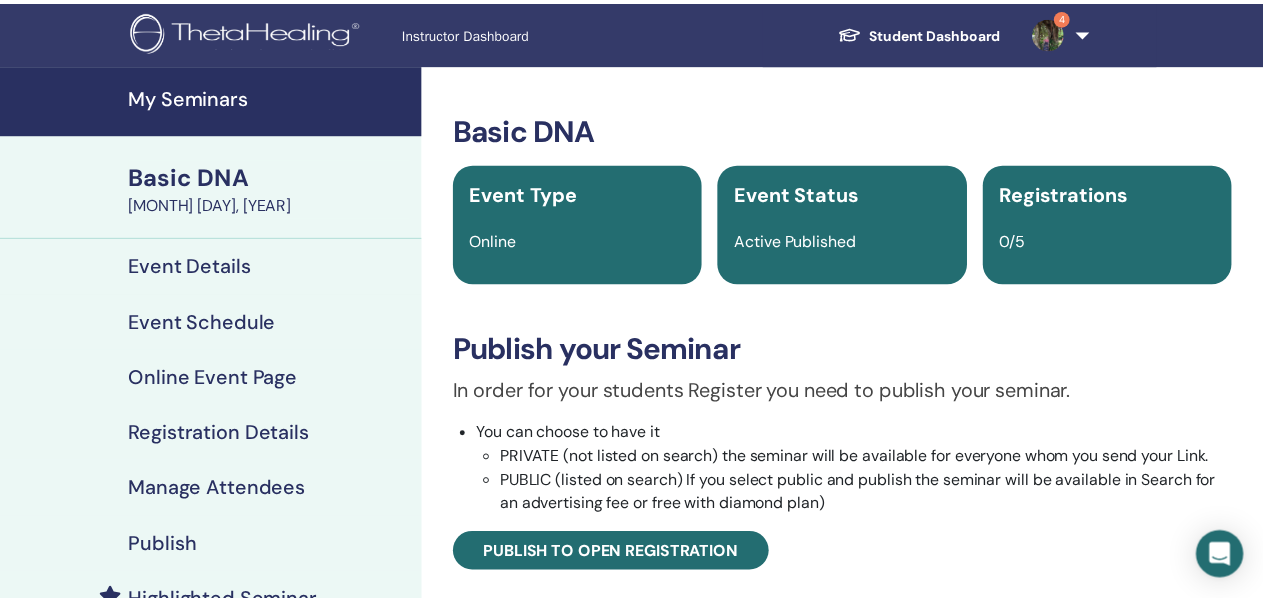 scroll, scrollTop: 0, scrollLeft: 0, axis: both 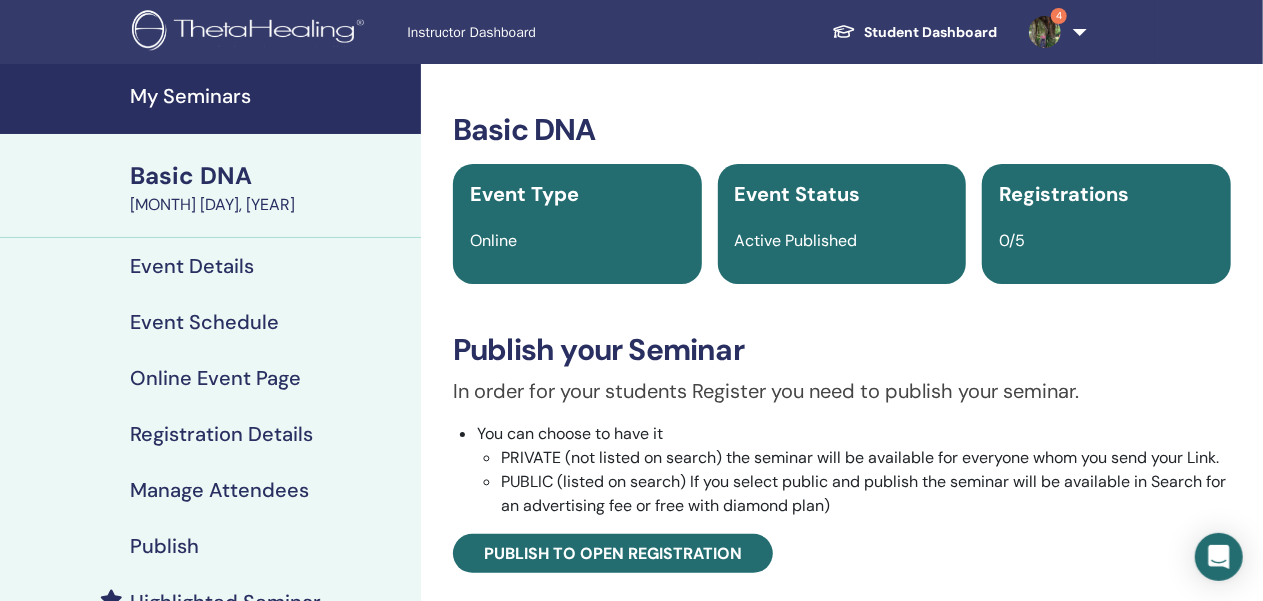 click on "My Seminars" at bounding box center (269, 96) 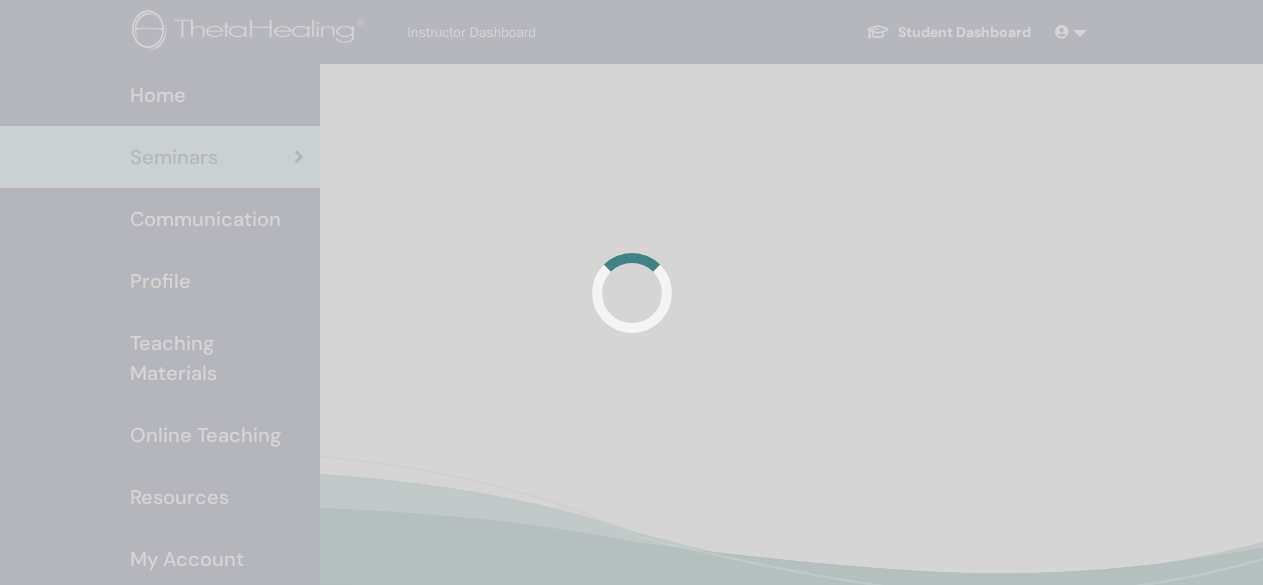 scroll, scrollTop: 0, scrollLeft: 0, axis: both 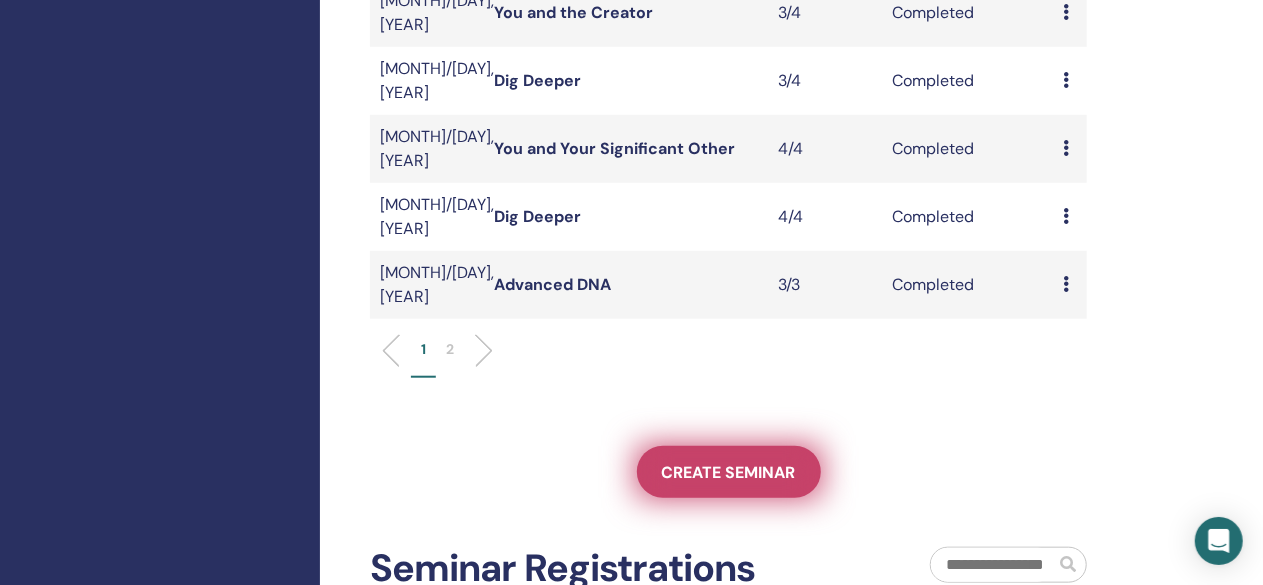 click on "Create seminar" at bounding box center [729, 472] 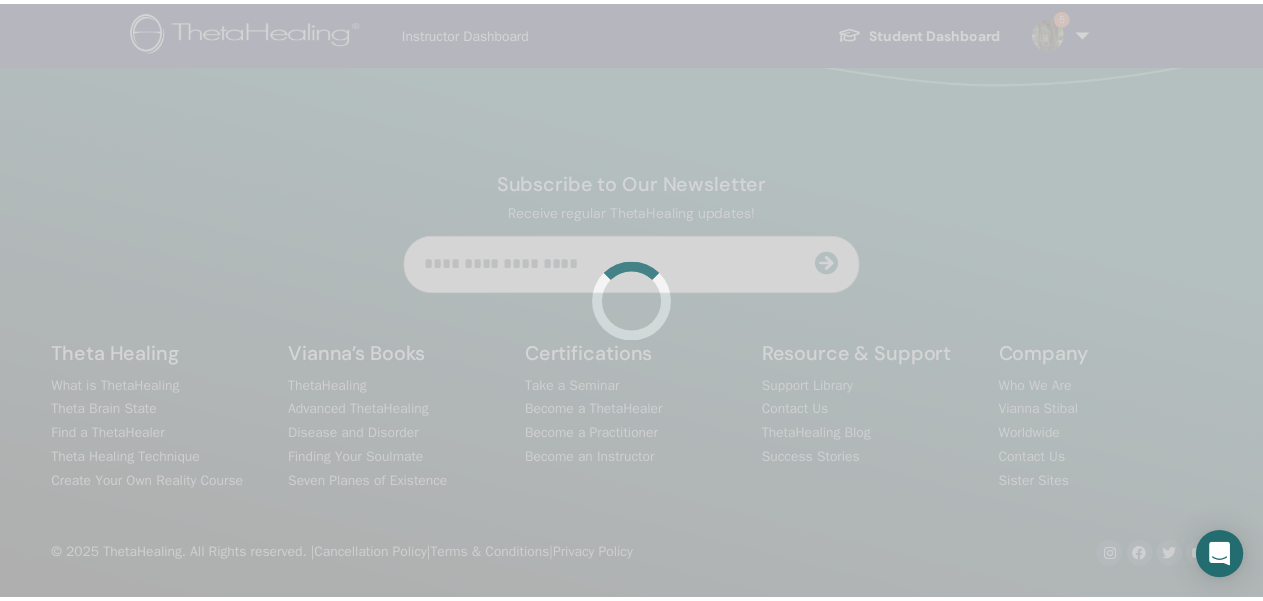 scroll, scrollTop: 0, scrollLeft: 0, axis: both 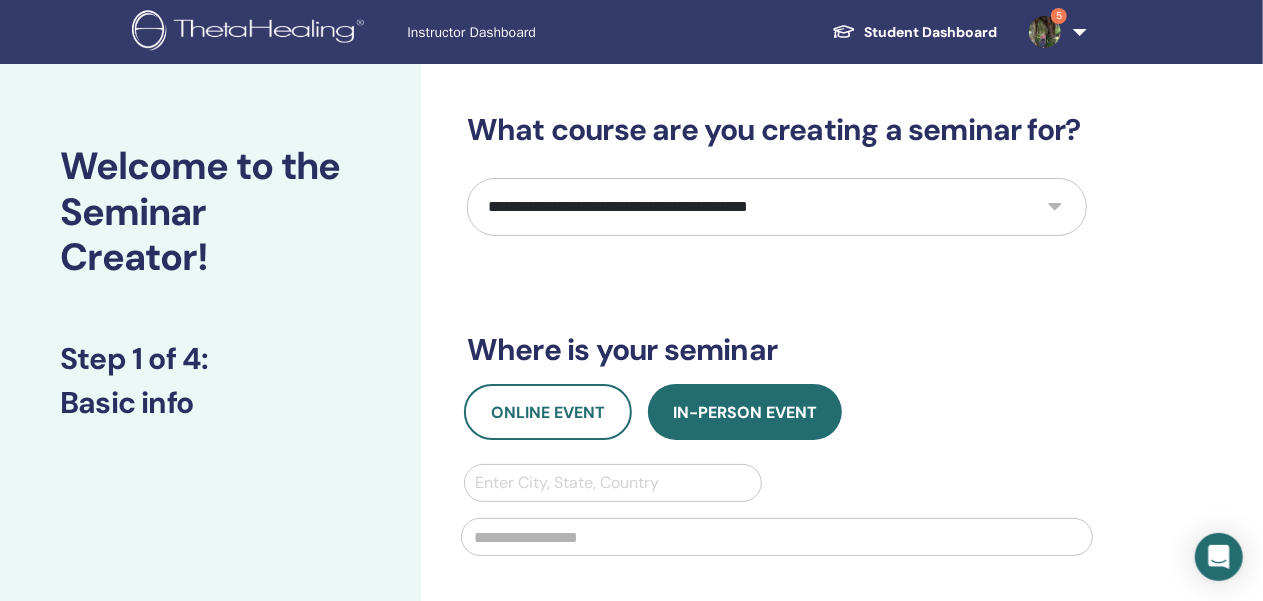 click on "**********" at bounding box center (777, 207) 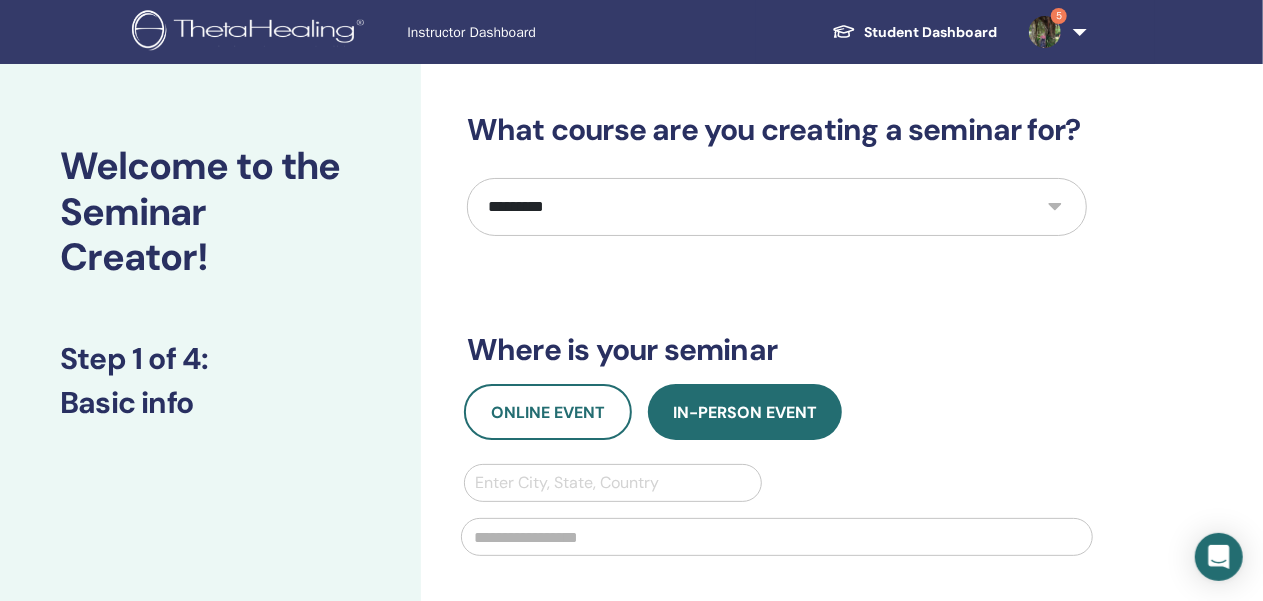 click on "**********" at bounding box center (777, 207) 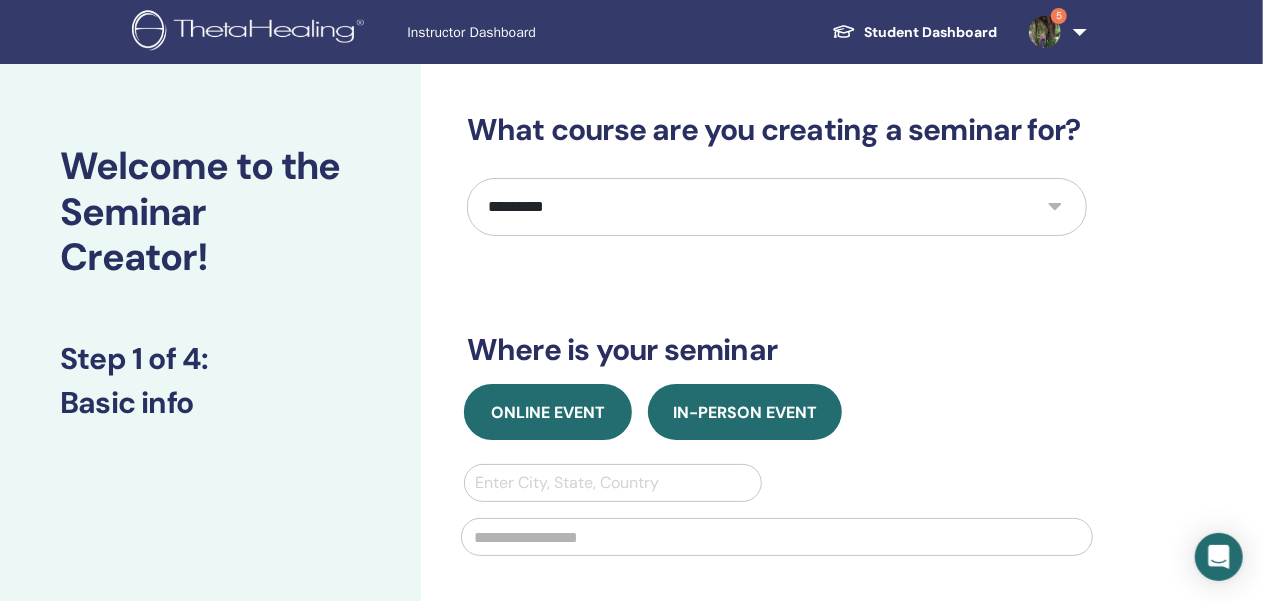 click on "Online Event" at bounding box center (548, 412) 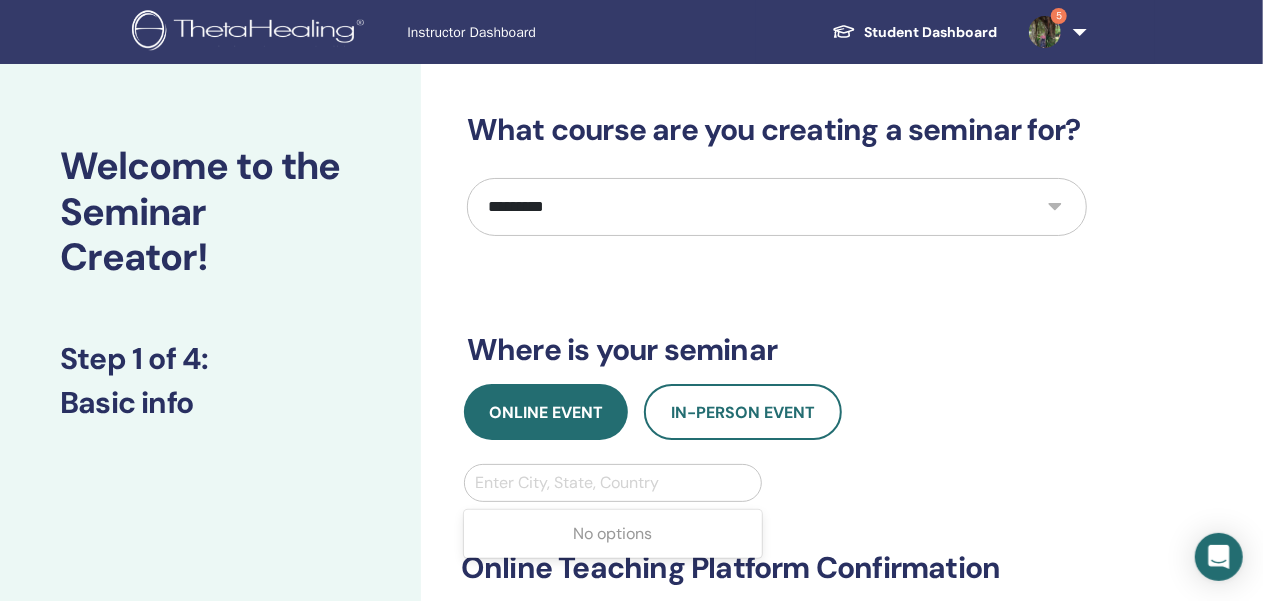 click at bounding box center [613, 483] 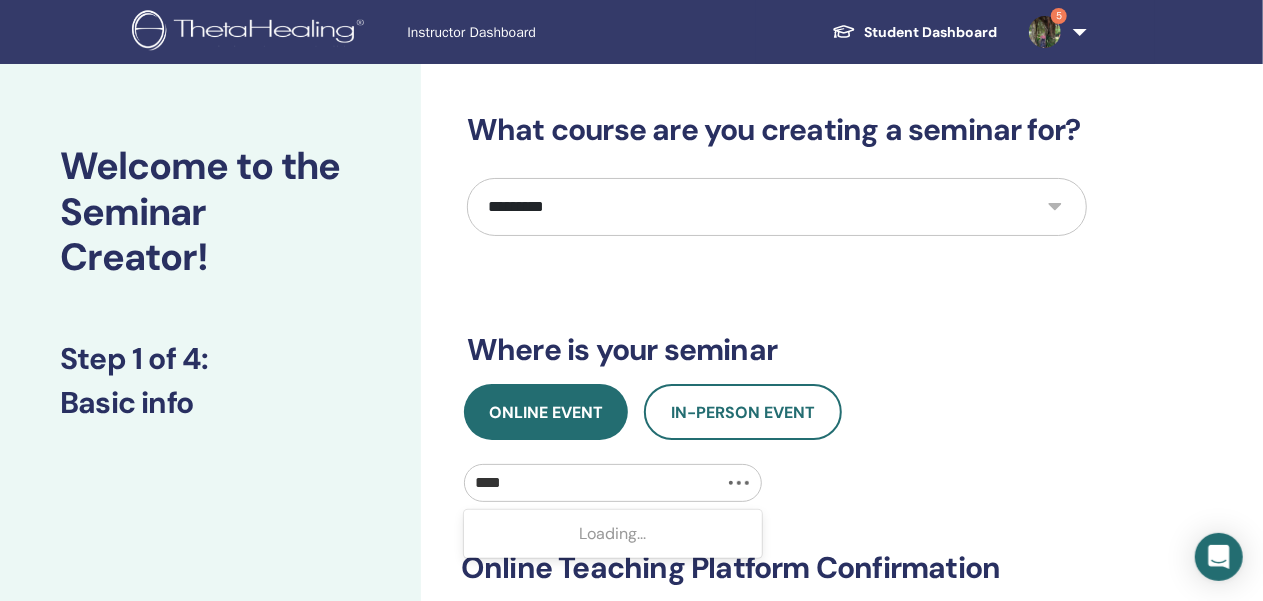 type on "*****" 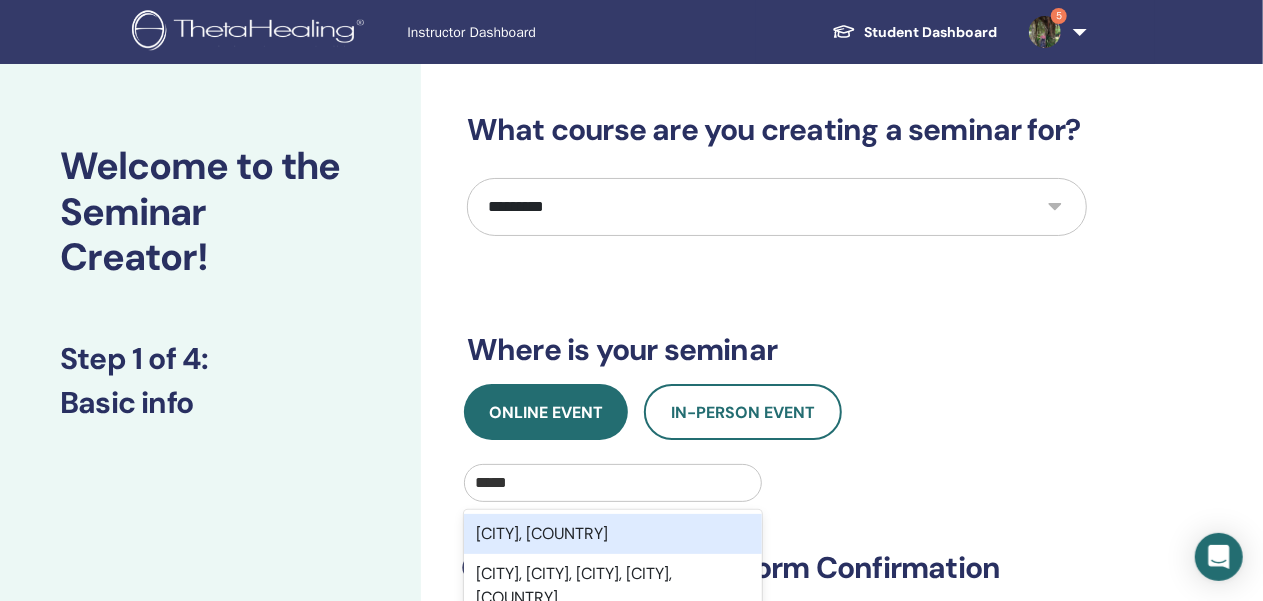 click on "Kyoto, JPN" at bounding box center [613, 534] 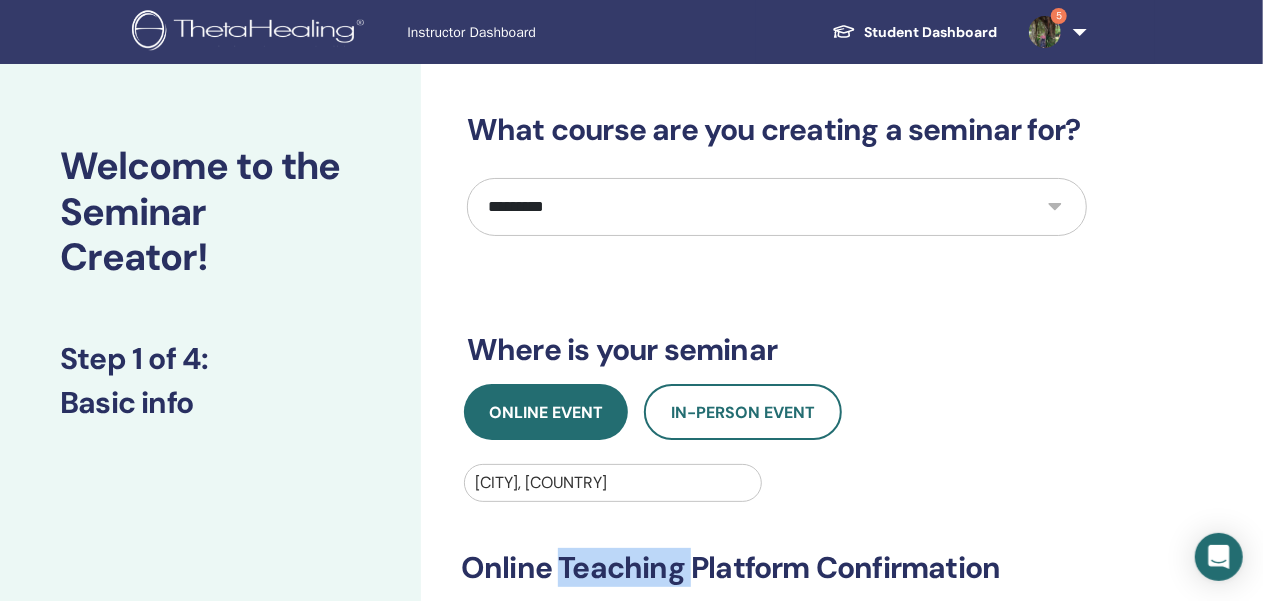 click on "**********" at bounding box center [777, 664] 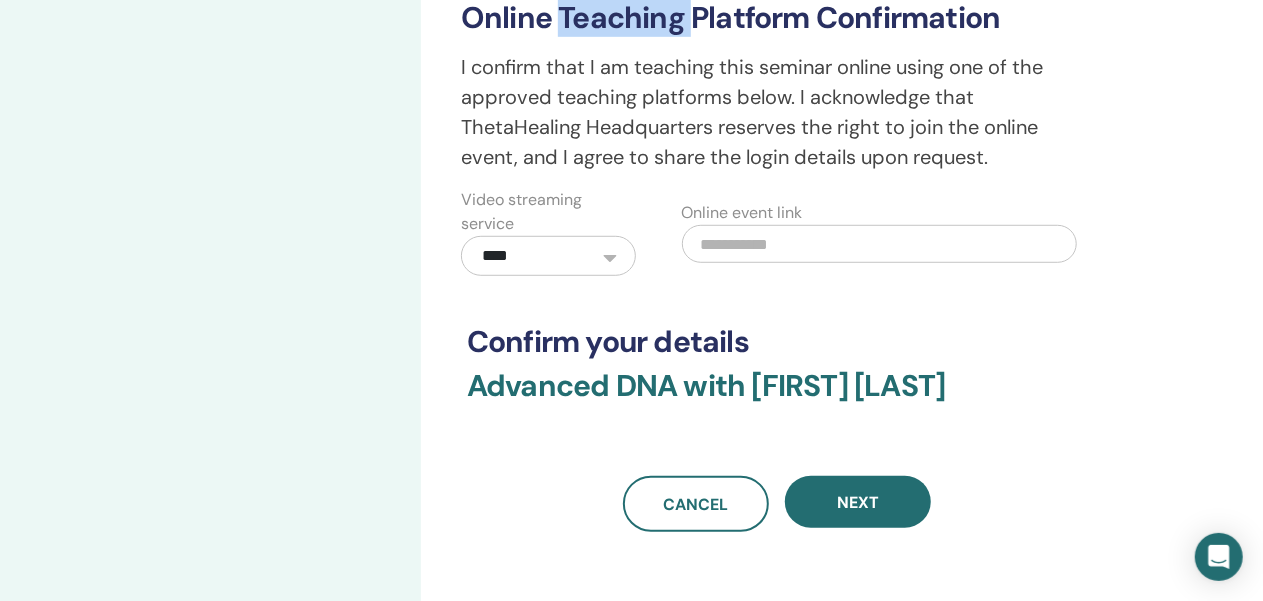 scroll, scrollTop: 567, scrollLeft: 0, axis: vertical 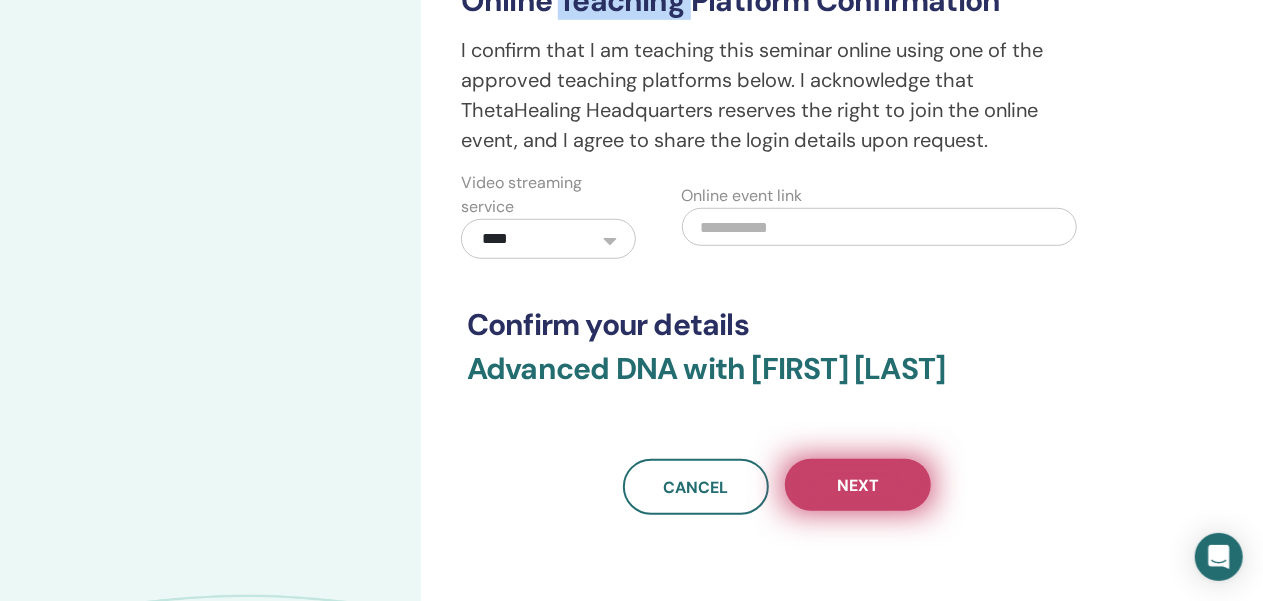 click on "Next" at bounding box center [858, 485] 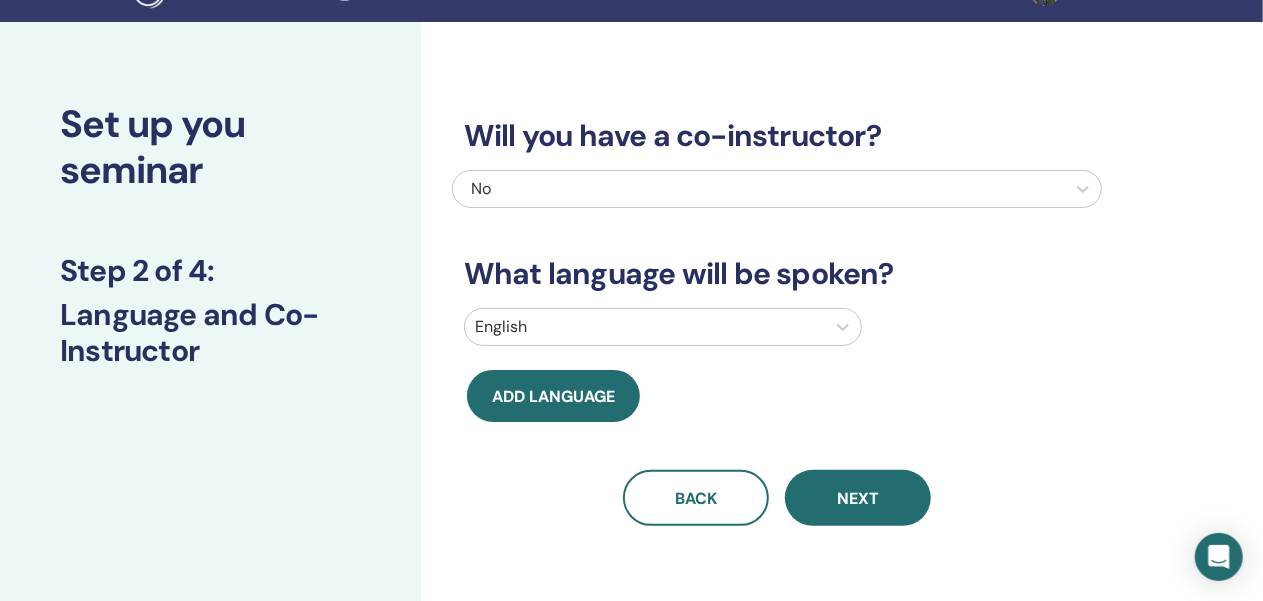 scroll, scrollTop: 41, scrollLeft: 0, axis: vertical 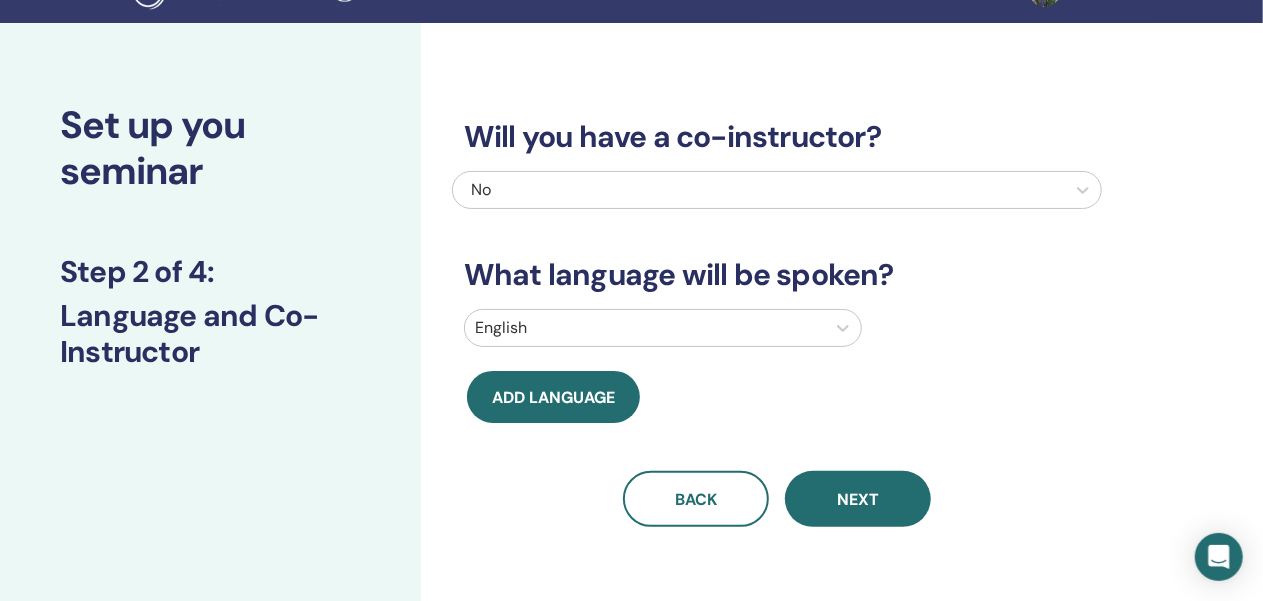 click at bounding box center [645, 328] 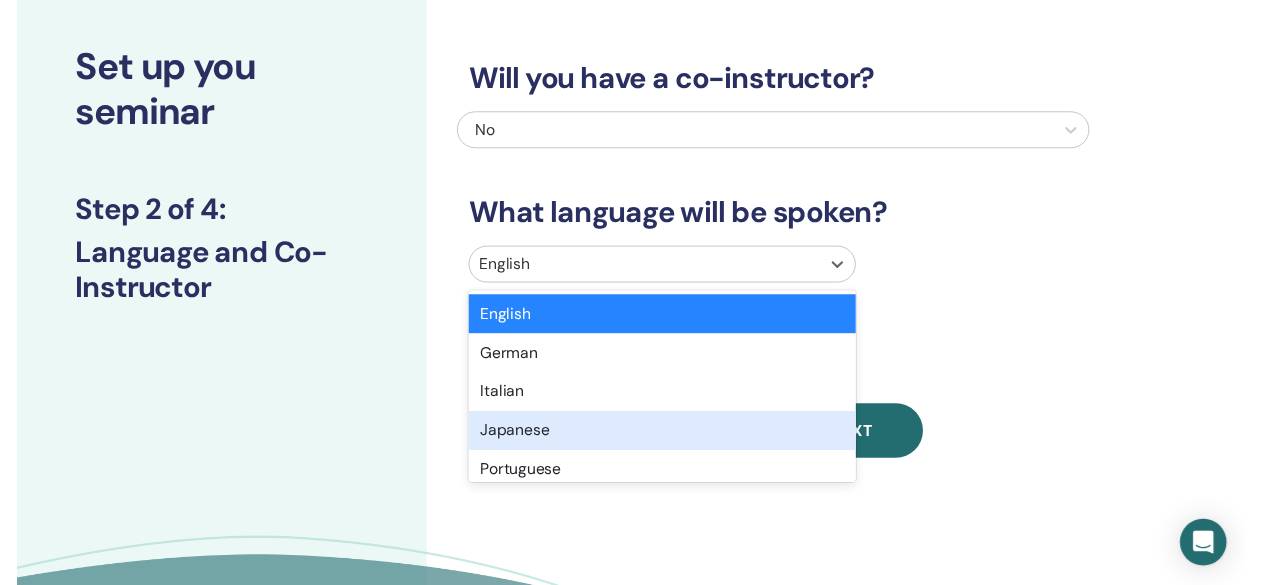 scroll, scrollTop: 103, scrollLeft: 0, axis: vertical 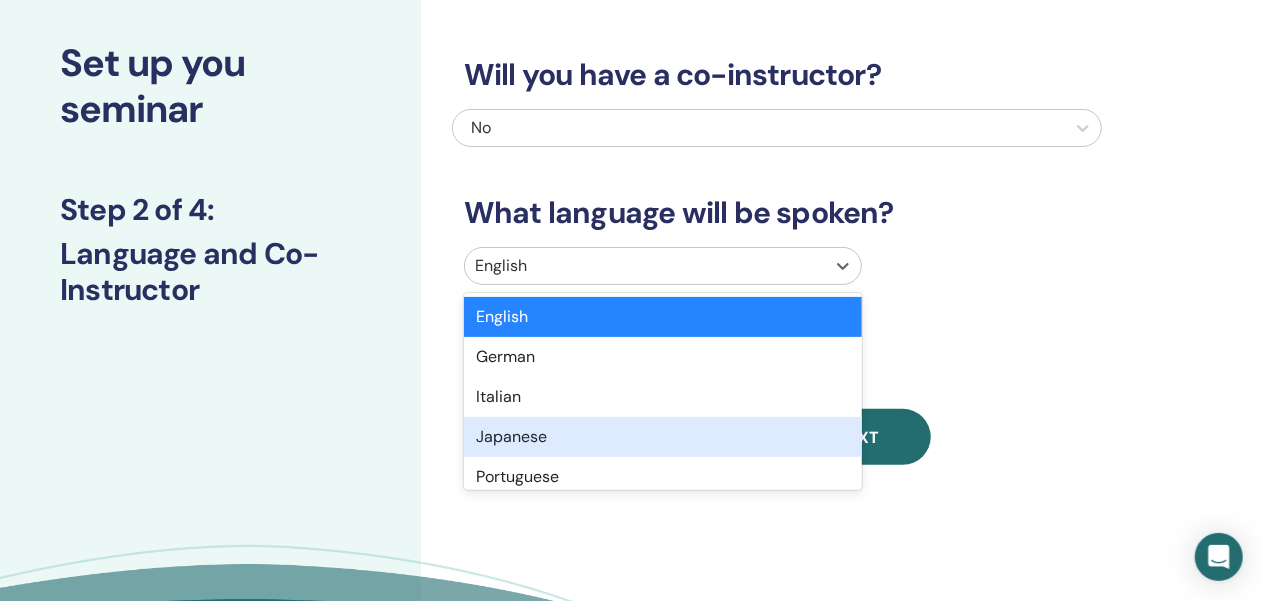click on "Japanese" at bounding box center (663, 437) 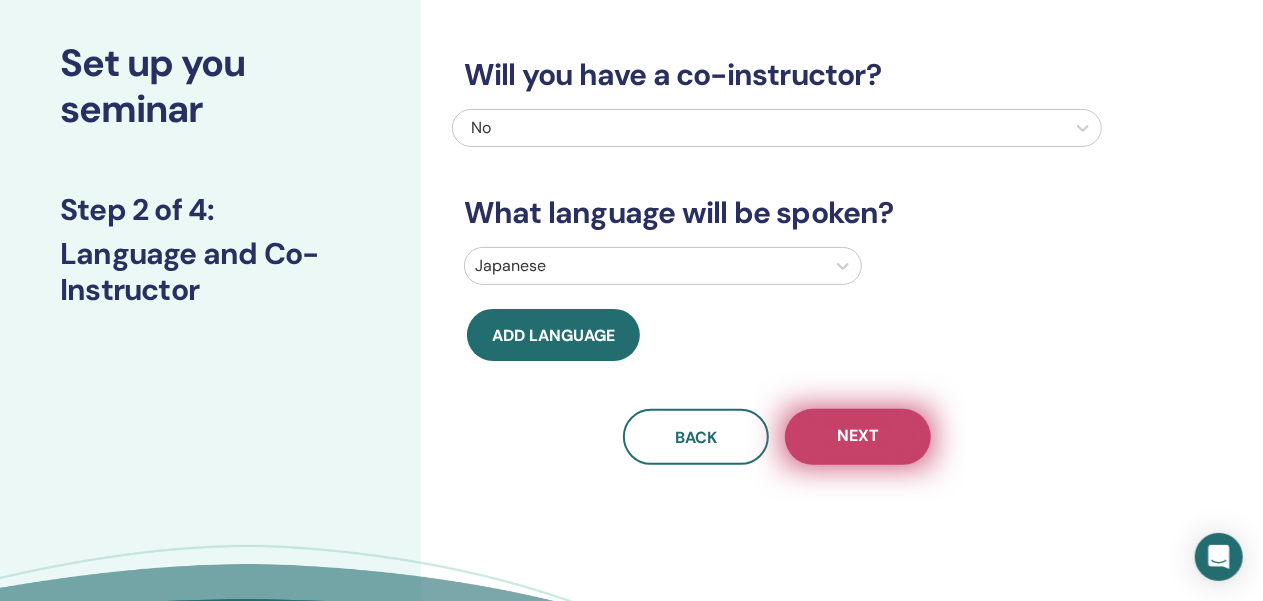 click on "Next" at bounding box center [858, 437] 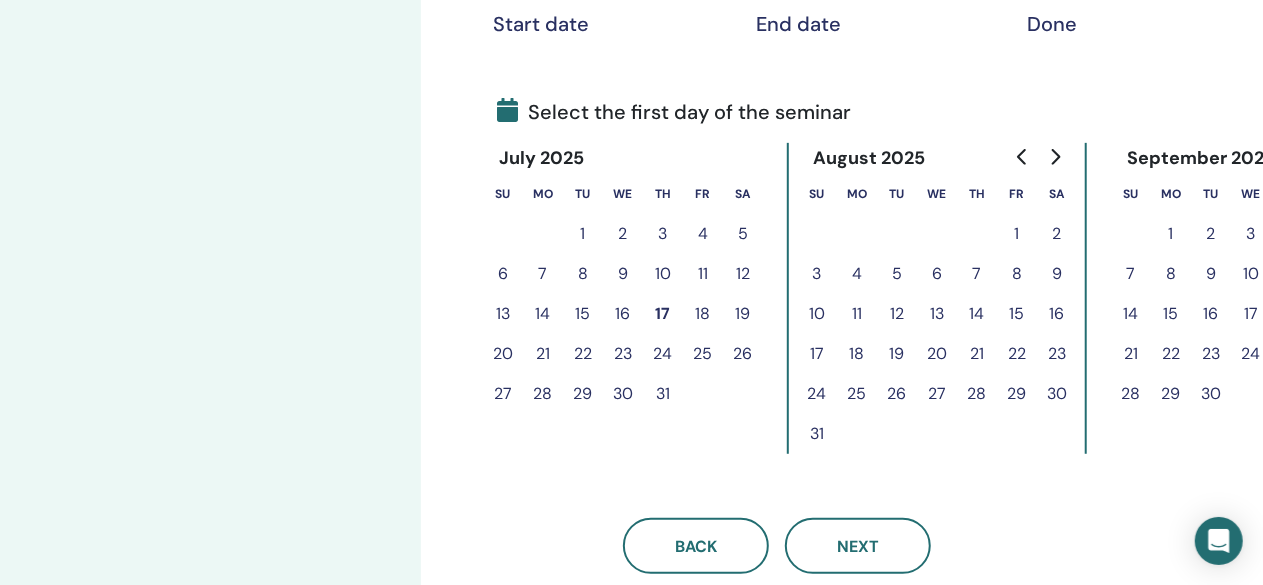 scroll, scrollTop: 409, scrollLeft: 0, axis: vertical 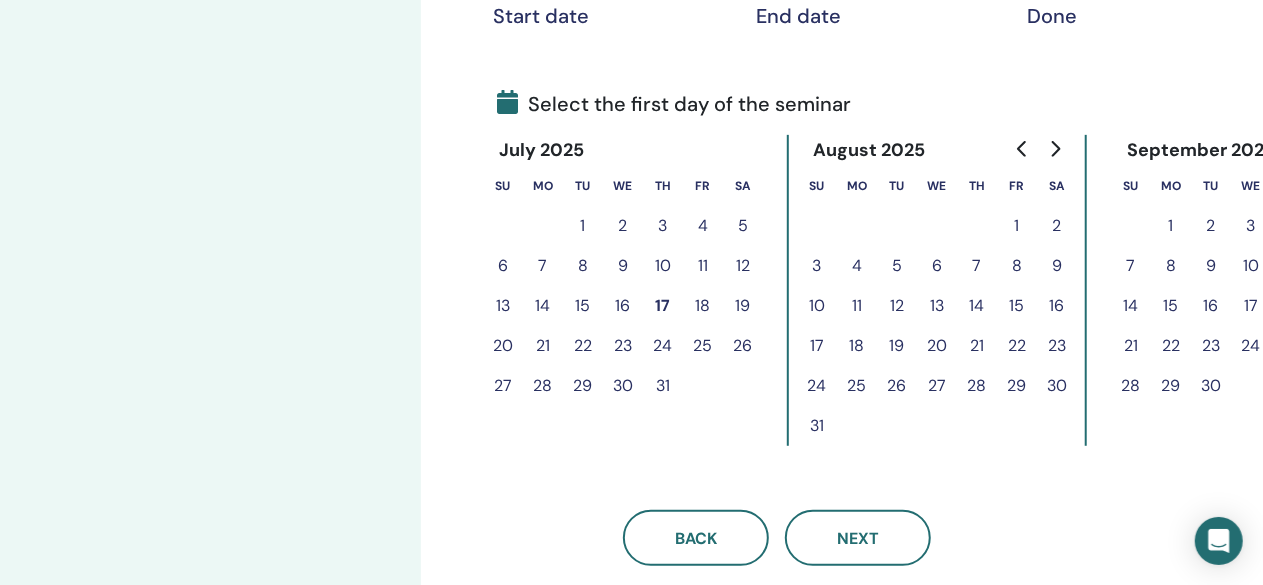 click on "15" at bounding box center [1017, 306] 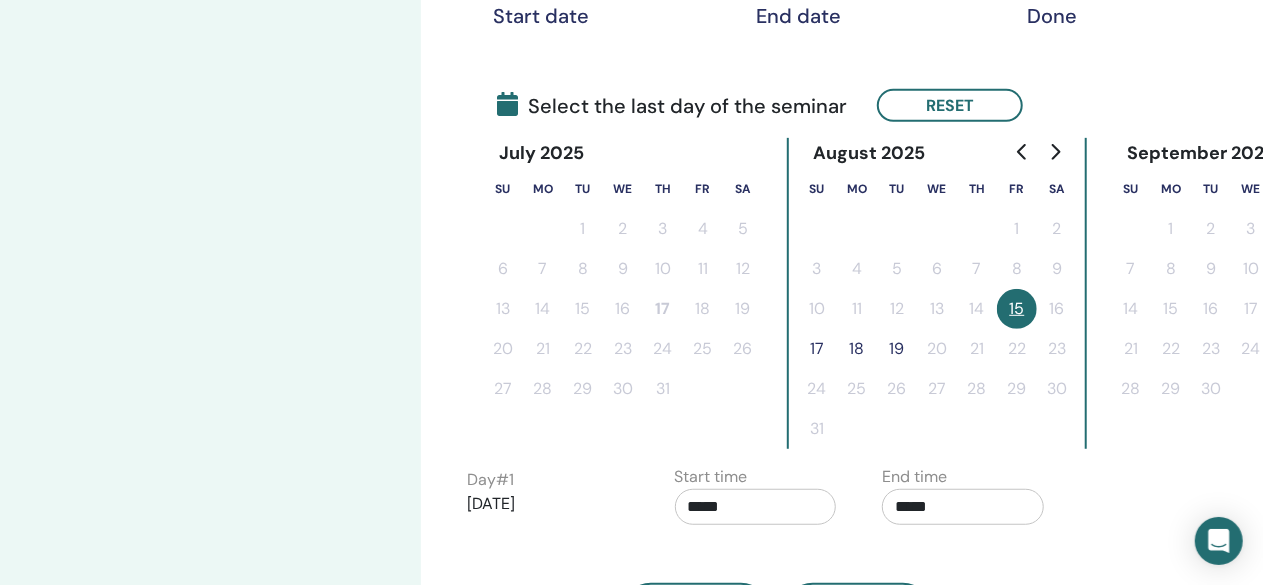 click on "17" at bounding box center [817, 349] 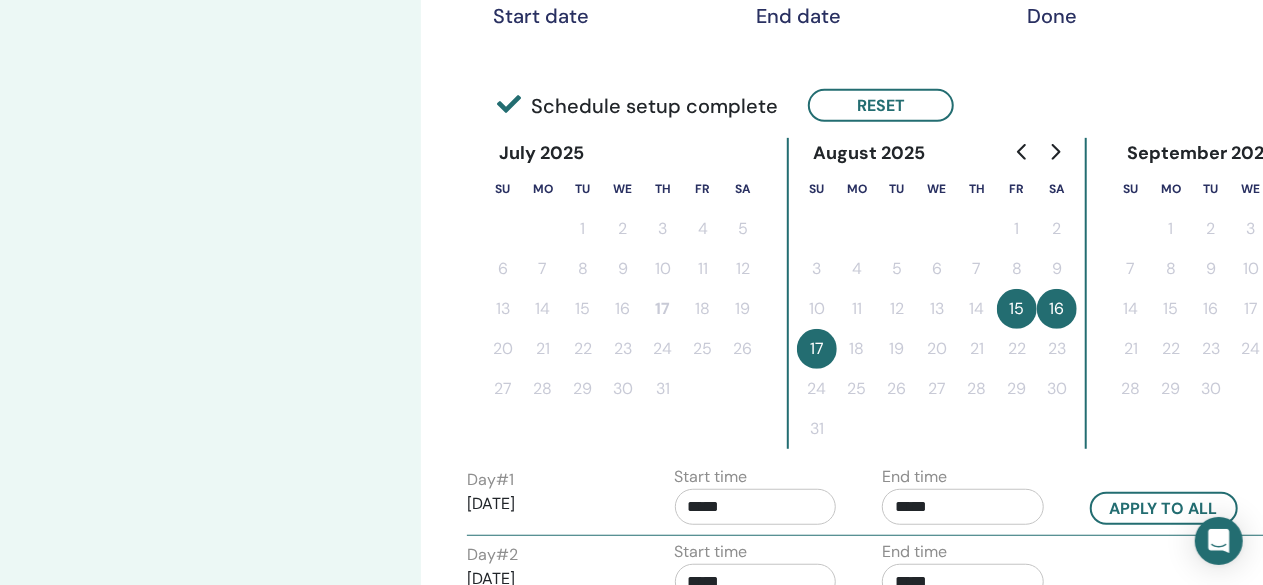 click on "*****" at bounding box center (756, 507) 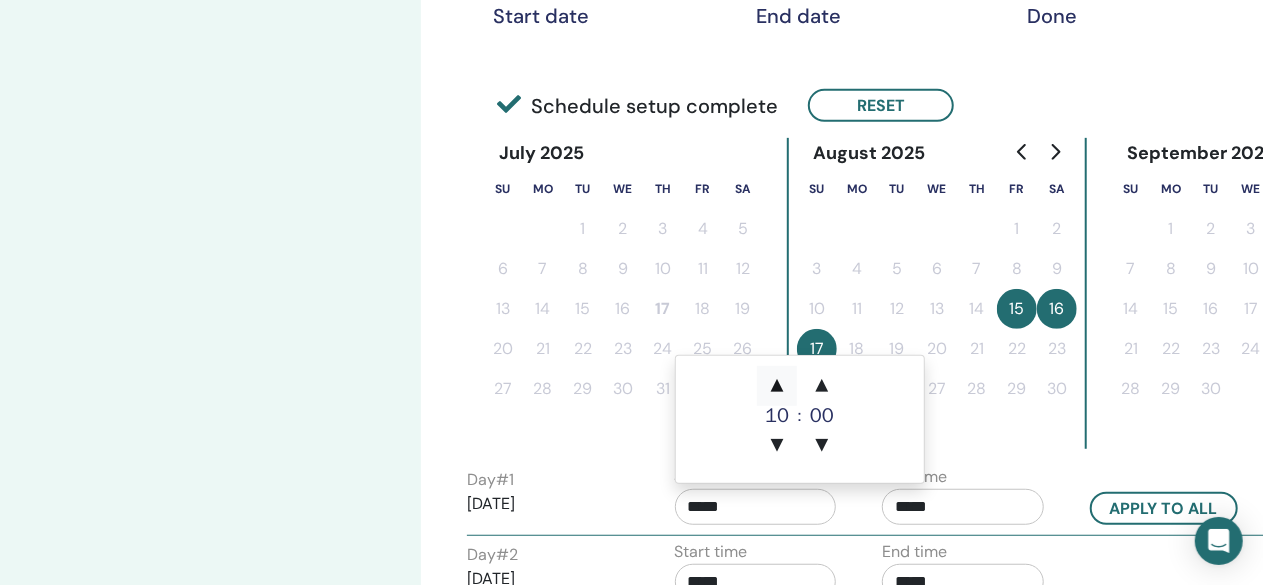 click on "▲" at bounding box center [777, 386] 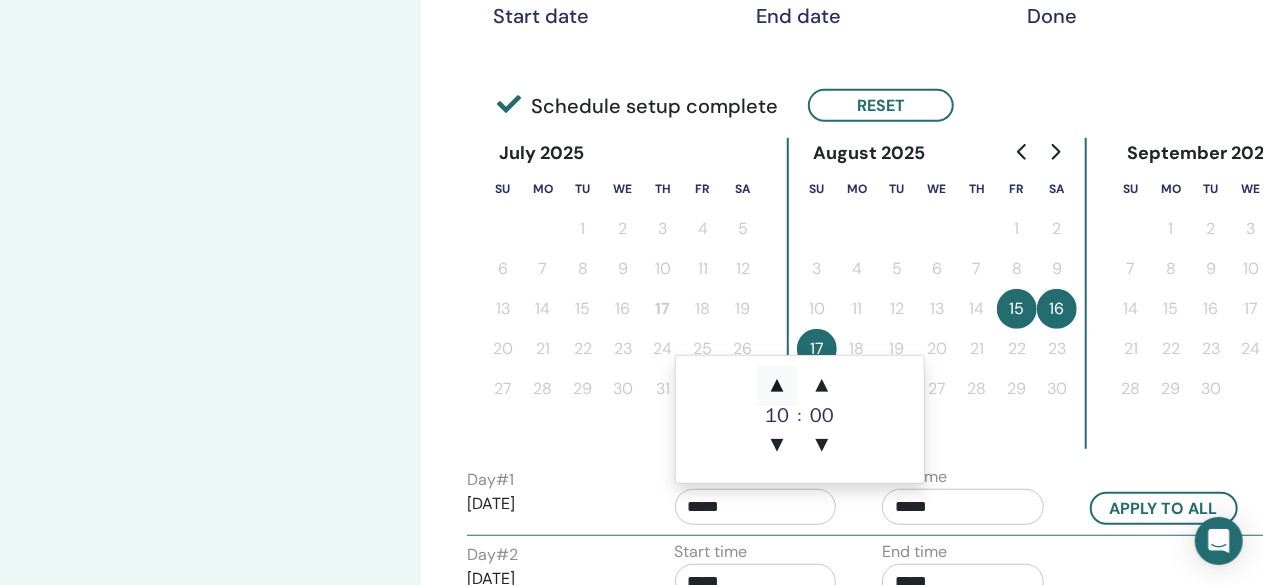 type on "*****" 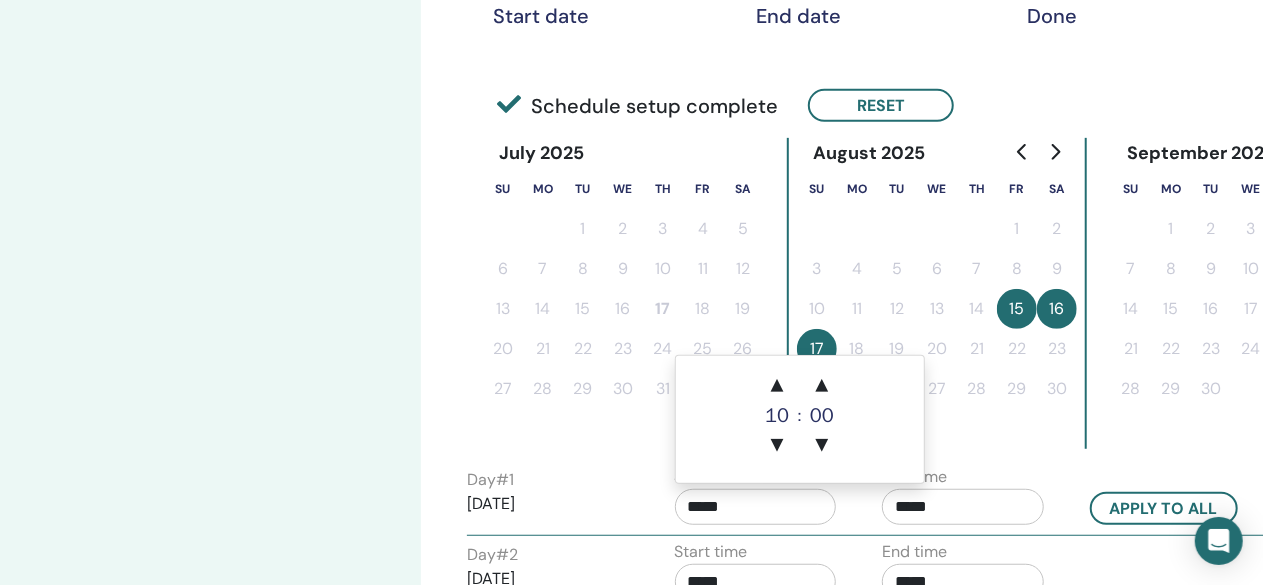 click on "*****" at bounding box center (963, 507) 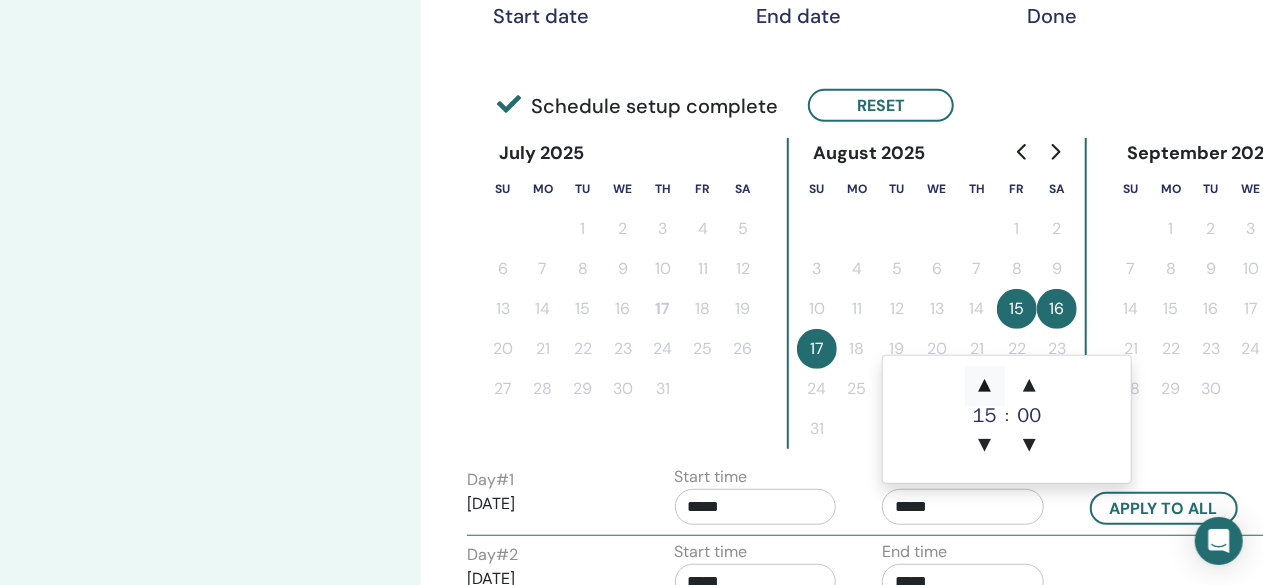 click on "▲" at bounding box center [985, 386] 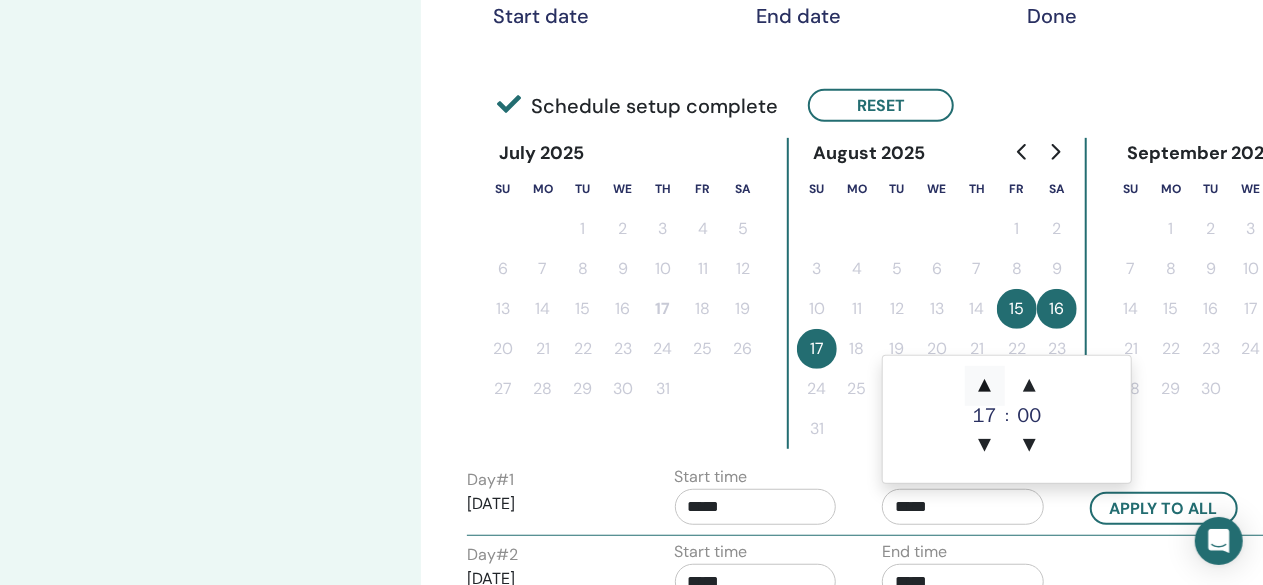 click on "▲" at bounding box center [985, 386] 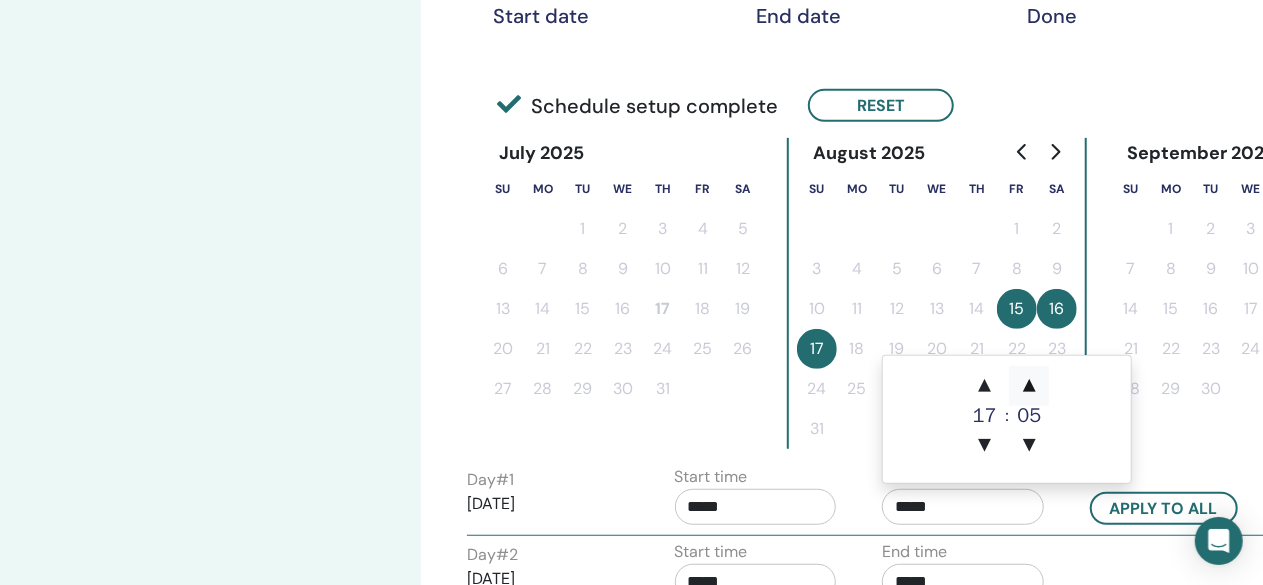 click on "▲" at bounding box center (1029, 386) 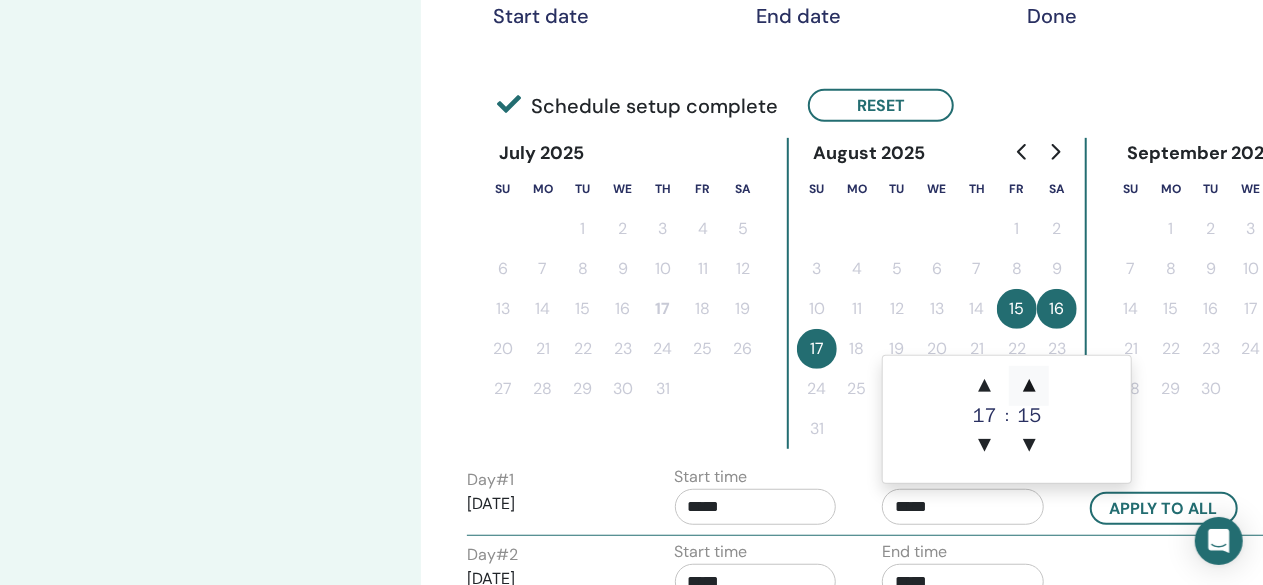 click on "▲" at bounding box center [1029, 386] 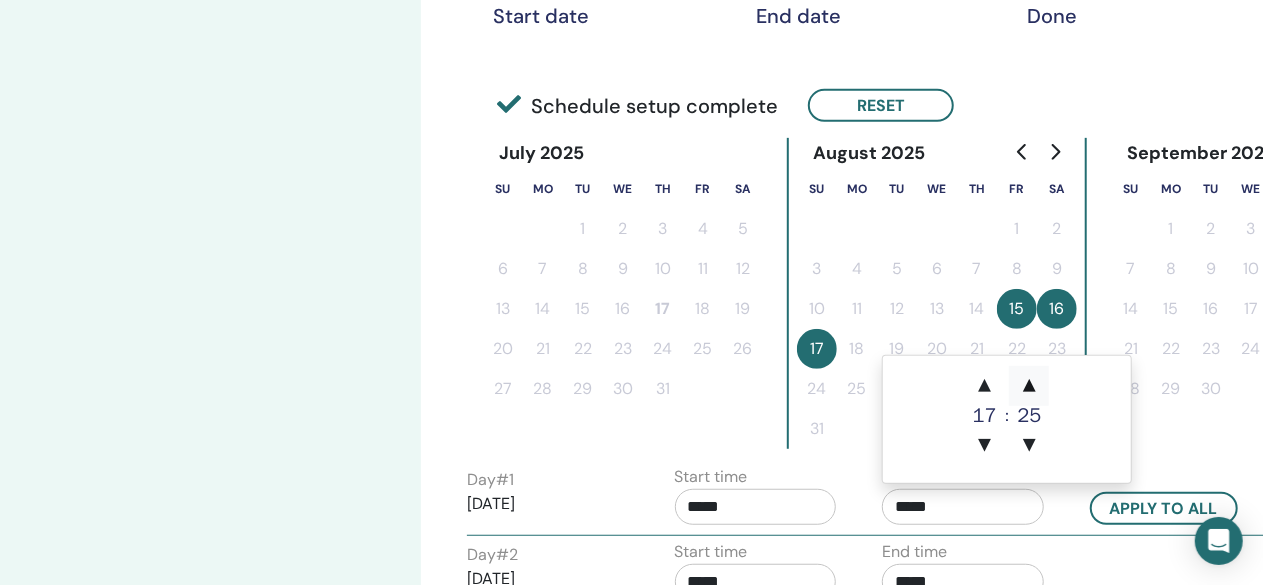 click on "▲" at bounding box center (1029, 386) 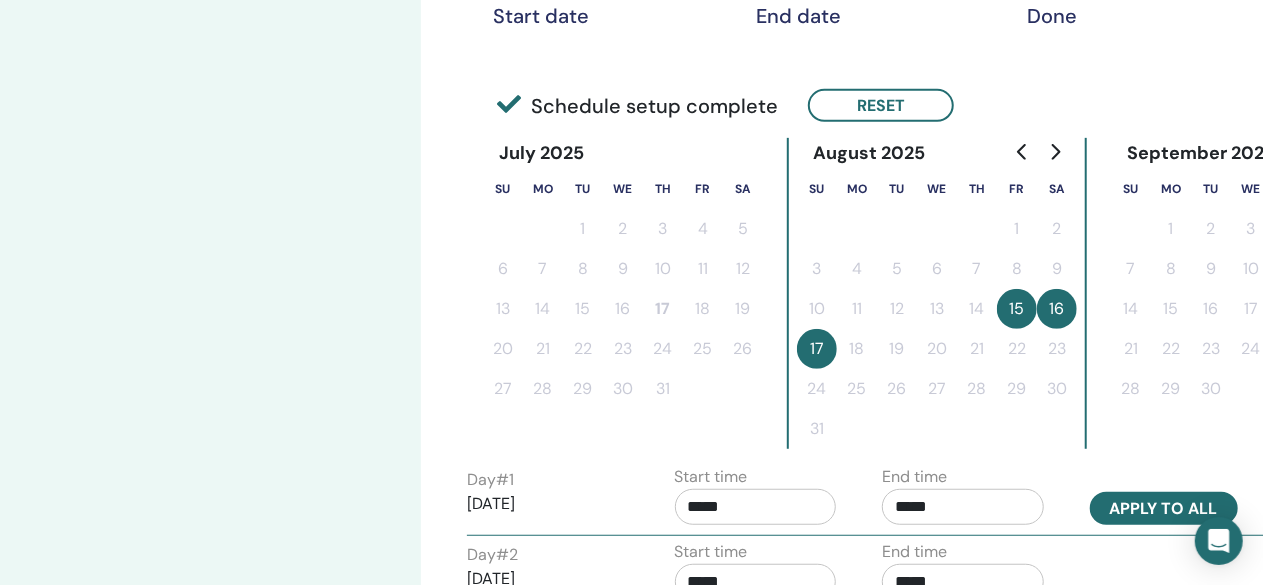 click on "Apply to all" at bounding box center [1164, 508] 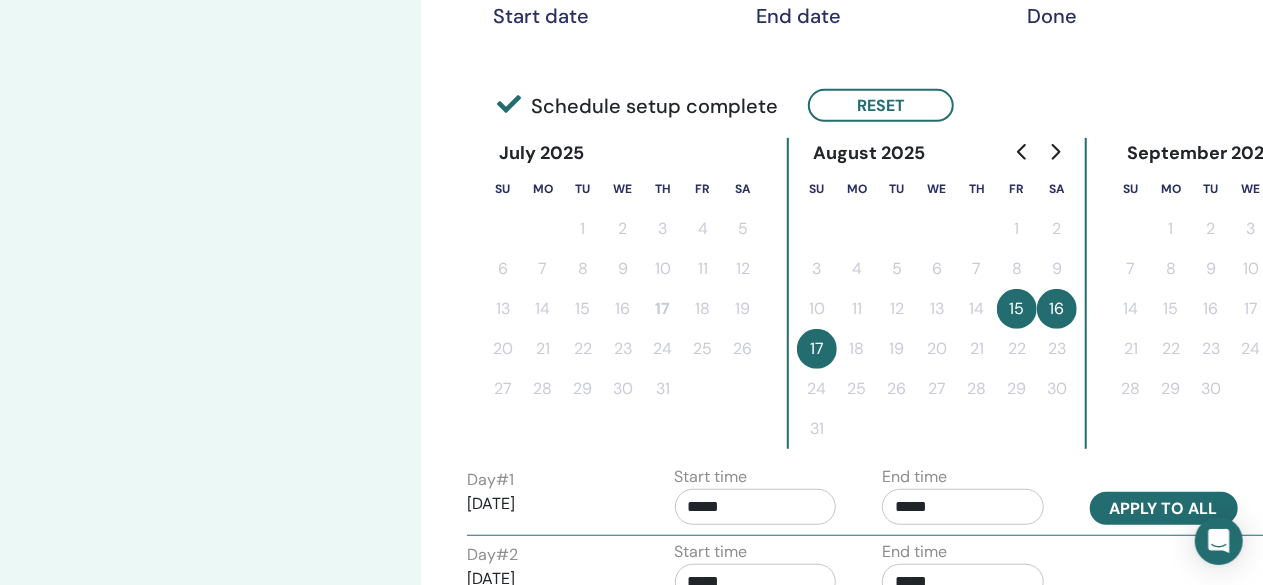 type on "*****" 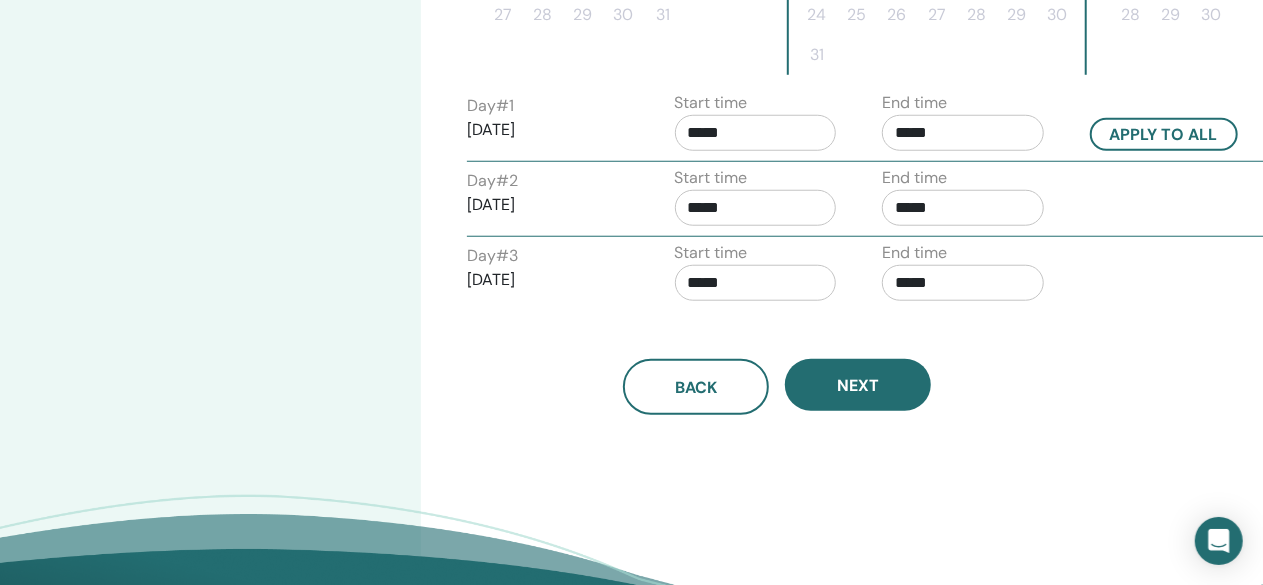 scroll, scrollTop: 778, scrollLeft: 0, axis: vertical 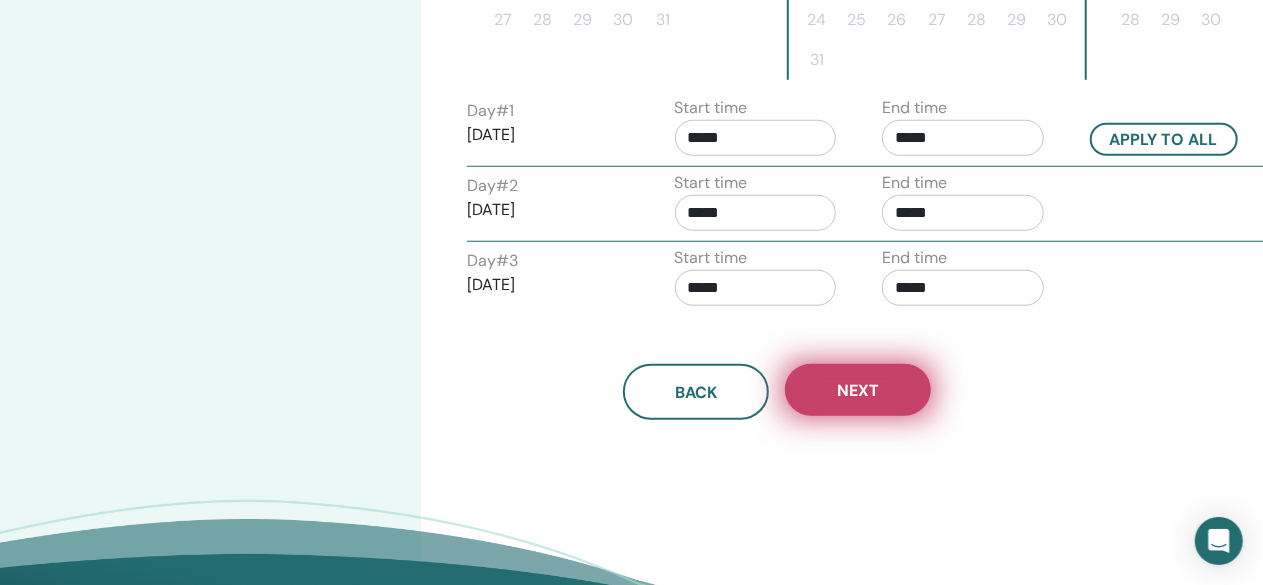 click on "Next" at bounding box center (858, 390) 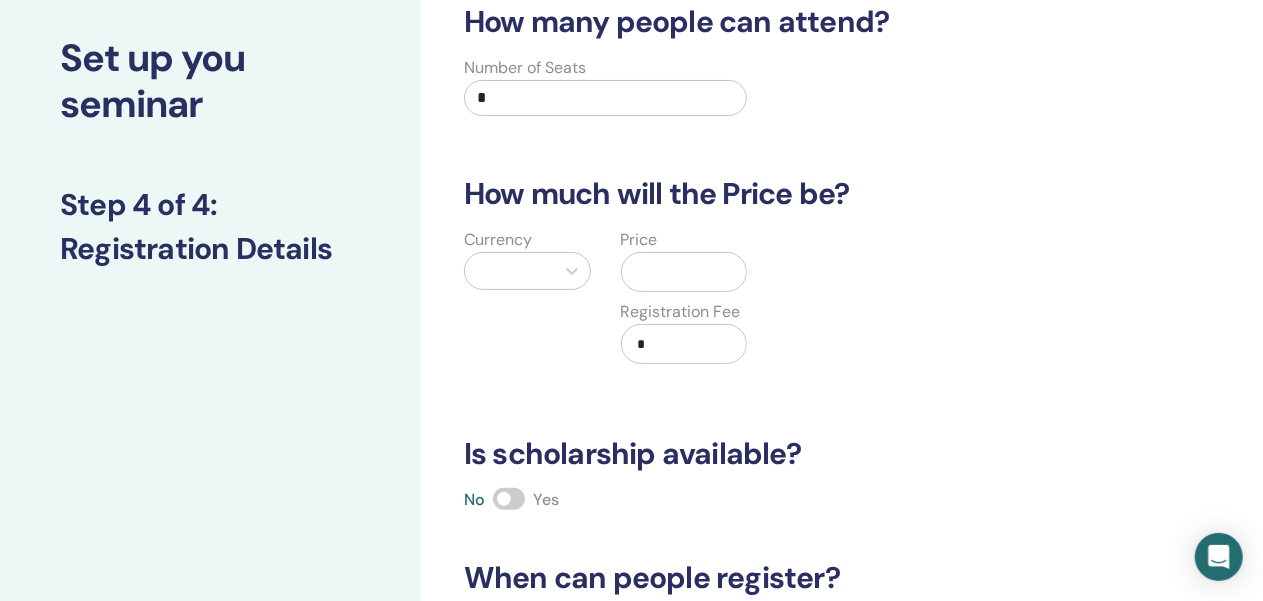 scroll, scrollTop: 13, scrollLeft: 0, axis: vertical 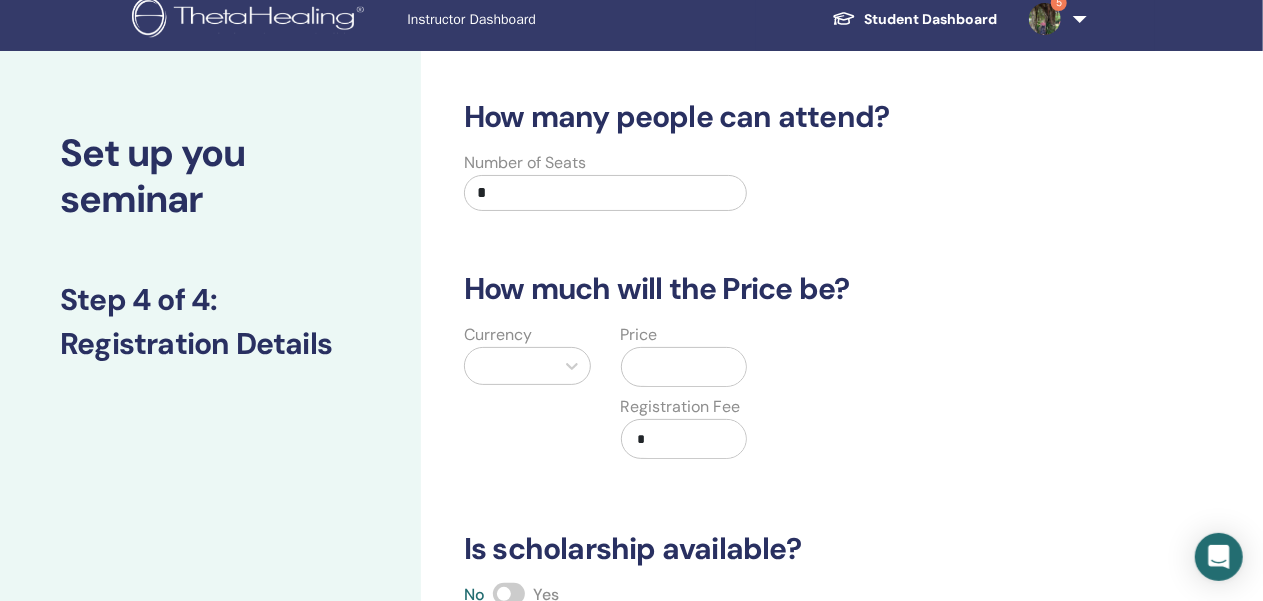 click on "*" at bounding box center (605, 193) 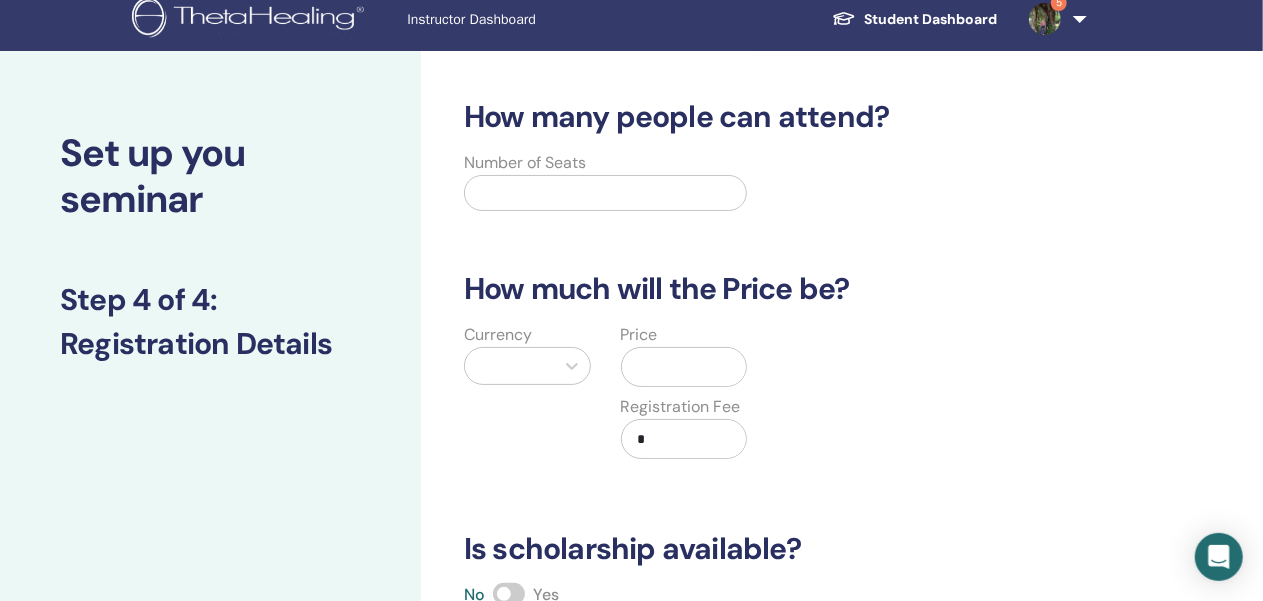 type on "*" 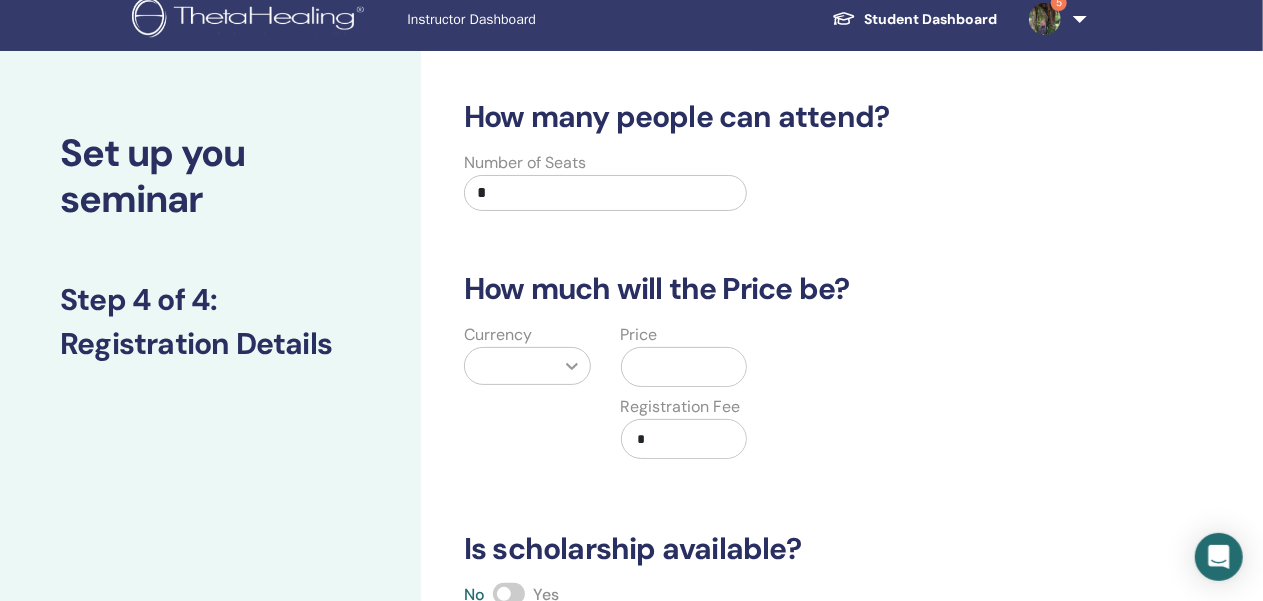 type on "*" 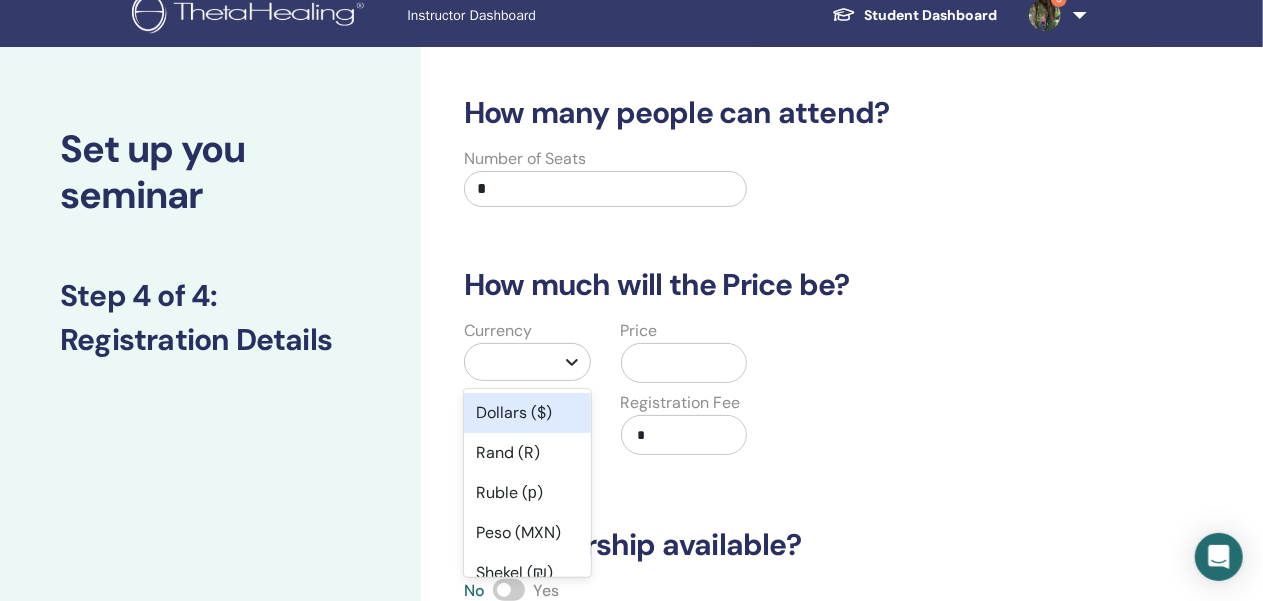 click at bounding box center (572, 362) 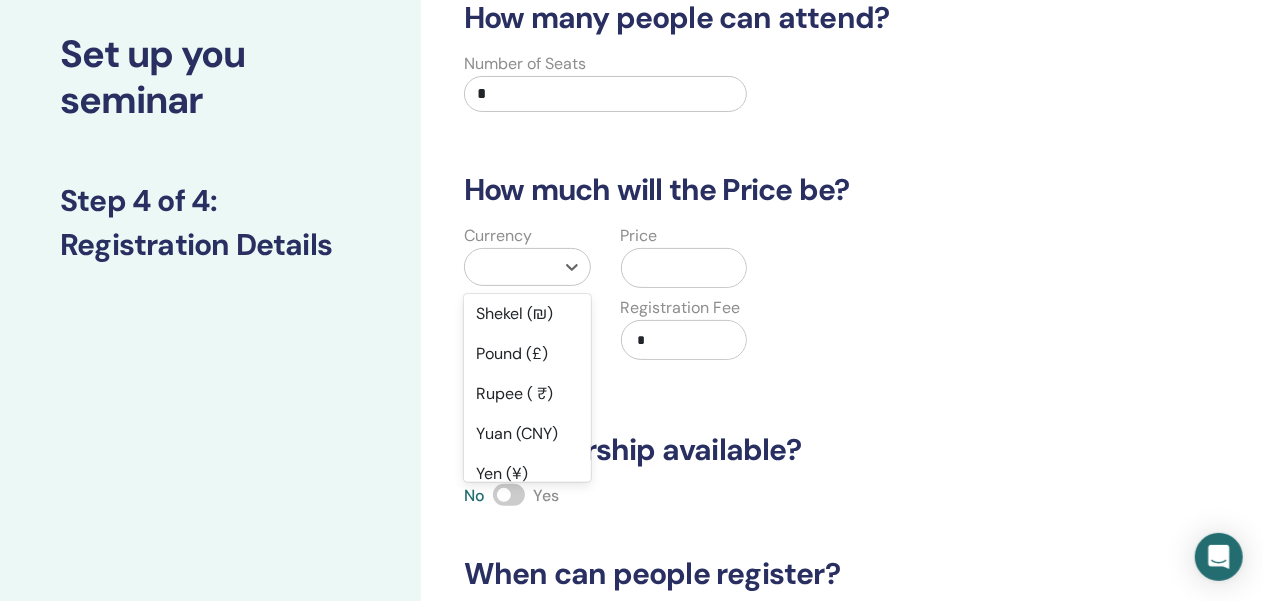 scroll, scrollTop: 164, scrollLeft: 0, axis: vertical 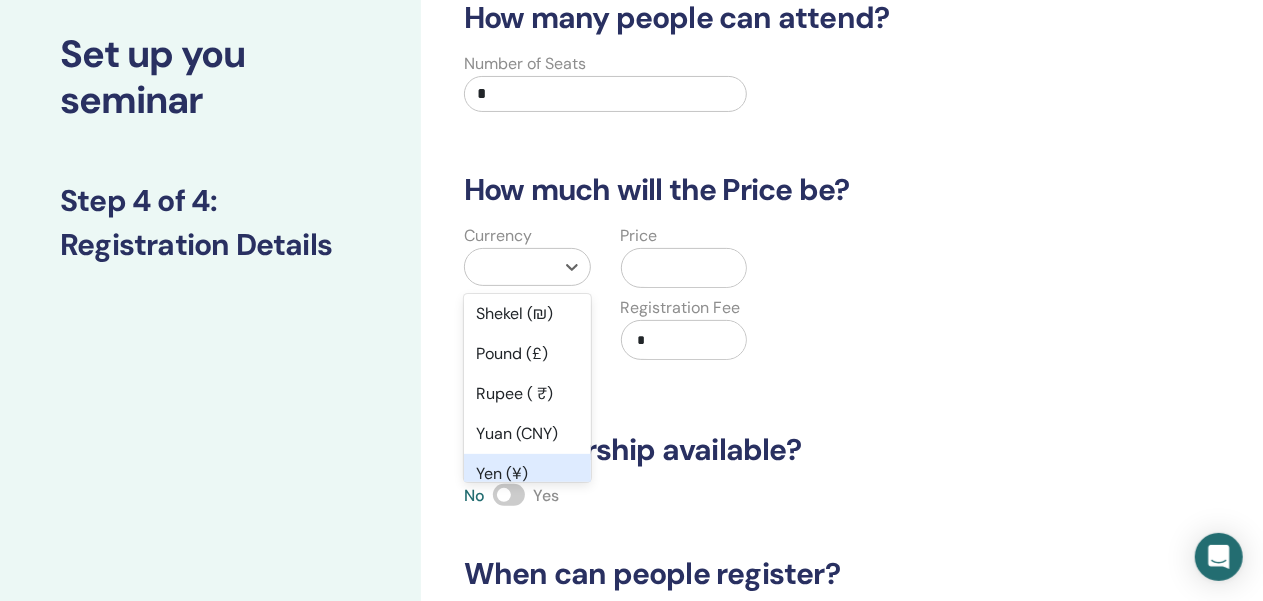 click on "Yen (¥)" at bounding box center [527, 474] 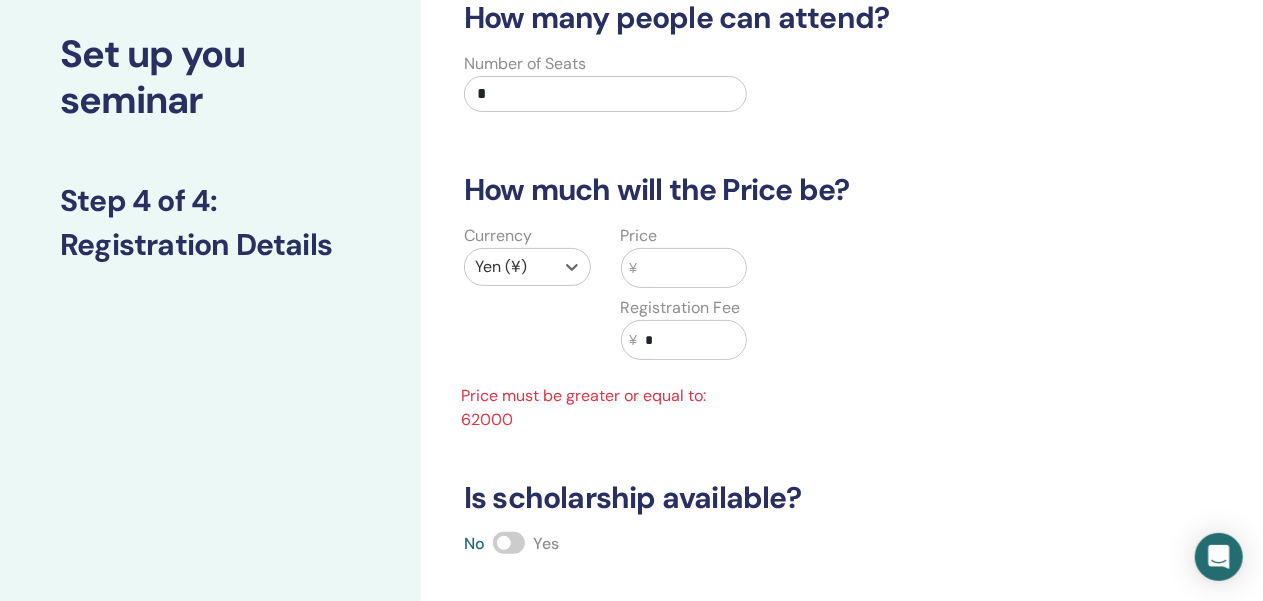 click at bounding box center (691, 268) 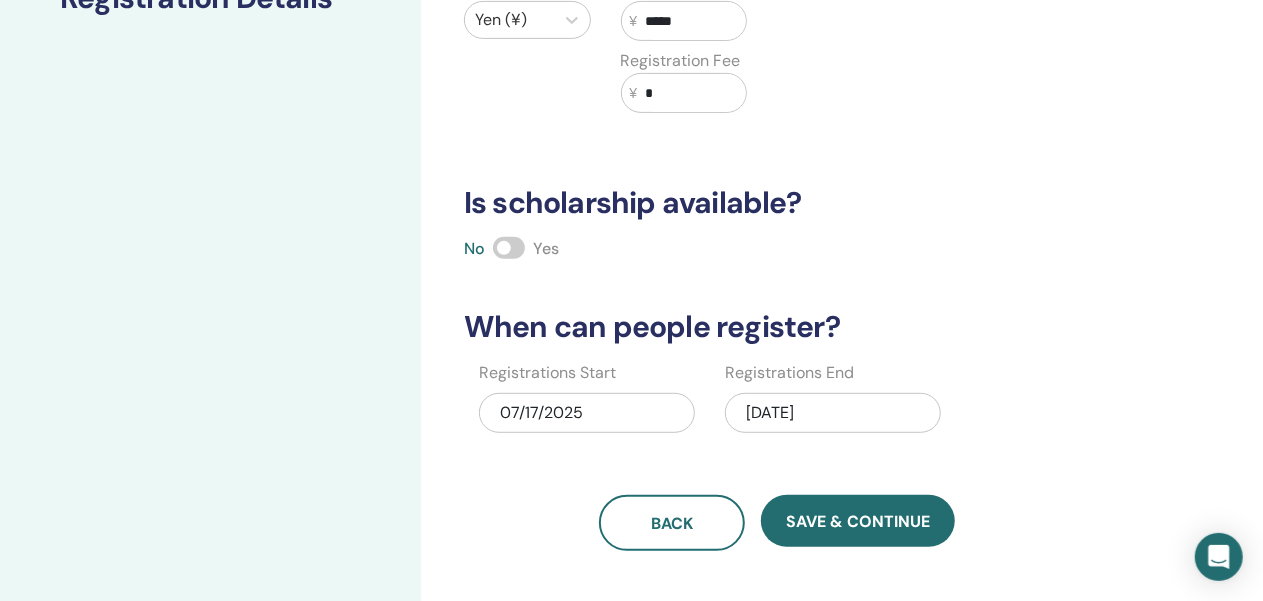scroll, scrollTop: 429, scrollLeft: 0, axis: vertical 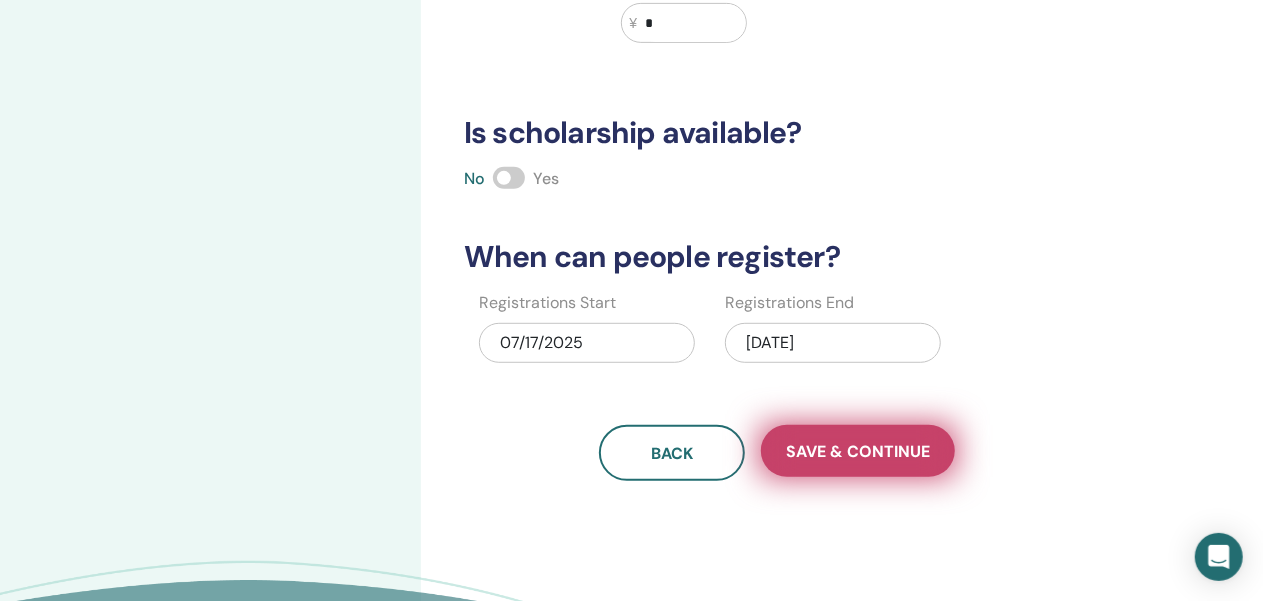 type on "*****" 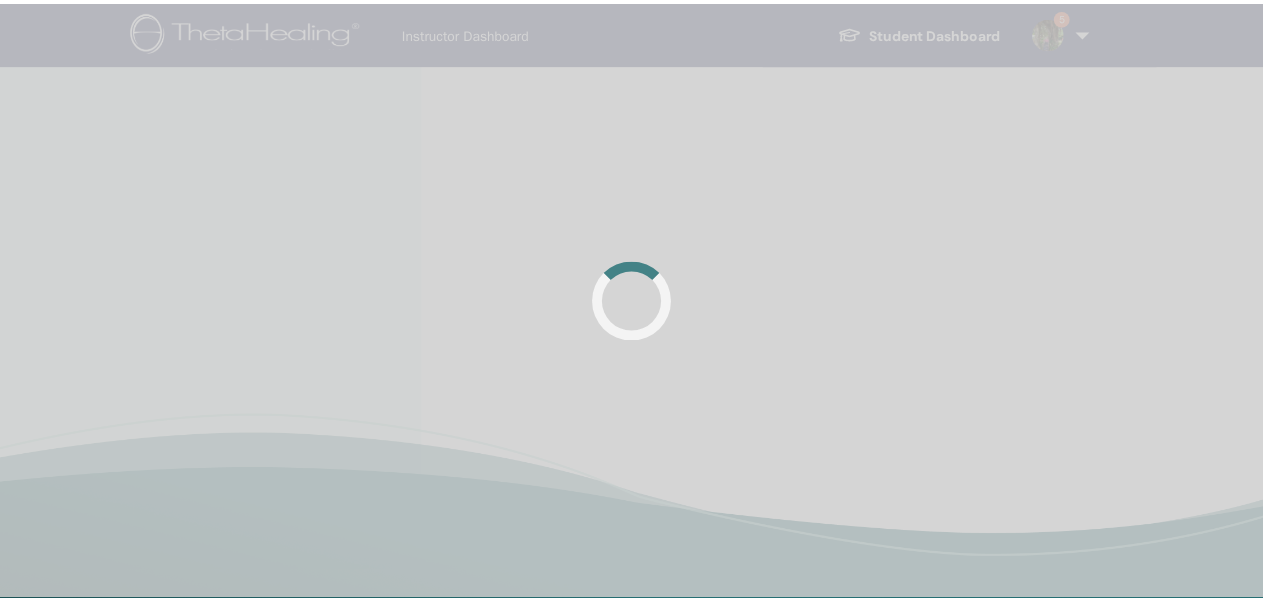 scroll, scrollTop: 0, scrollLeft: 0, axis: both 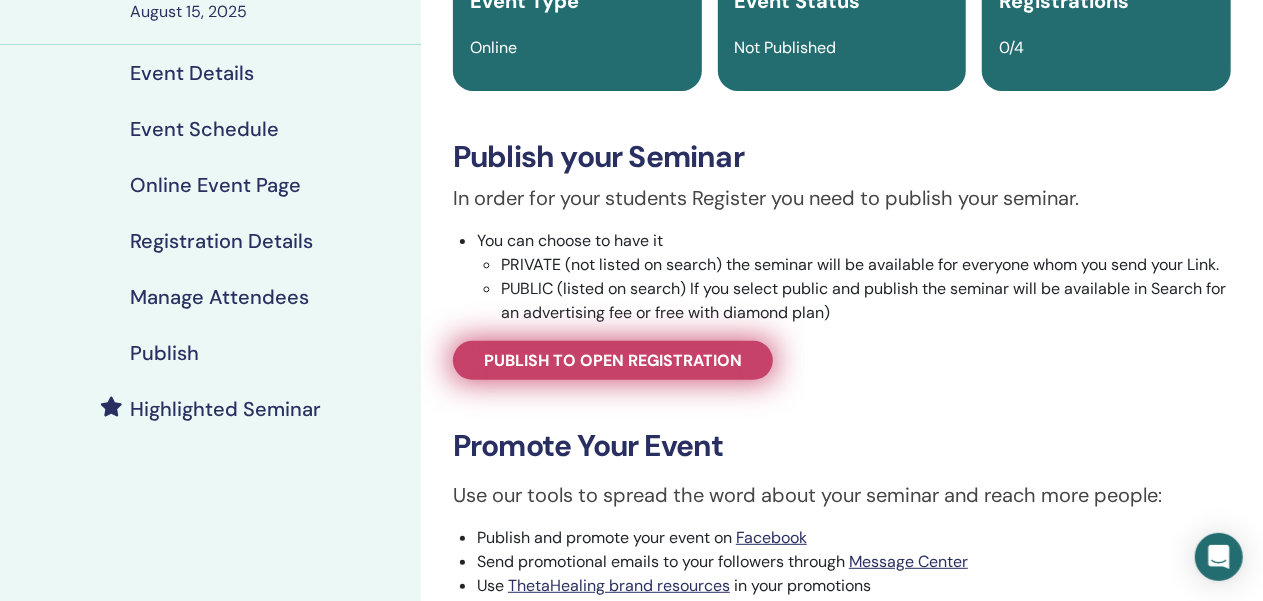 click on "Publish to open registration" at bounding box center [613, 360] 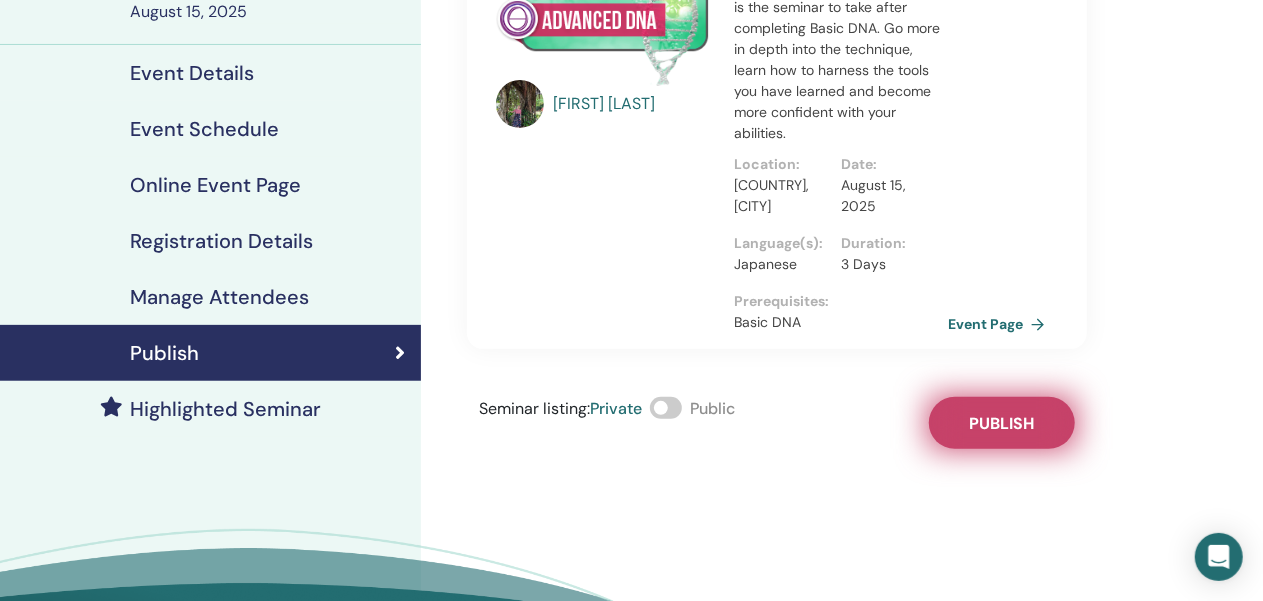 click on "Publish" at bounding box center (1002, 423) 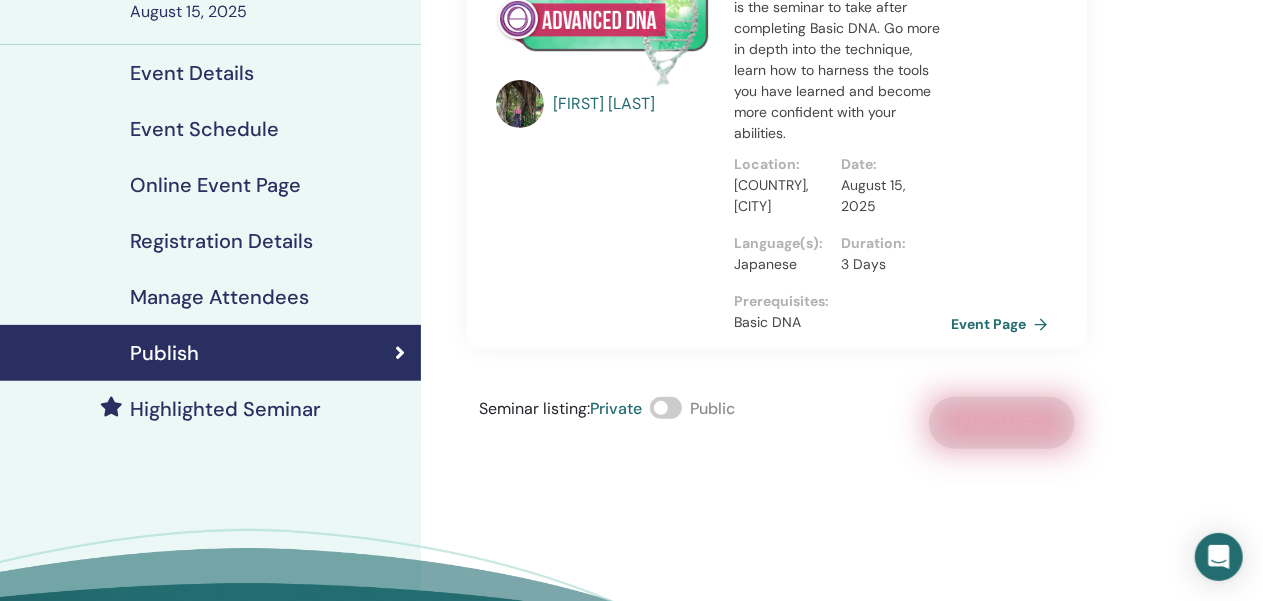 click on "Event Page" at bounding box center [1003, 324] 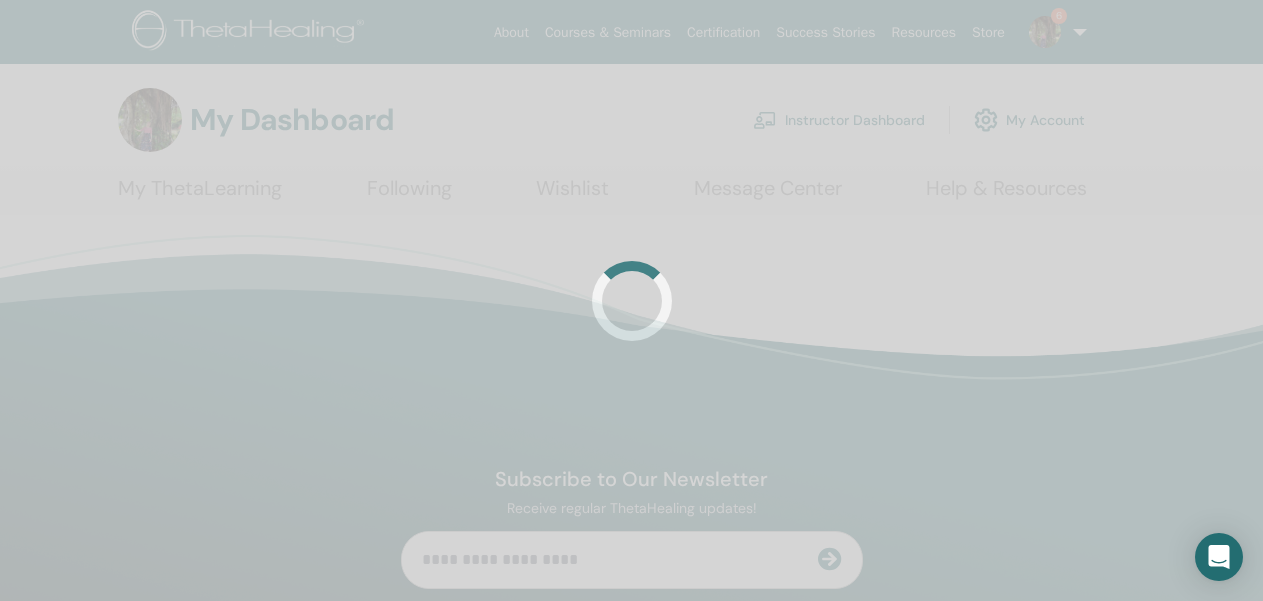 scroll, scrollTop: 0, scrollLeft: 0, axis: both 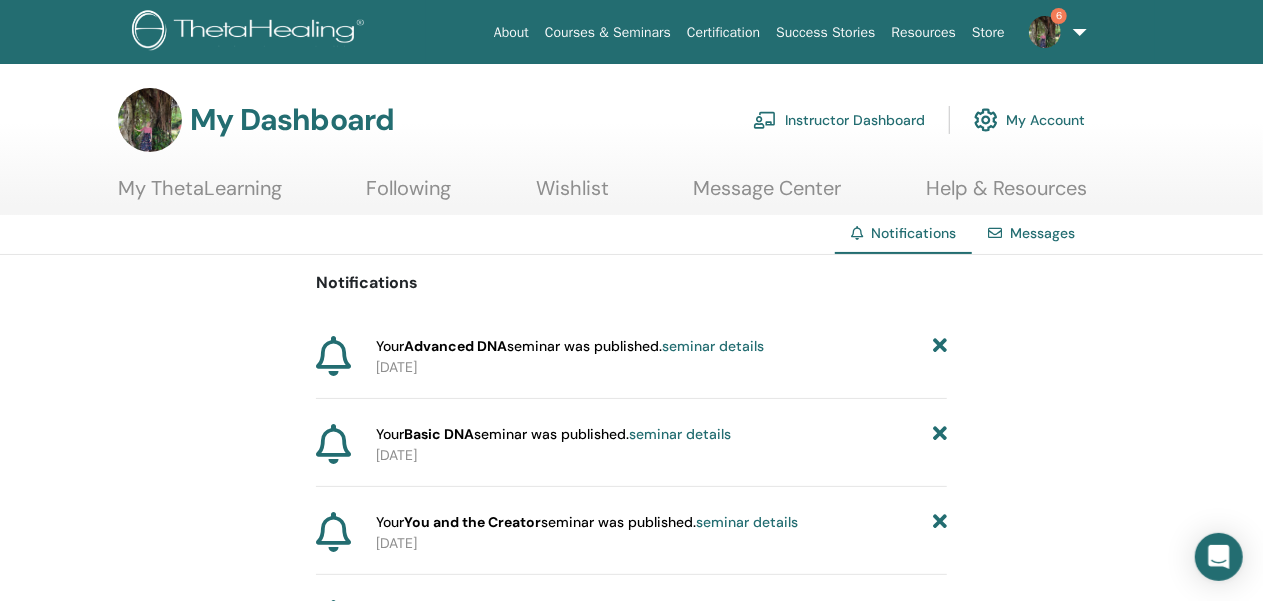 click at bounding box center (940, 346) 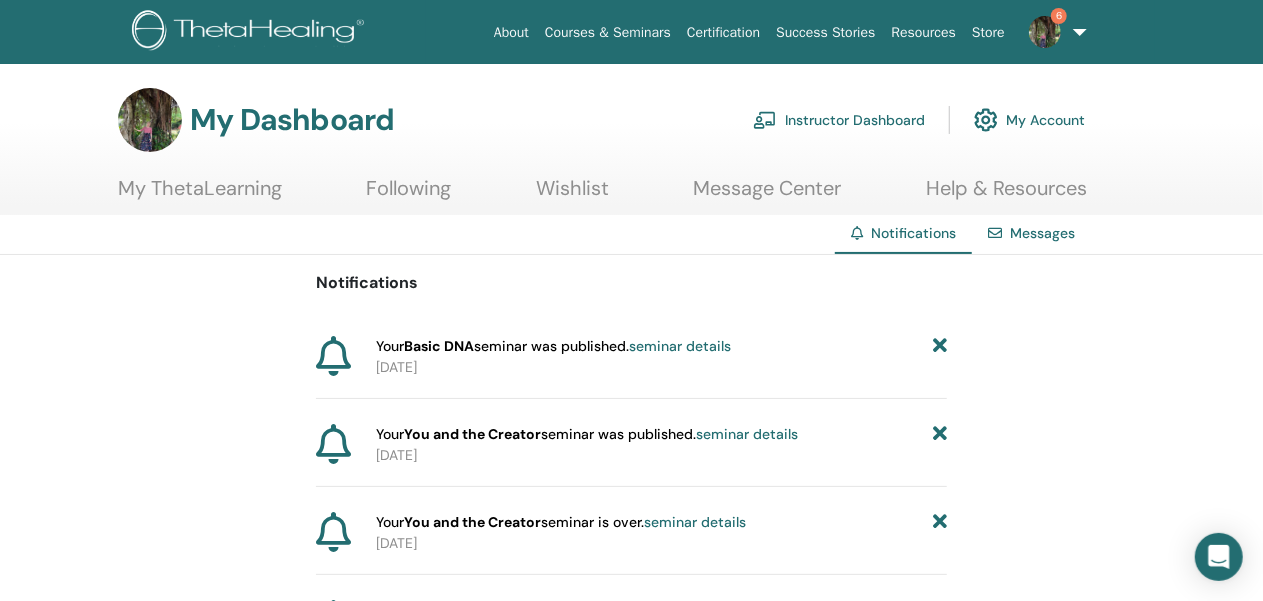 click at bounding box center (940, 346) 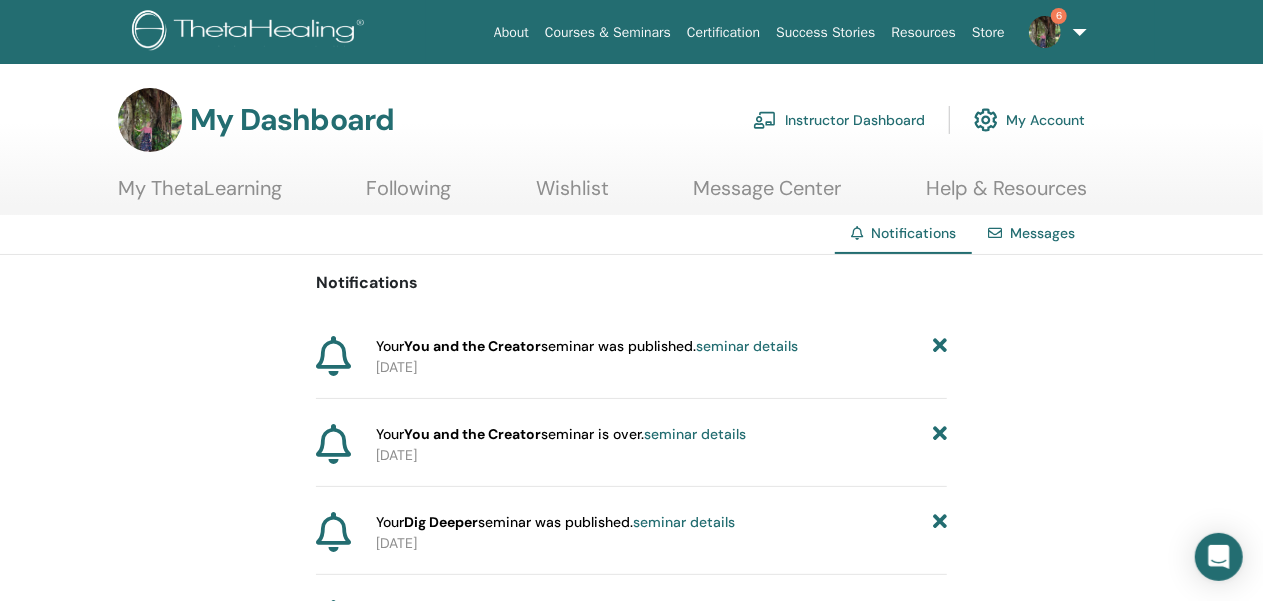 click at bounding box center [940, 346] 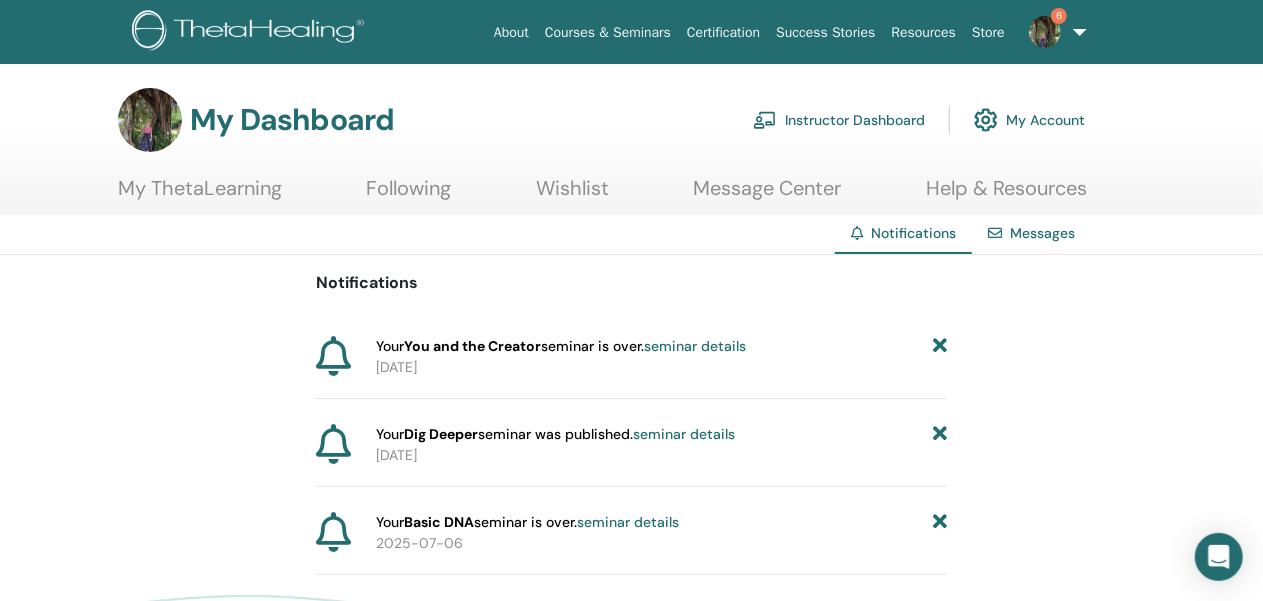 click at bounding box center (940, 346) 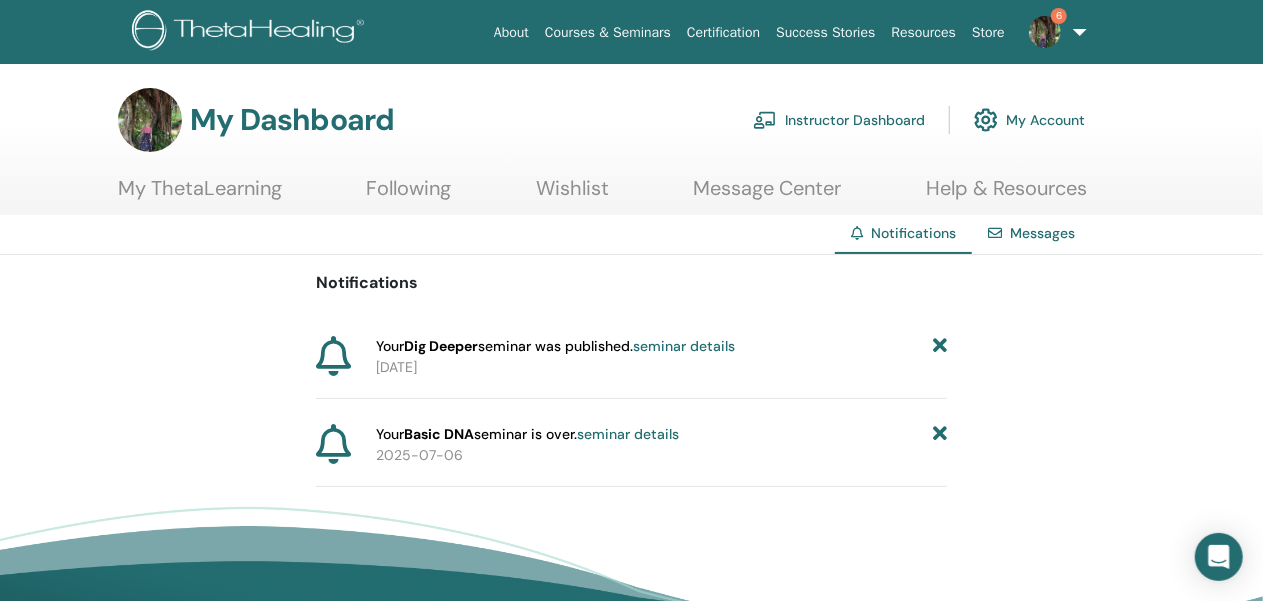 click at bounding box center (940, 346) 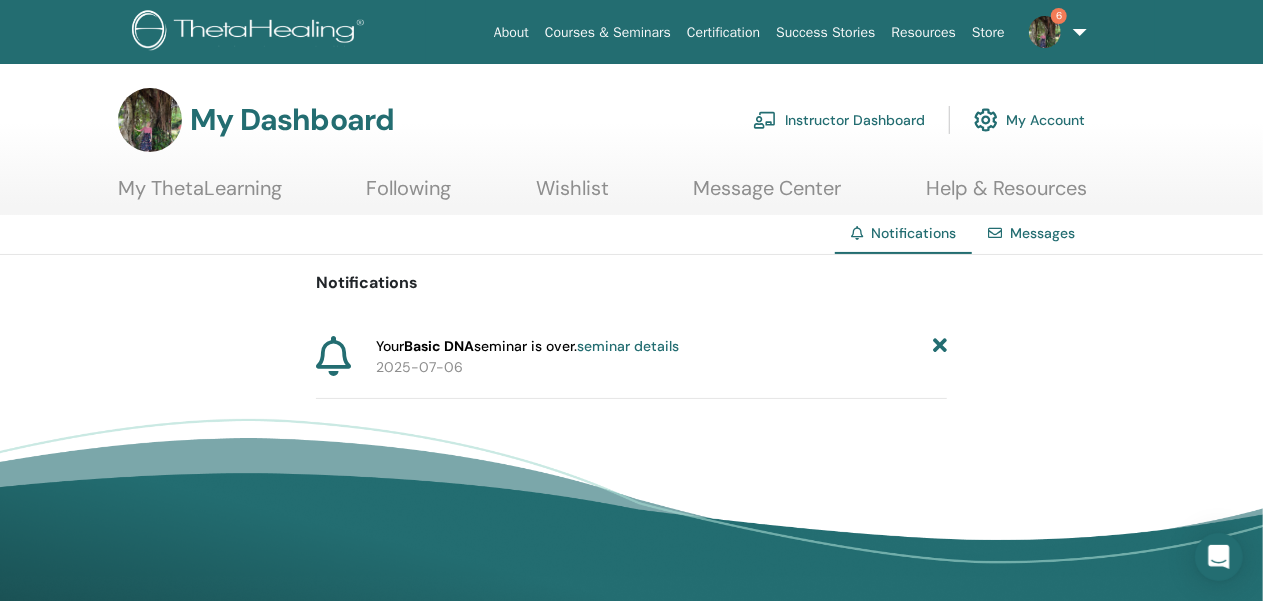 click at bounding box center [940, 346] 